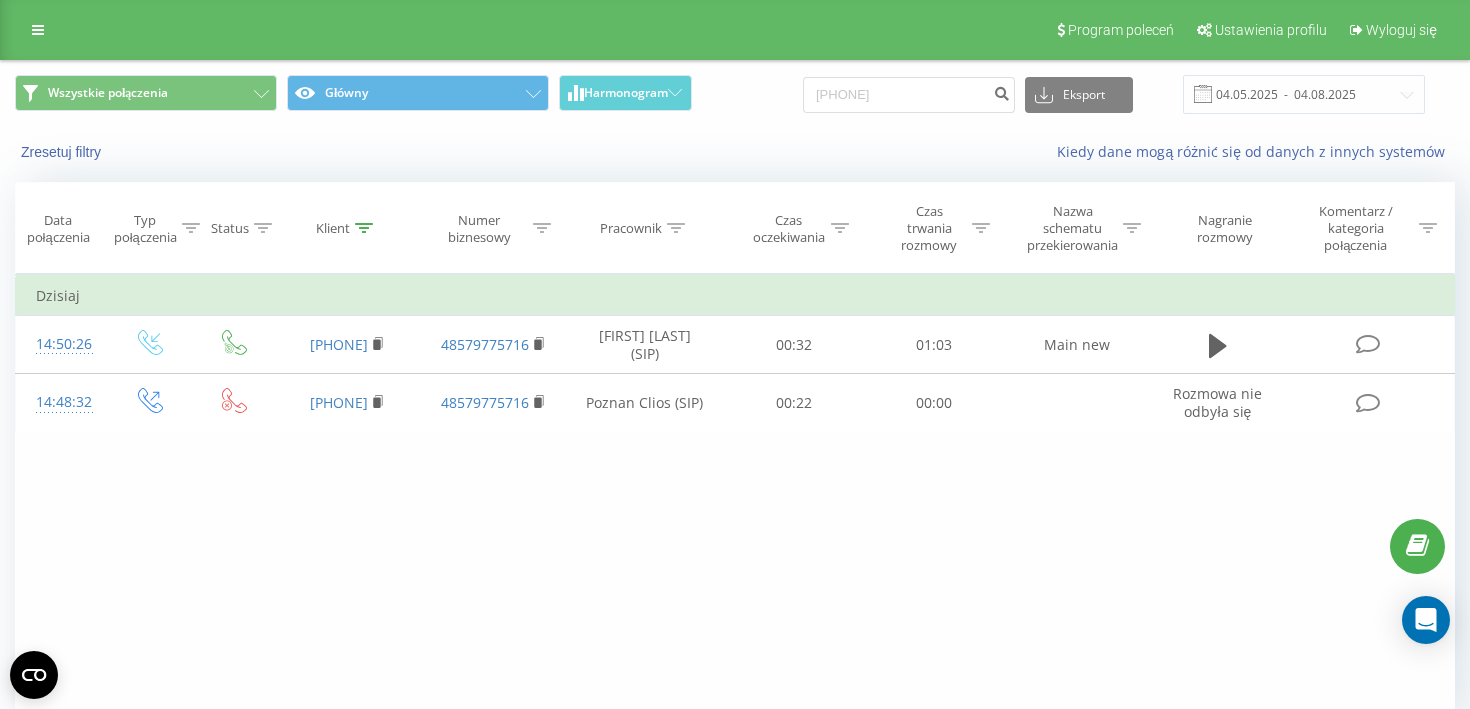 scroll, scrollTop: 0, scrollLeft: 0, axis: both 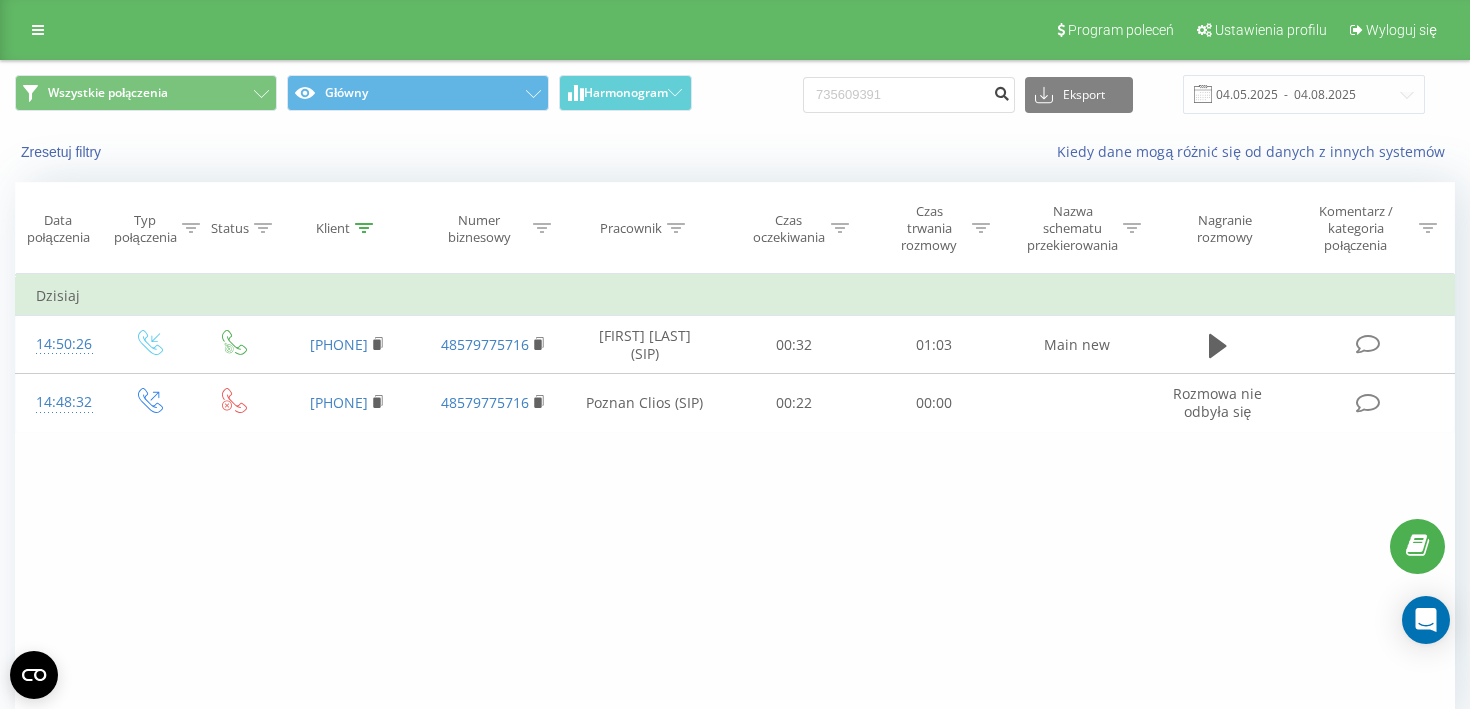 type on "[PHONE]" 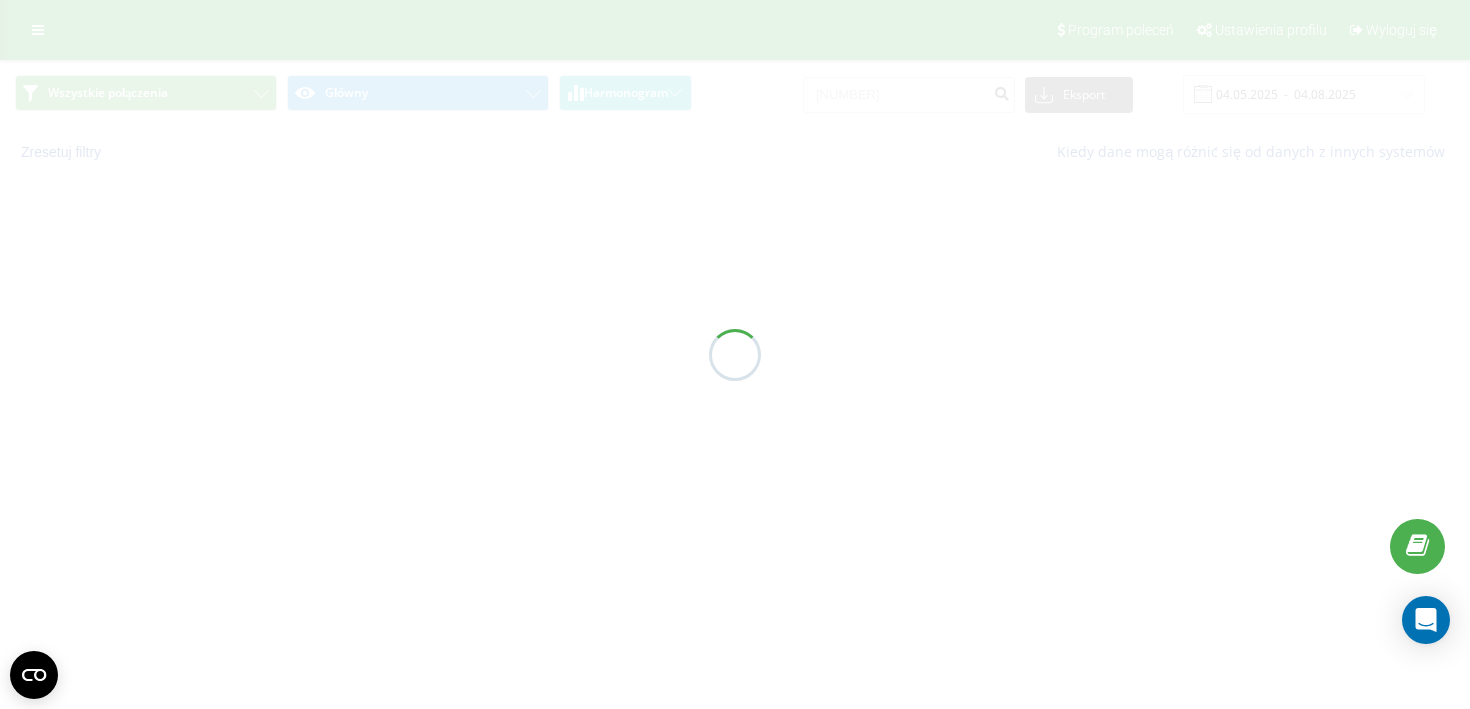 scroll, scrollTop: 0, scrollLeft: 0, axis: both 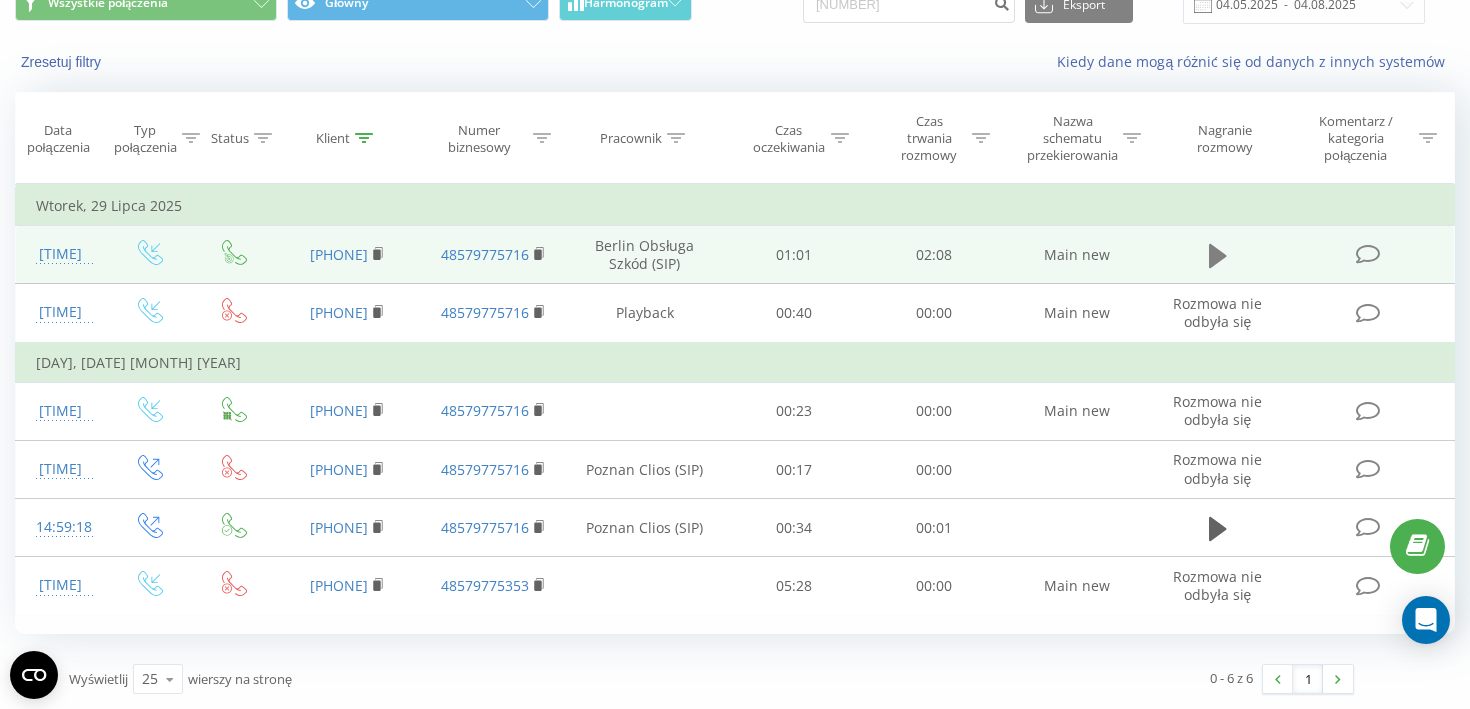 click 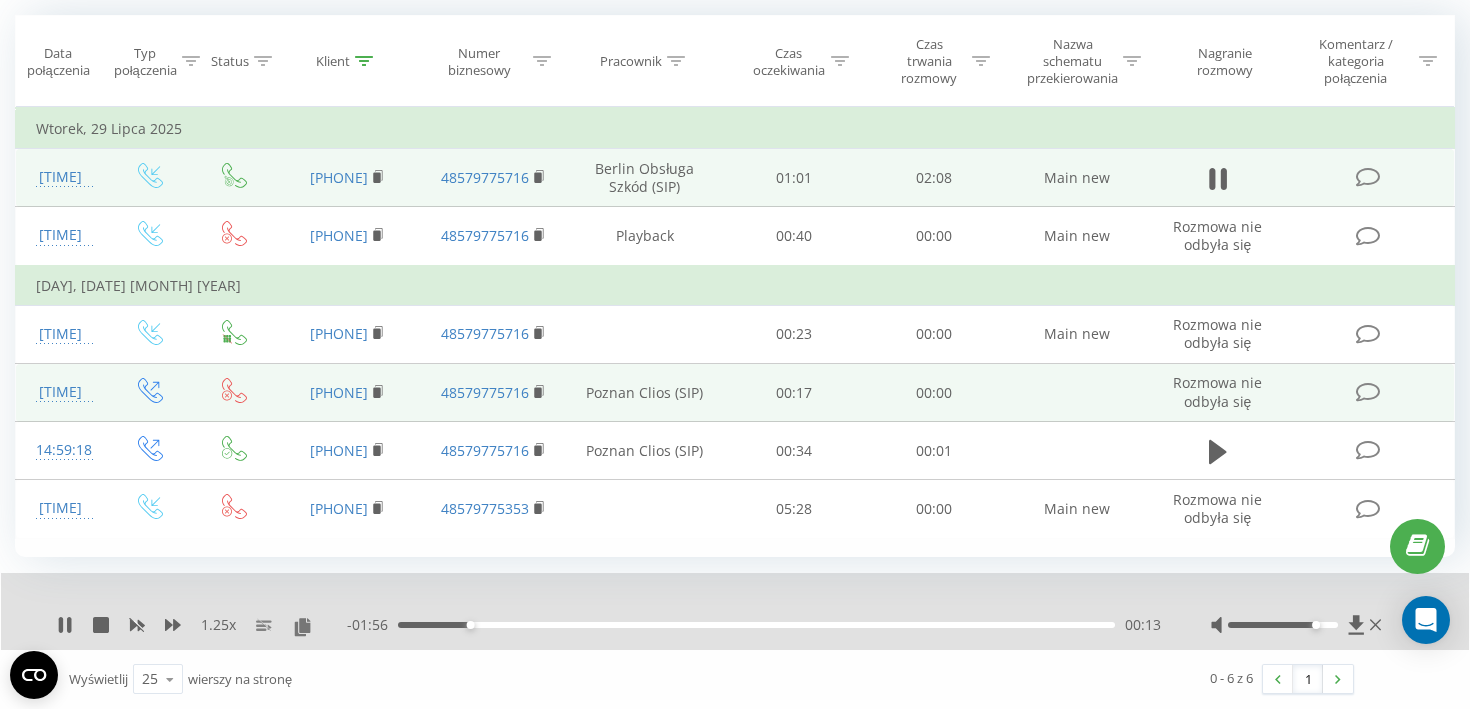 scroll, scrollTop: 170, scrollLeft: 0, axis: vertical 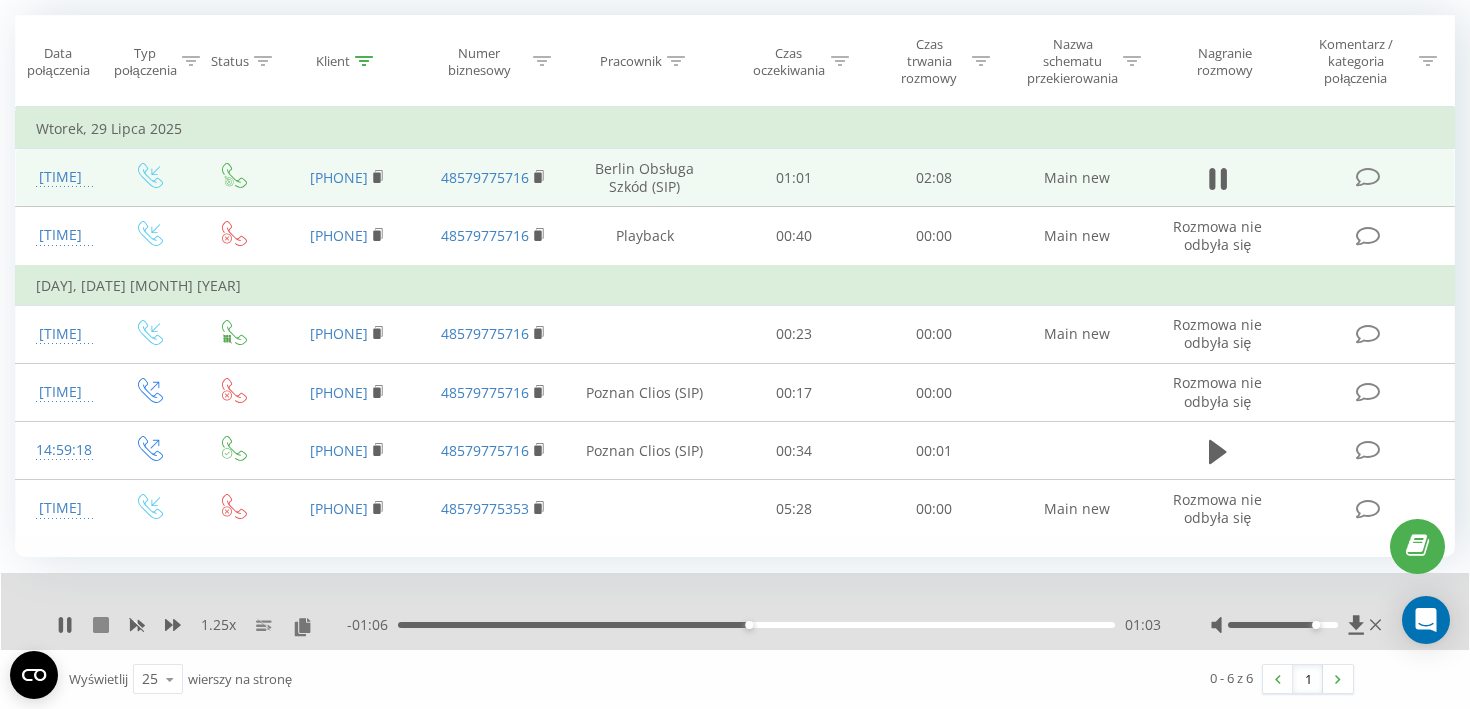 click 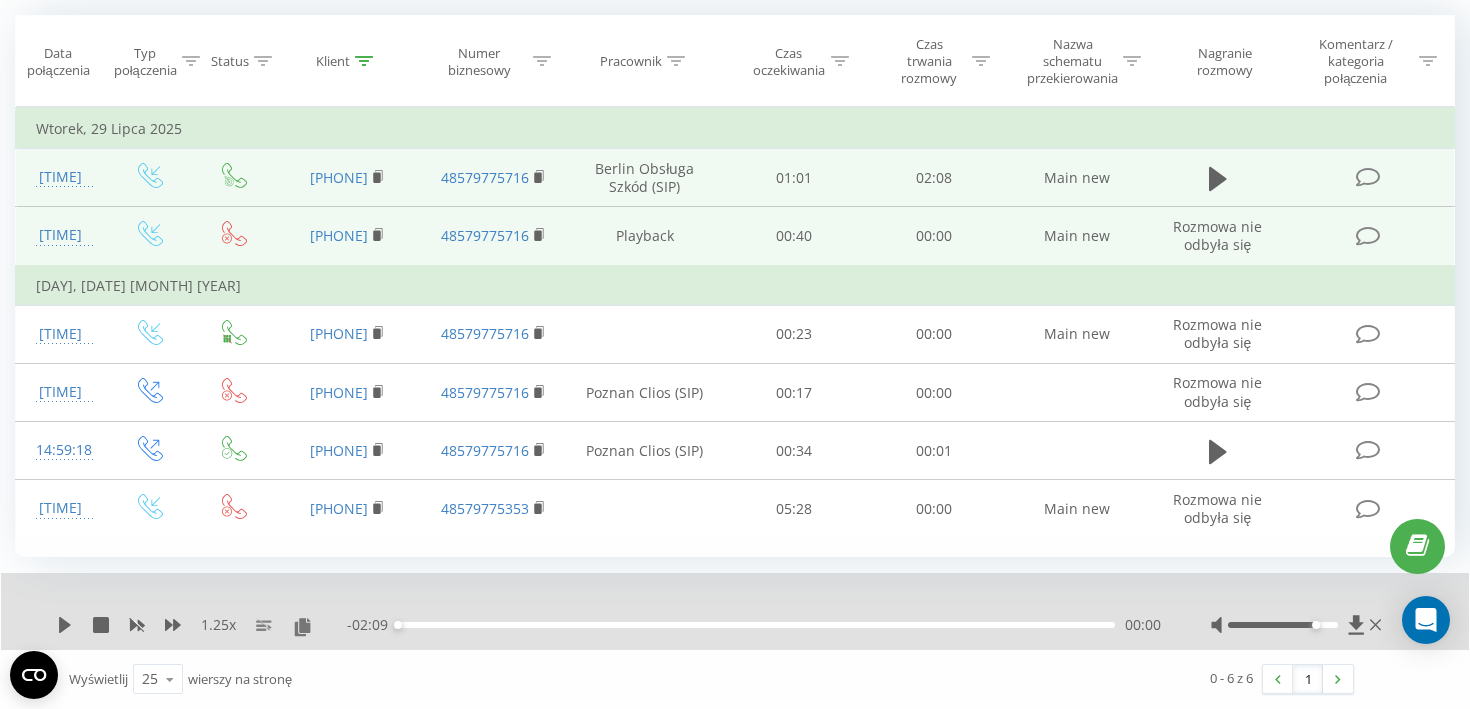 scroll, scrollTop: 0, scrollLeft: 0, axis: both 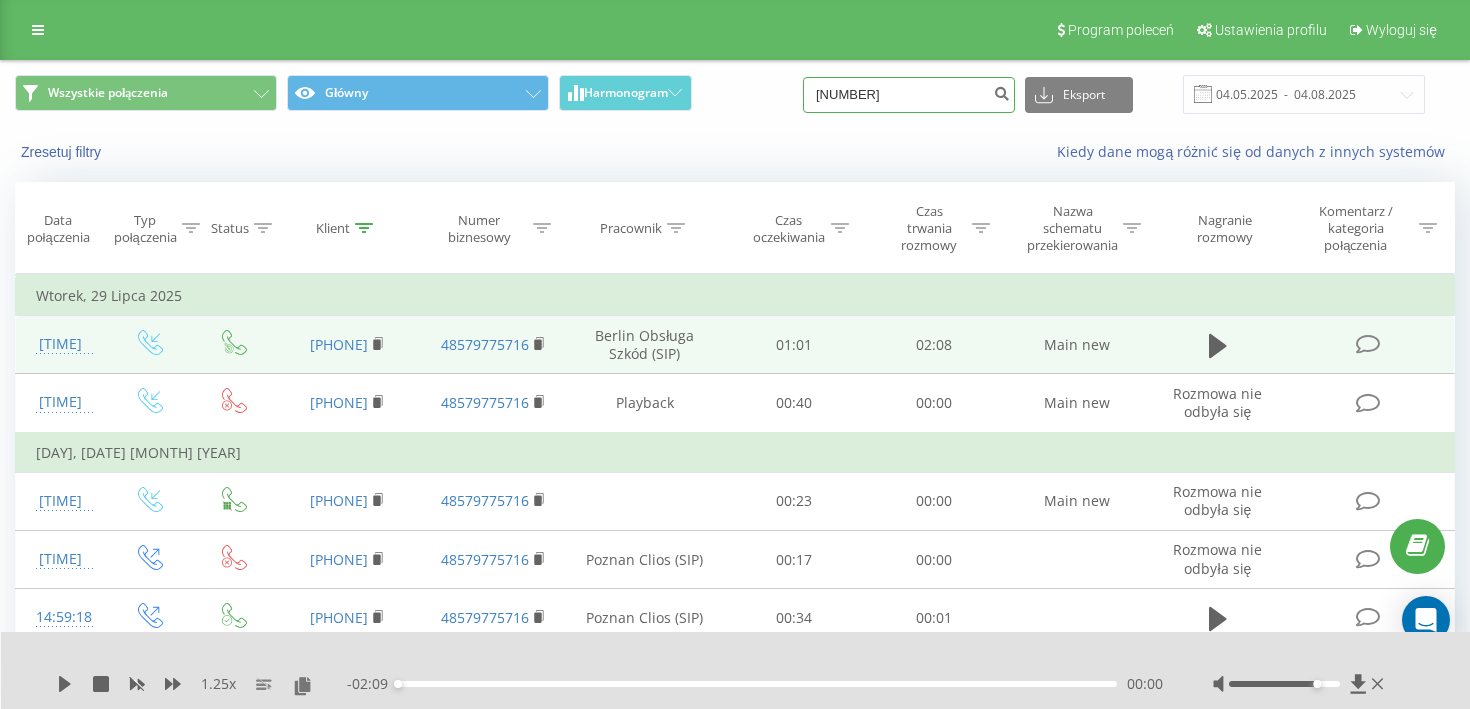 click on "[PHONE]" at bounding box center [909, 95] 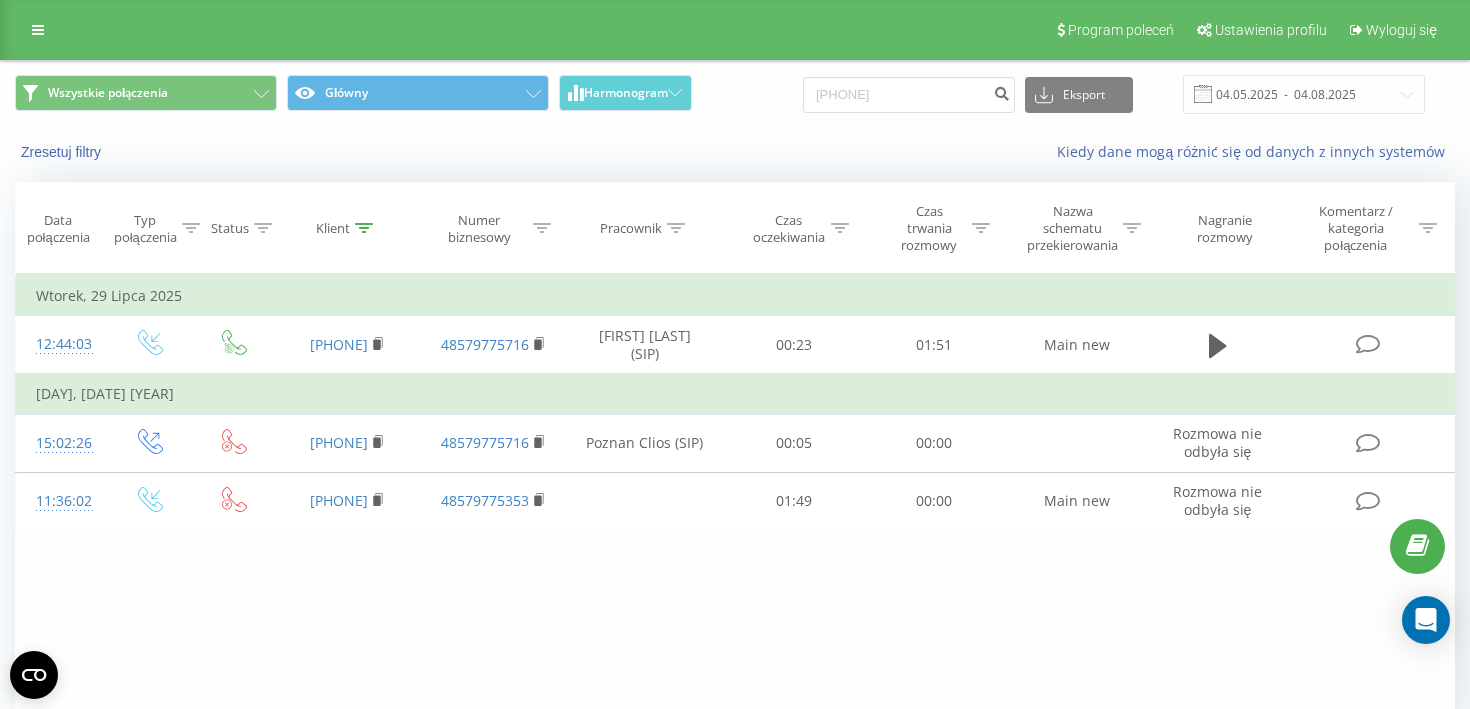 scroll, scrollTop: 0, scrollLeft: 0, axis: both 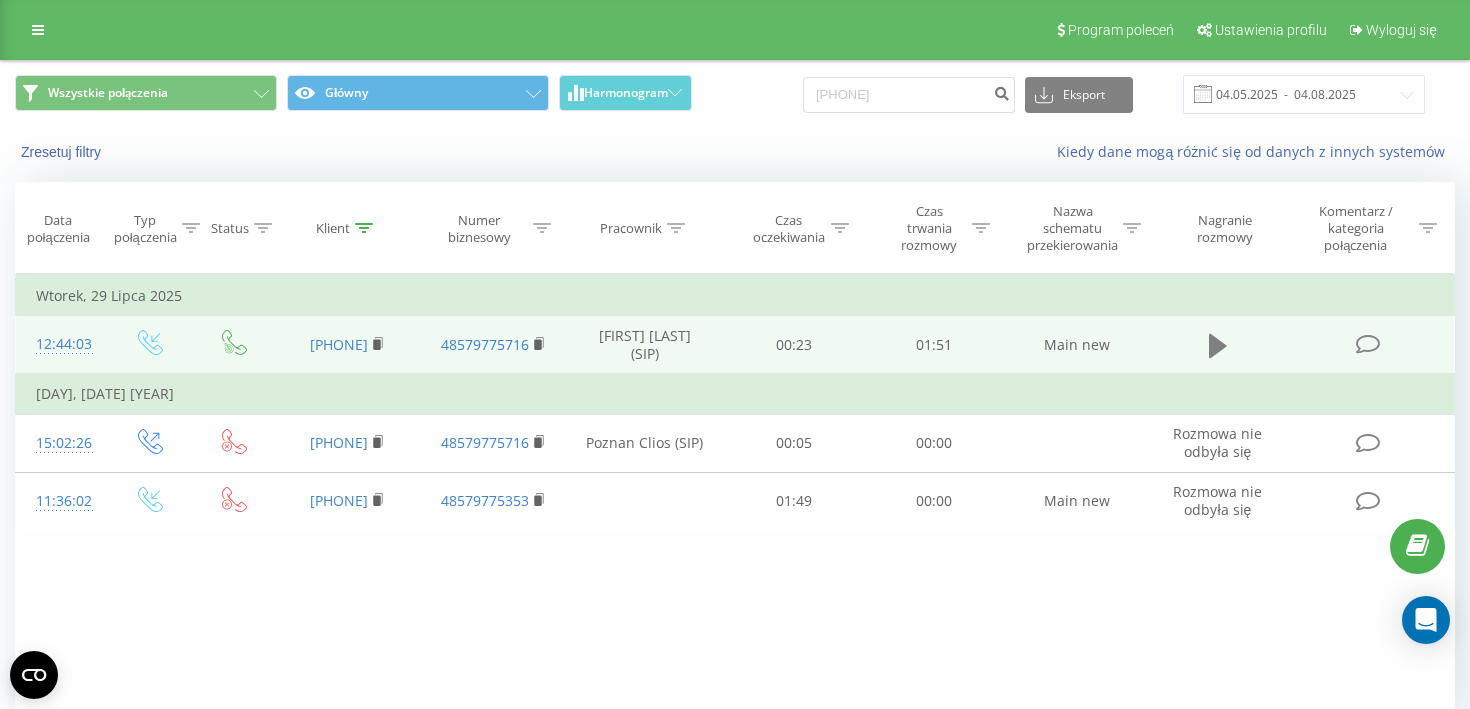 click 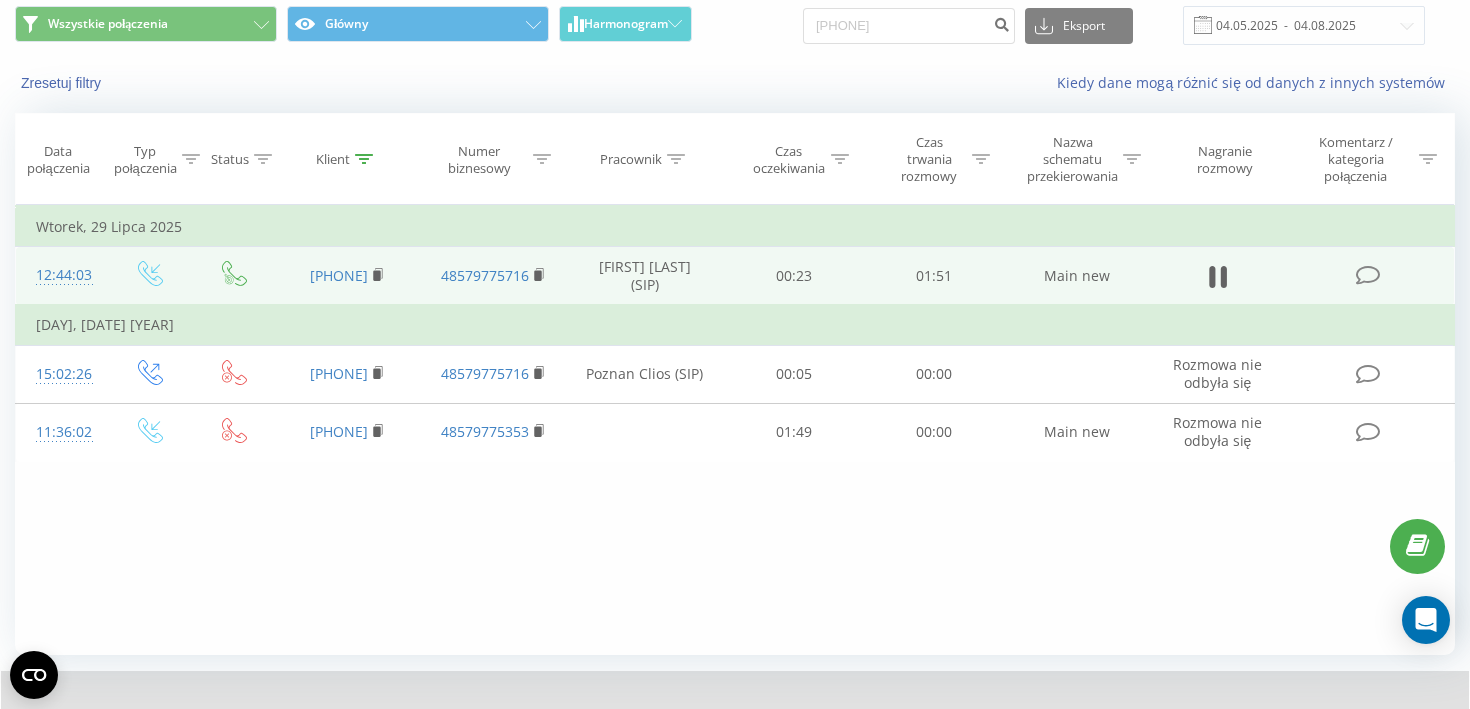 scroll, scrollTop: 79, scrollLeft: 0, axis: vertical 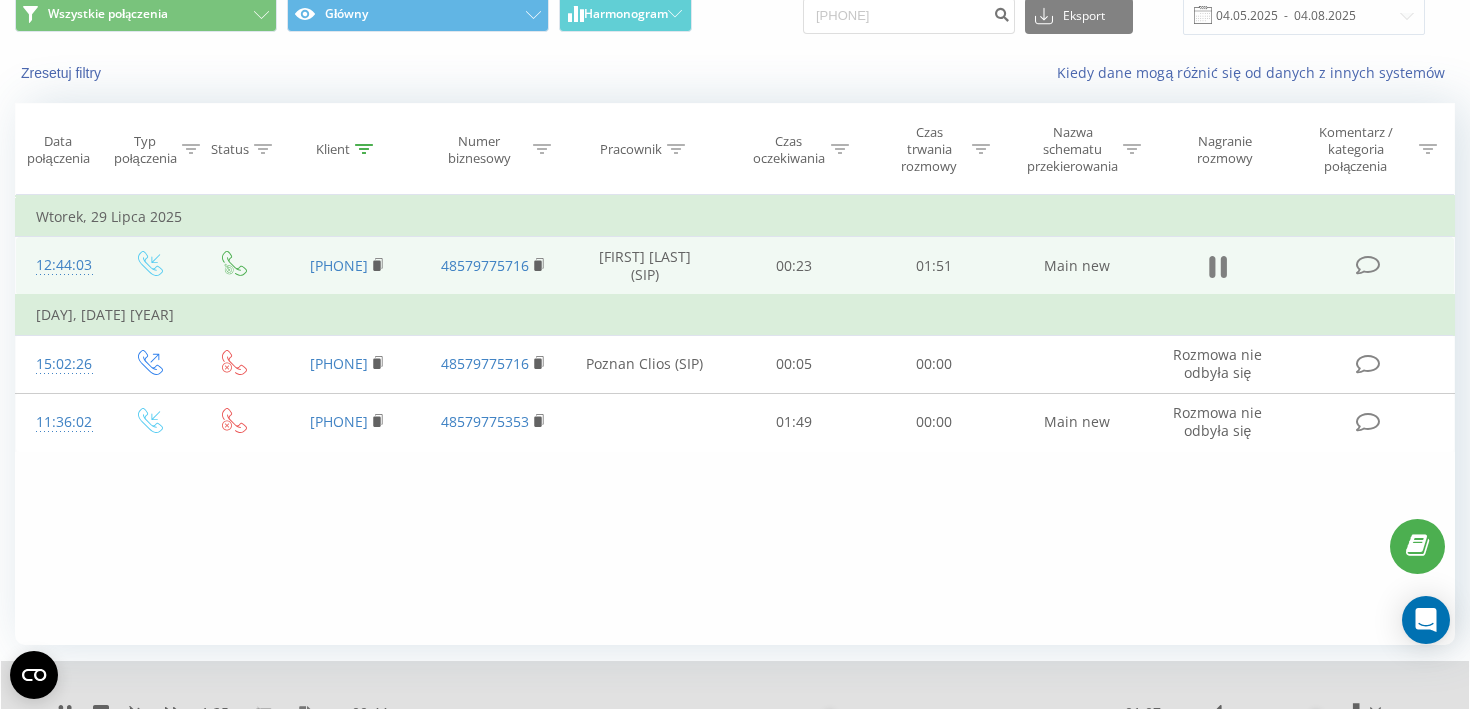 click 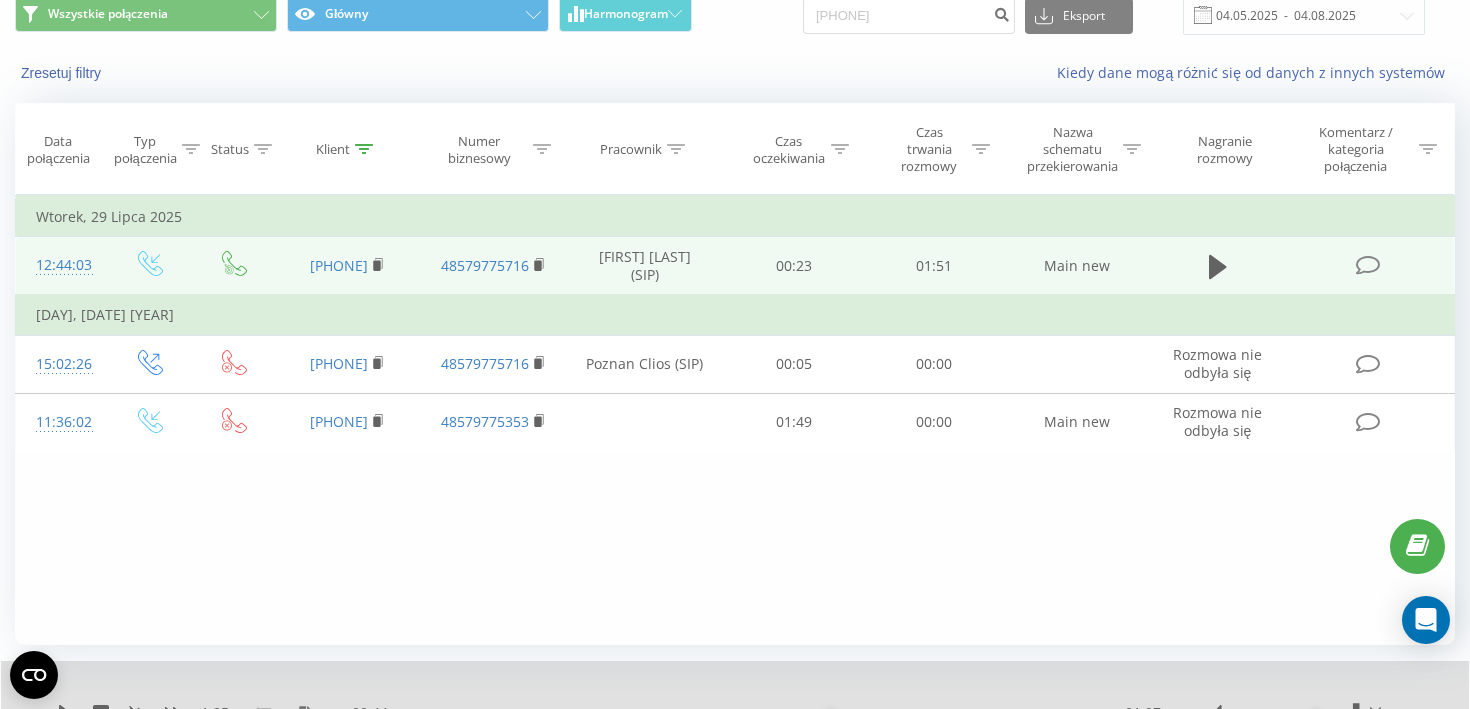 scroll, scrollTop: 0, scrollLeft: 0, axis: both 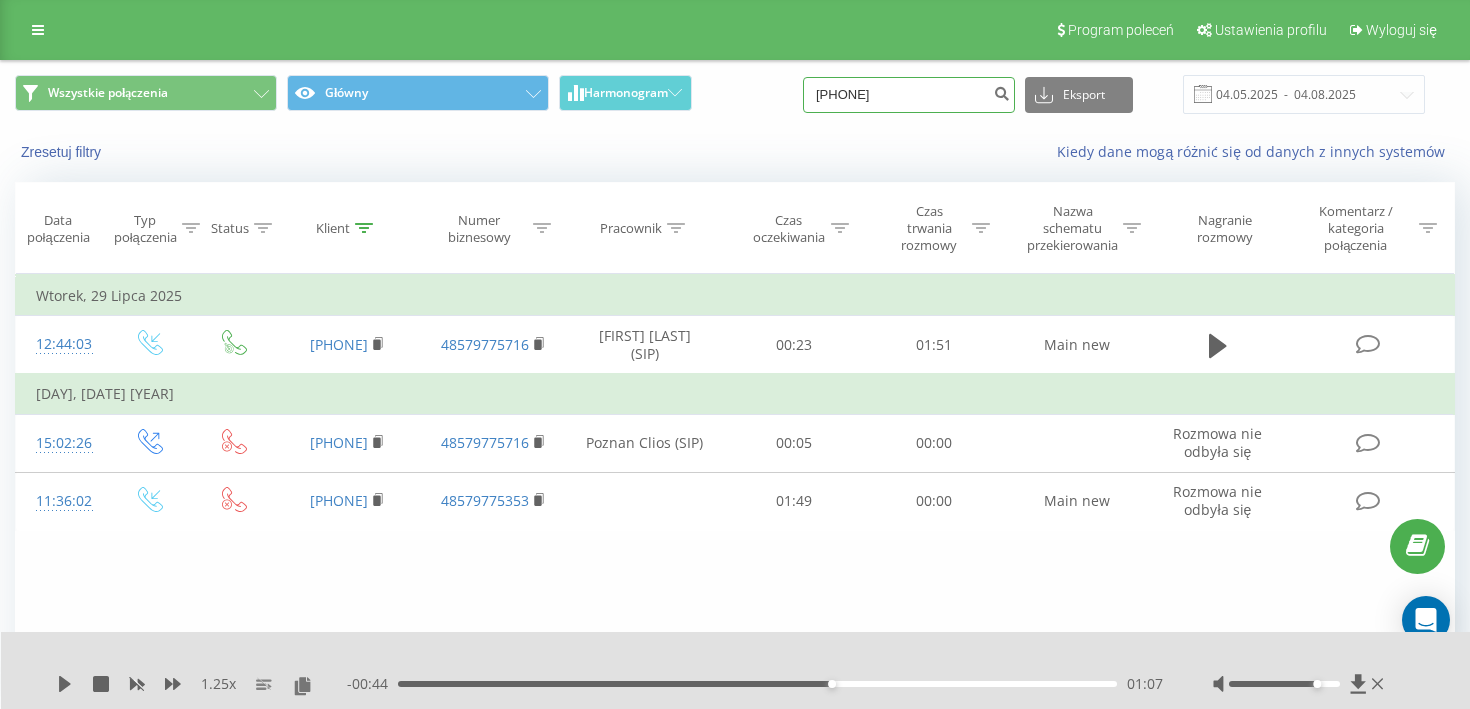 click on "[PHONE]" at bounding box center [909, 95] 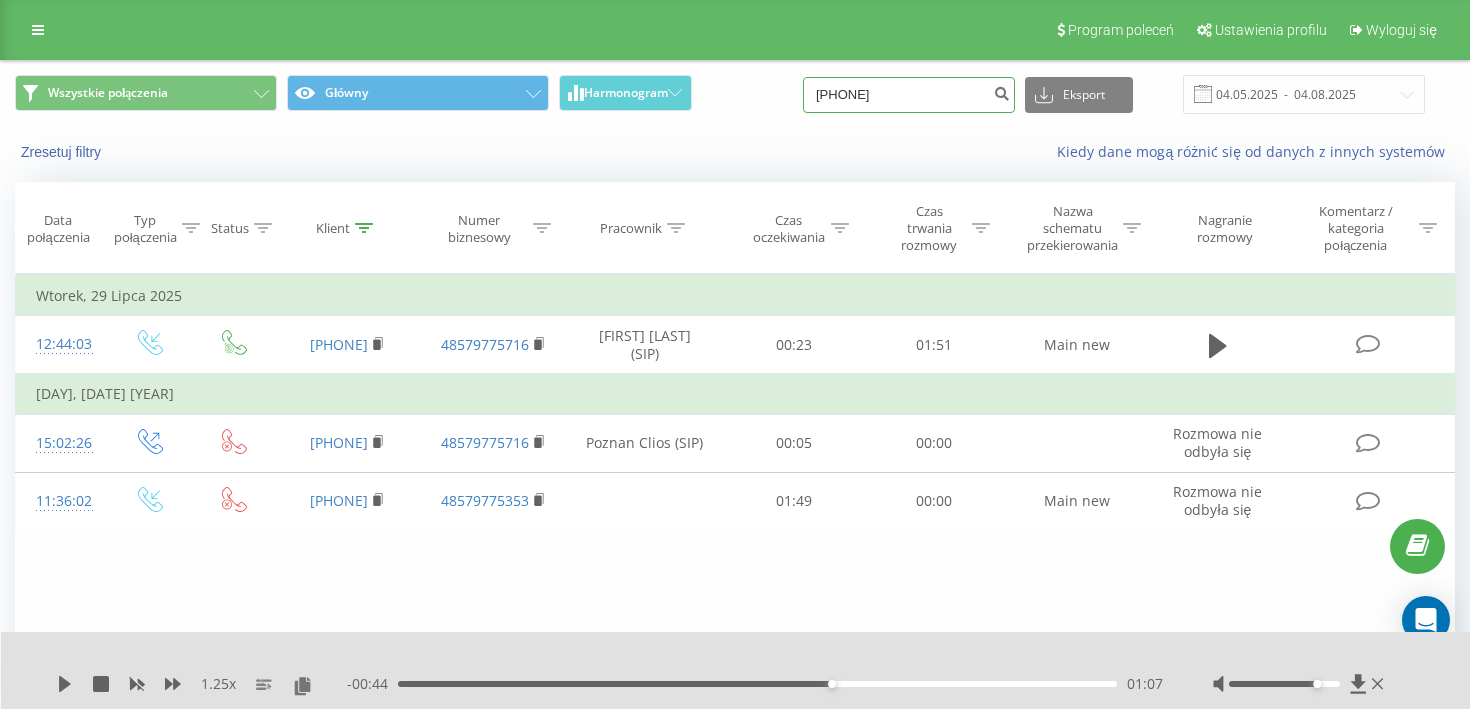 click on "[PHONE]" at bounding box center (909, 95) 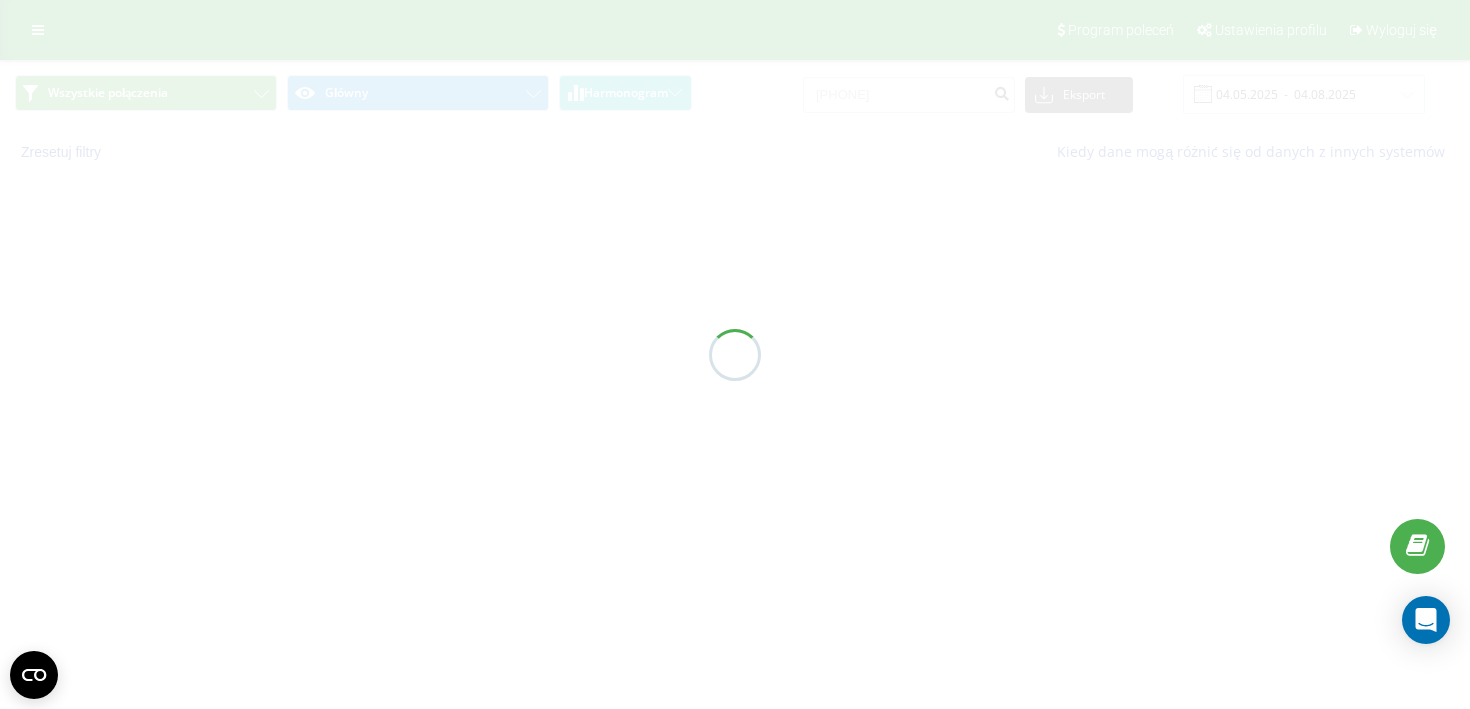 scroll, scrollTop: 0, scrollLeft: 0, axis: both 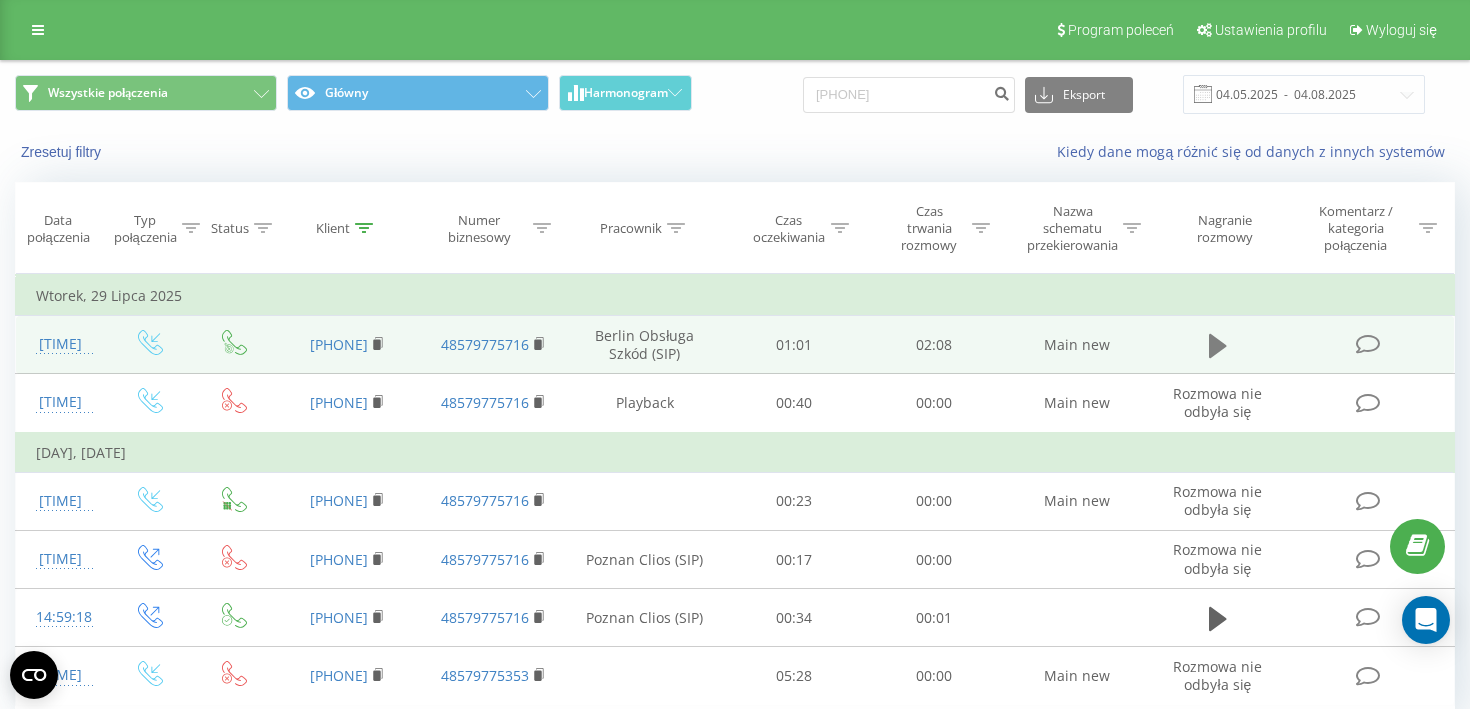 click 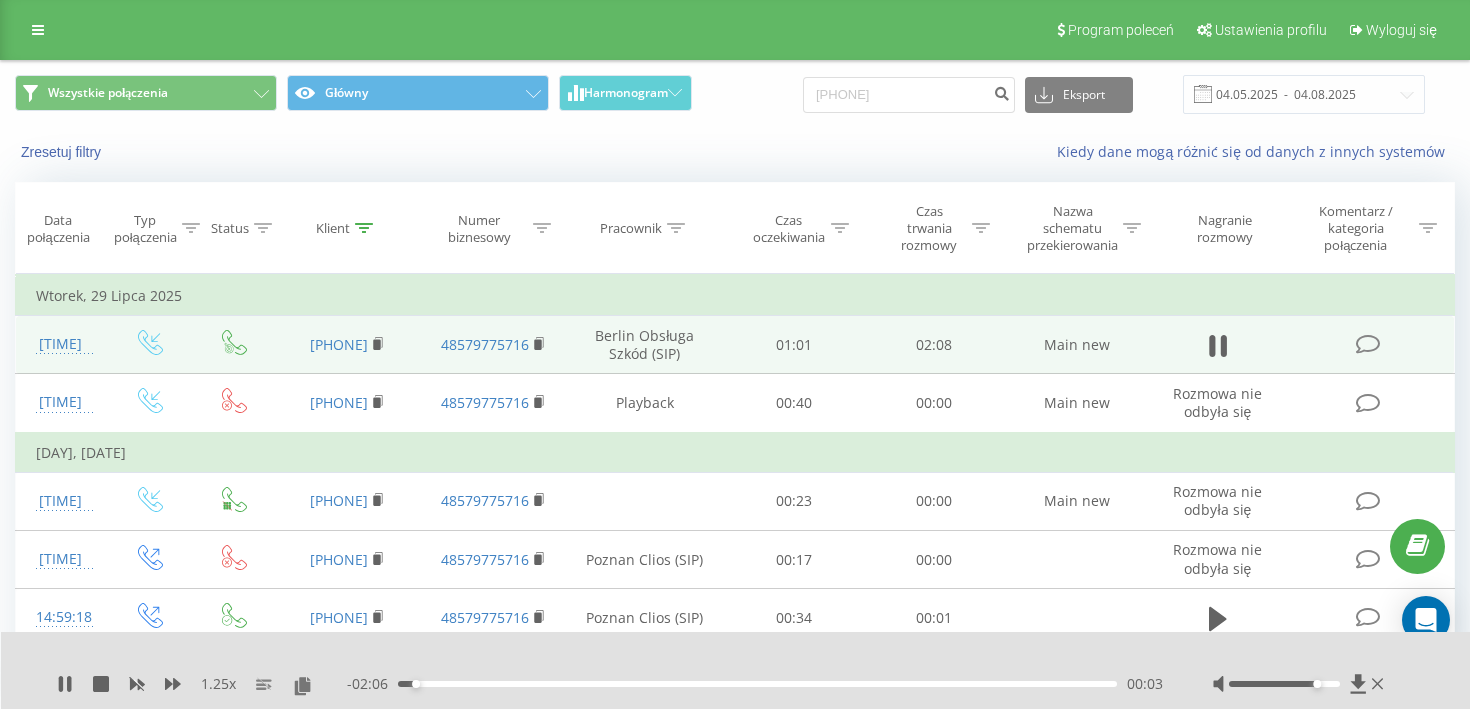 click on "00:03" at bounding box center (757, 684) 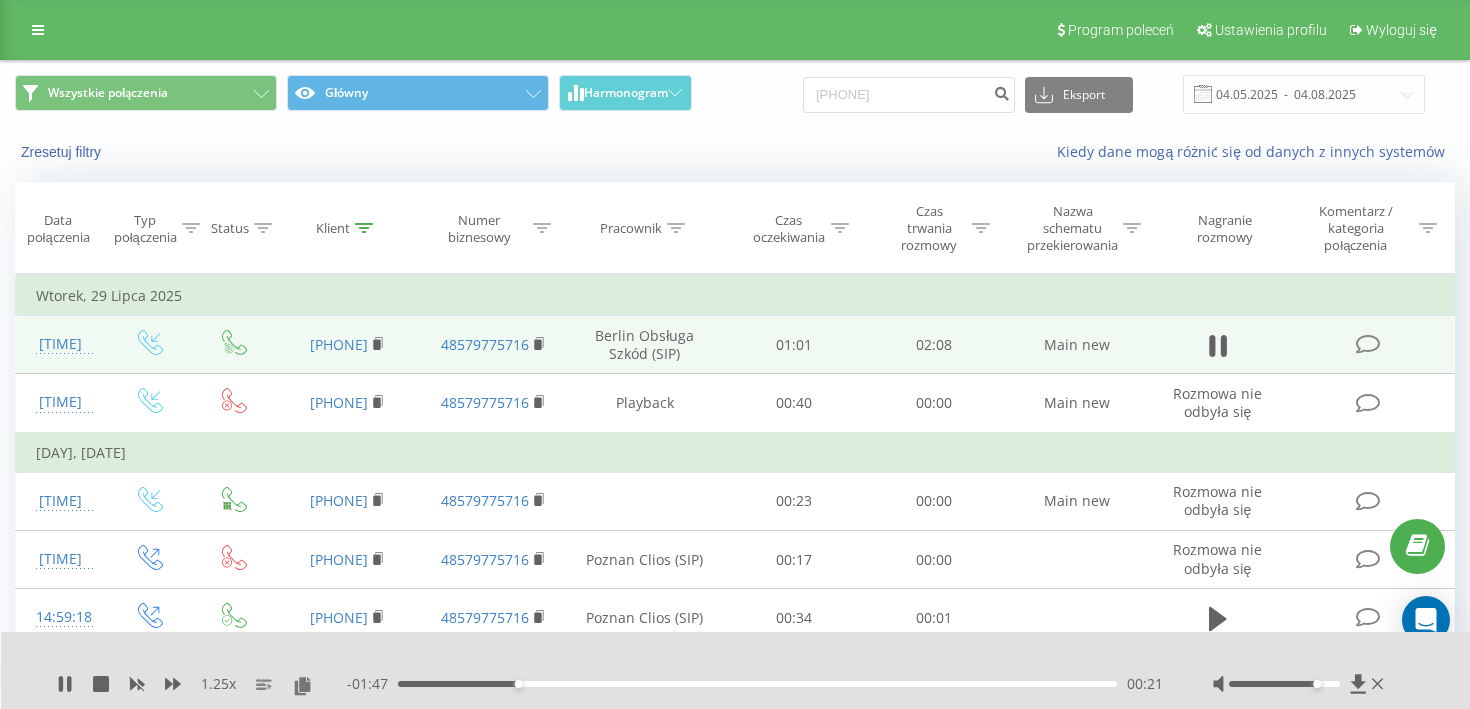 click on "00:21" at bounding box center (757, 684) 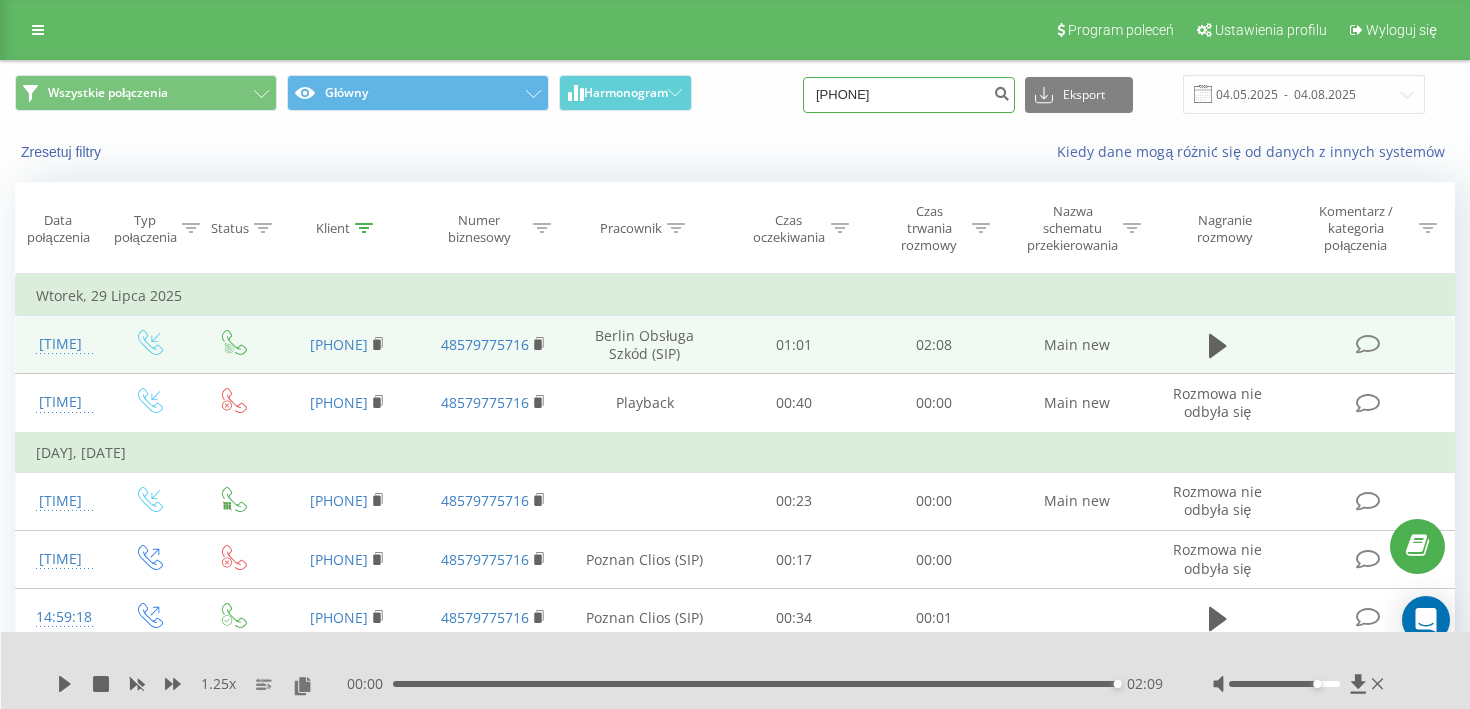 click on "735609391" at bounding box center [909, 95] 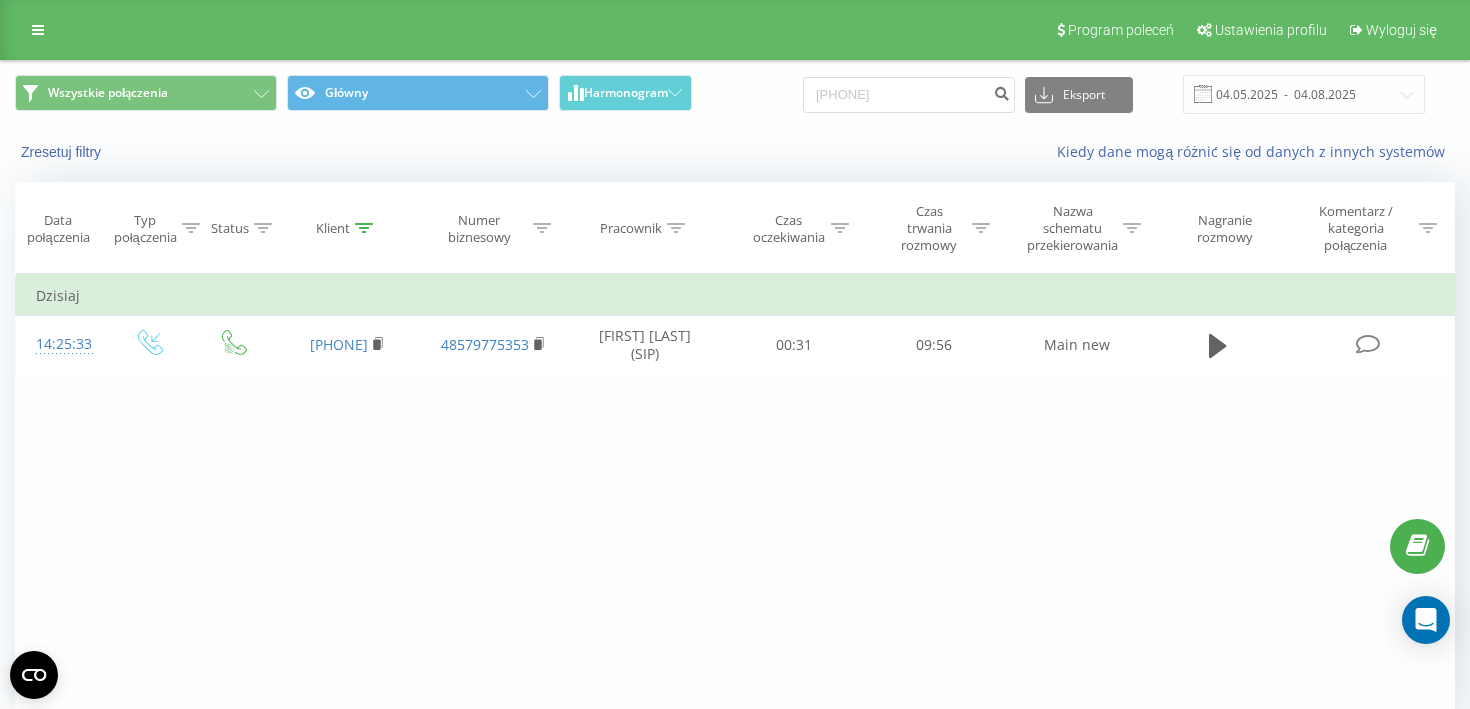 scroll, scrollTop: 0, scrollLeft: 0, axis: both 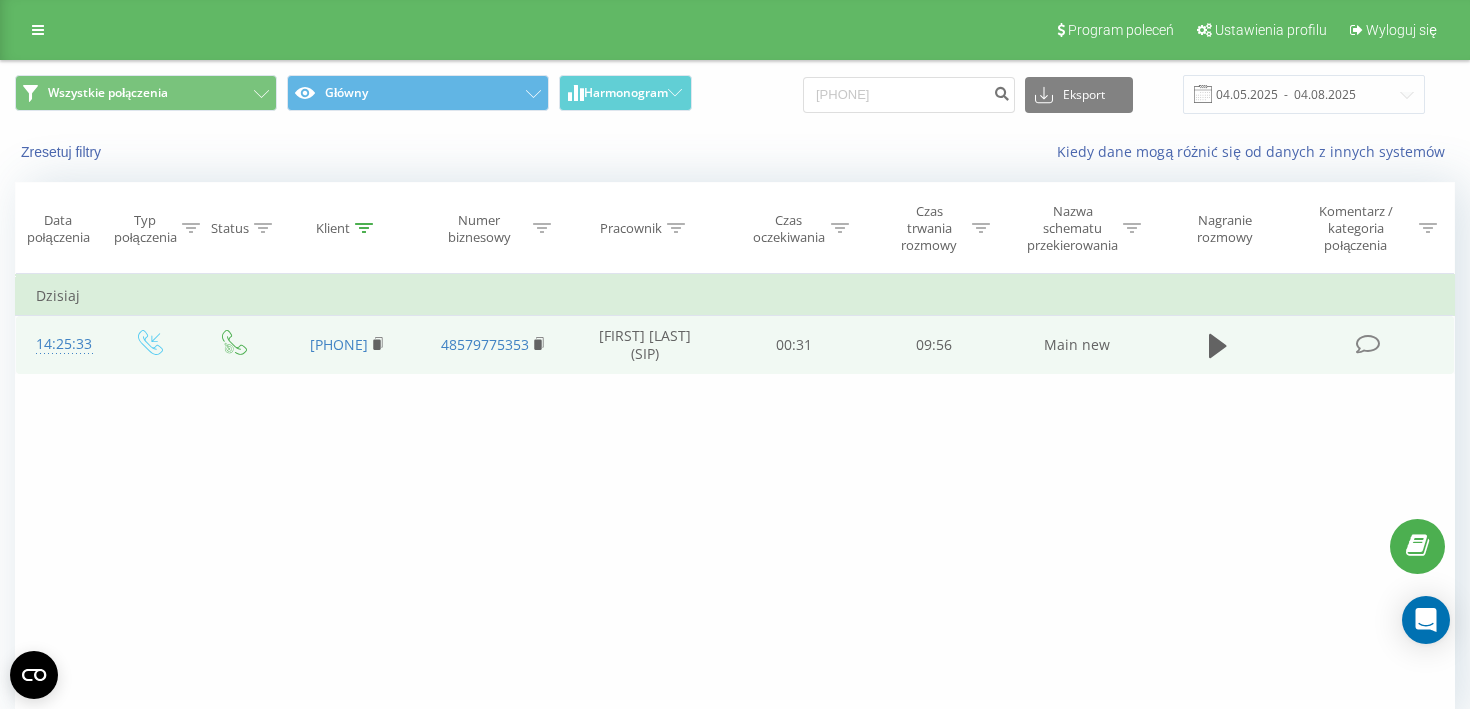 click at bounding box center [1218, 345] 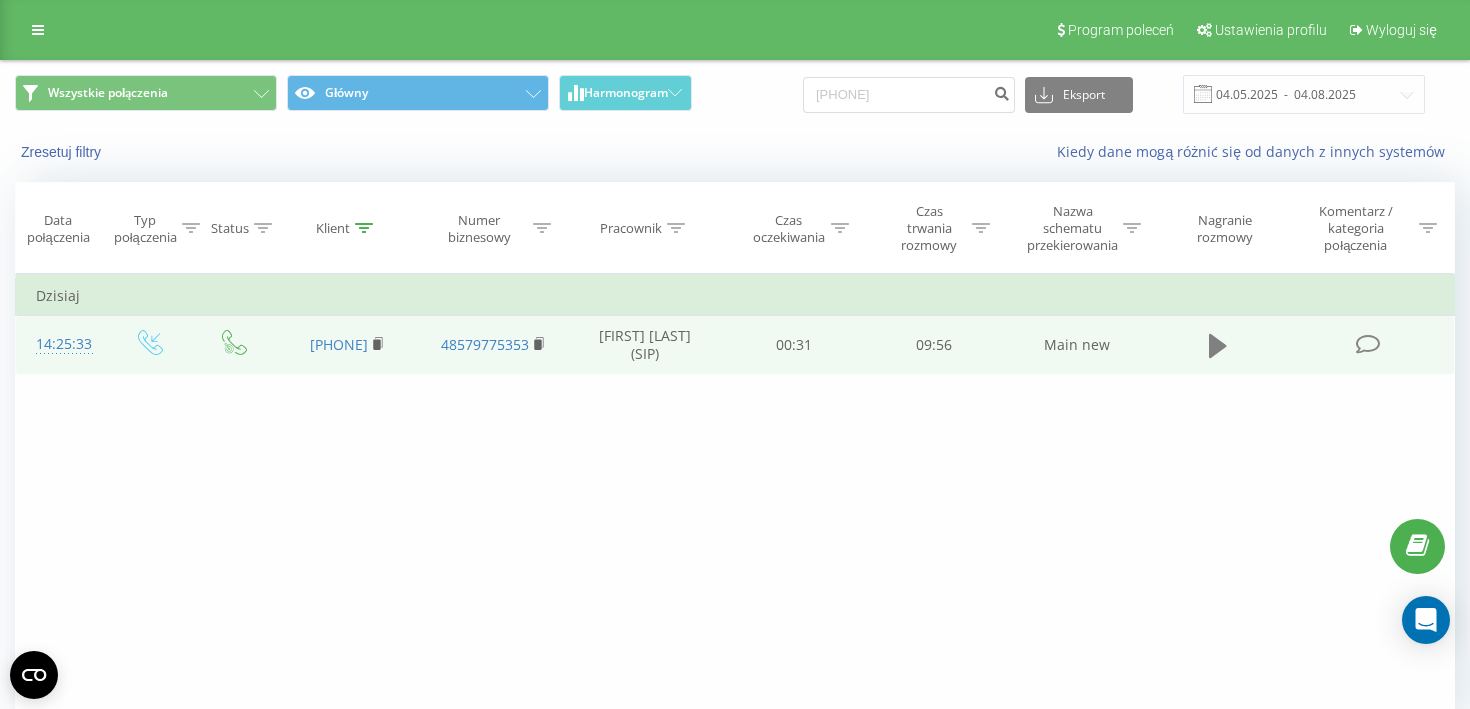 click 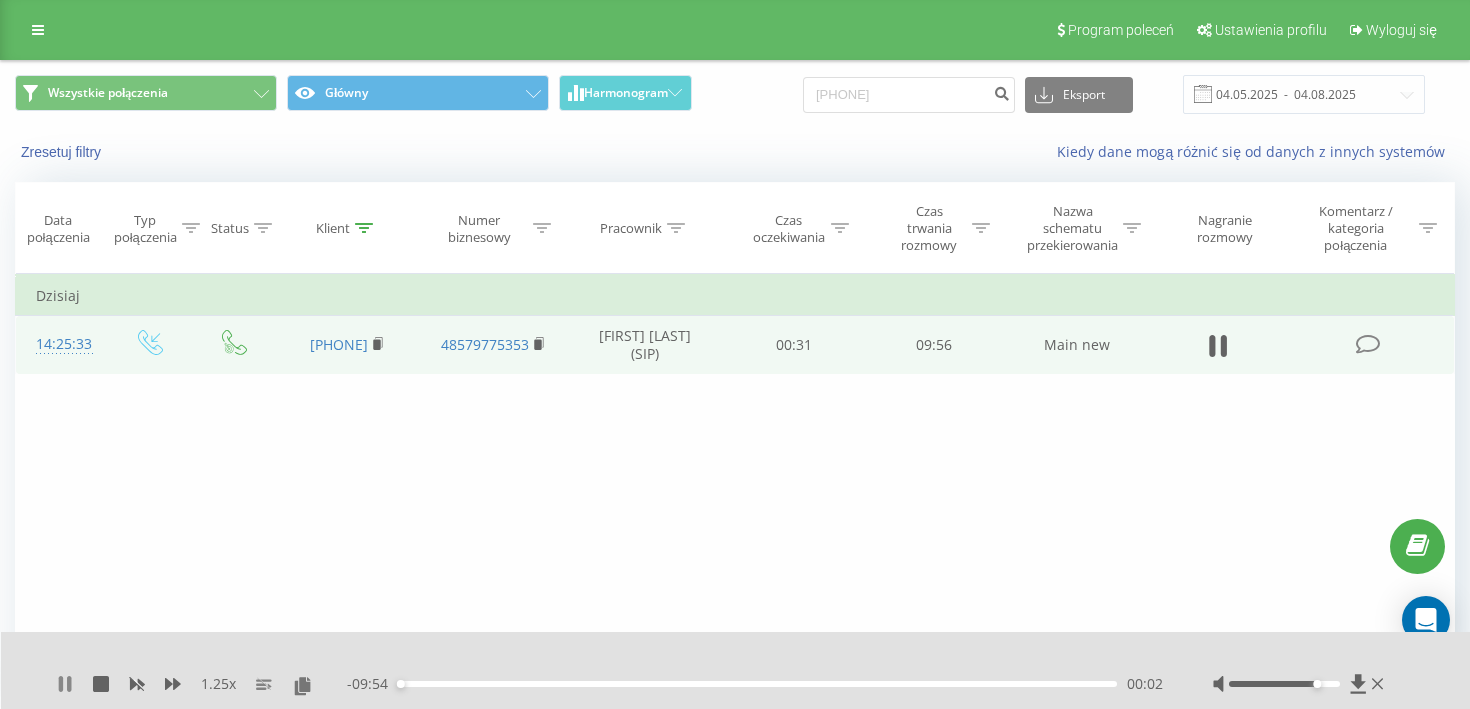 click 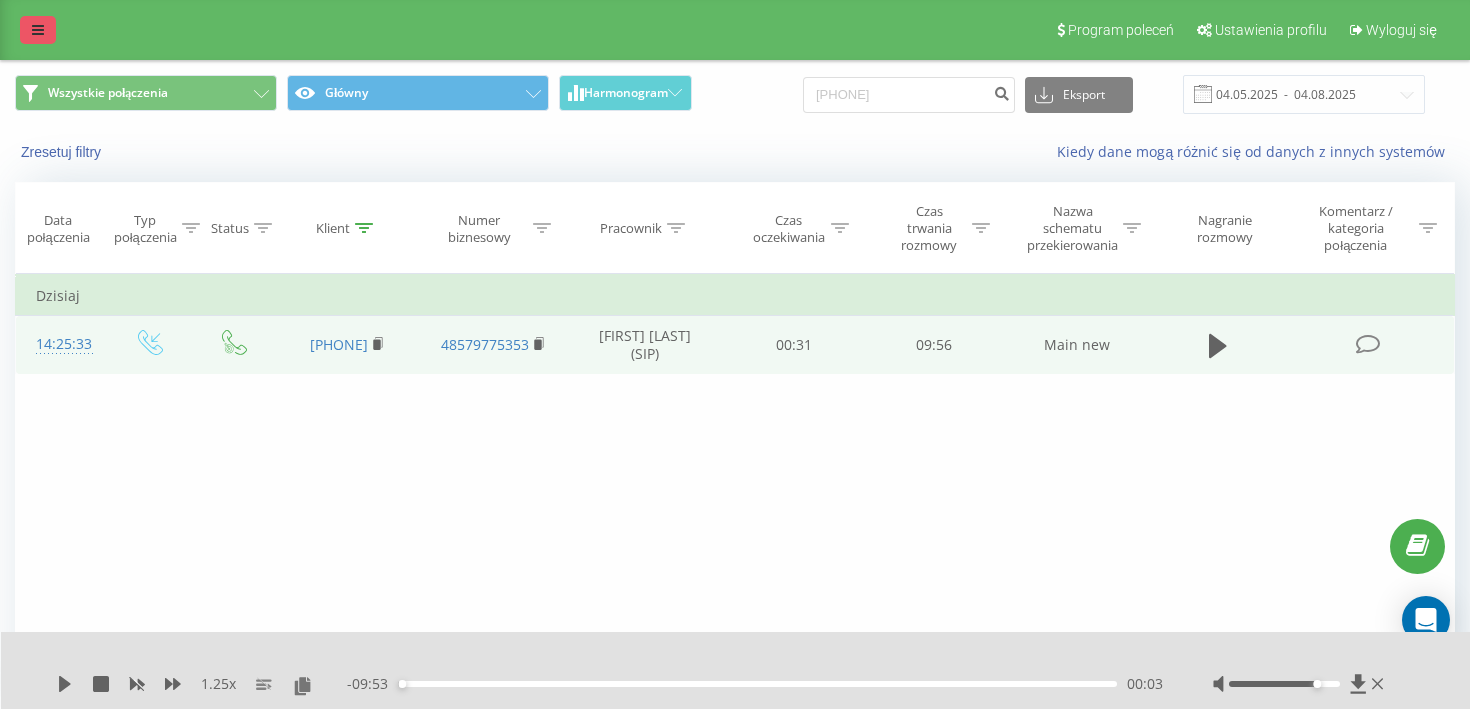 click at bounding box center [38, 30] 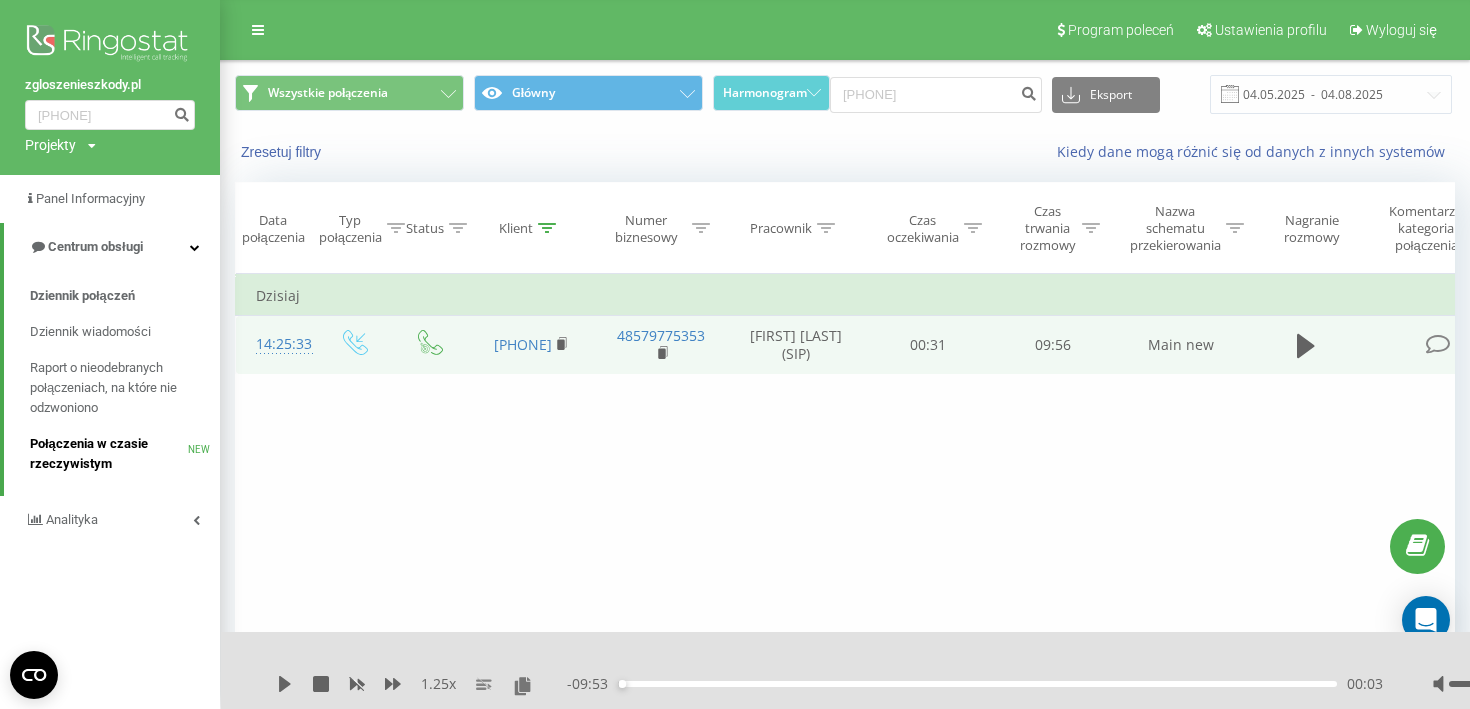 click on "Połączenia w czasie rzeczywistym" at bounding box center (109, 454) 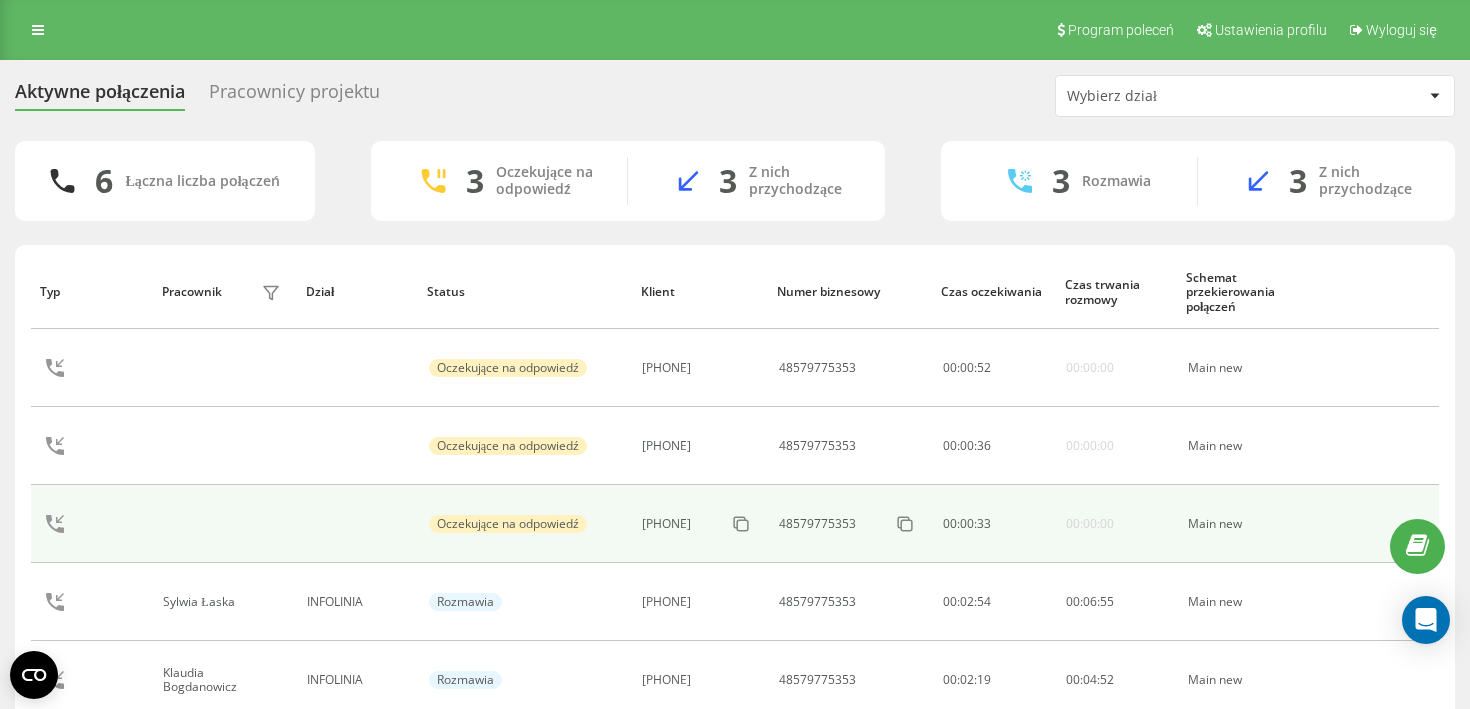 scroll, scrollTop: 156, scrollLeft: 0, axis: vertical 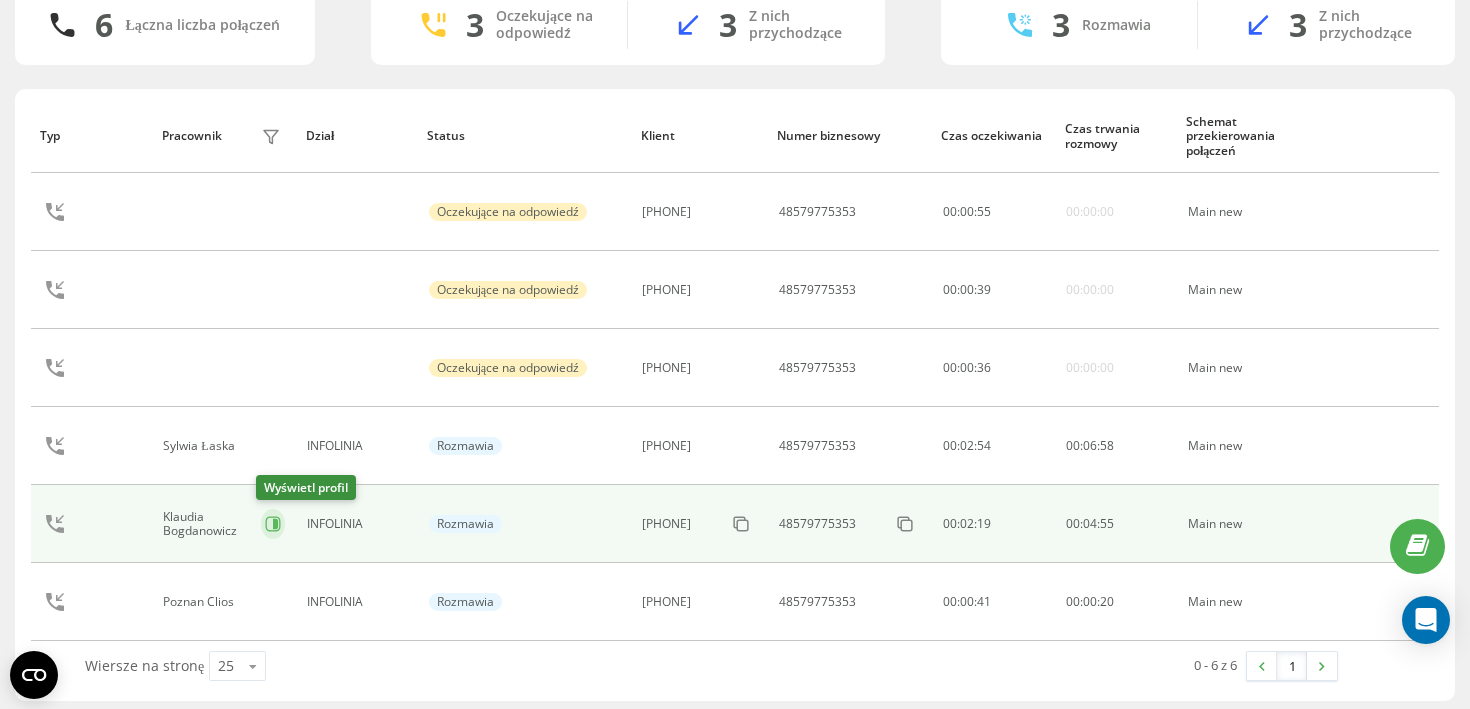 click 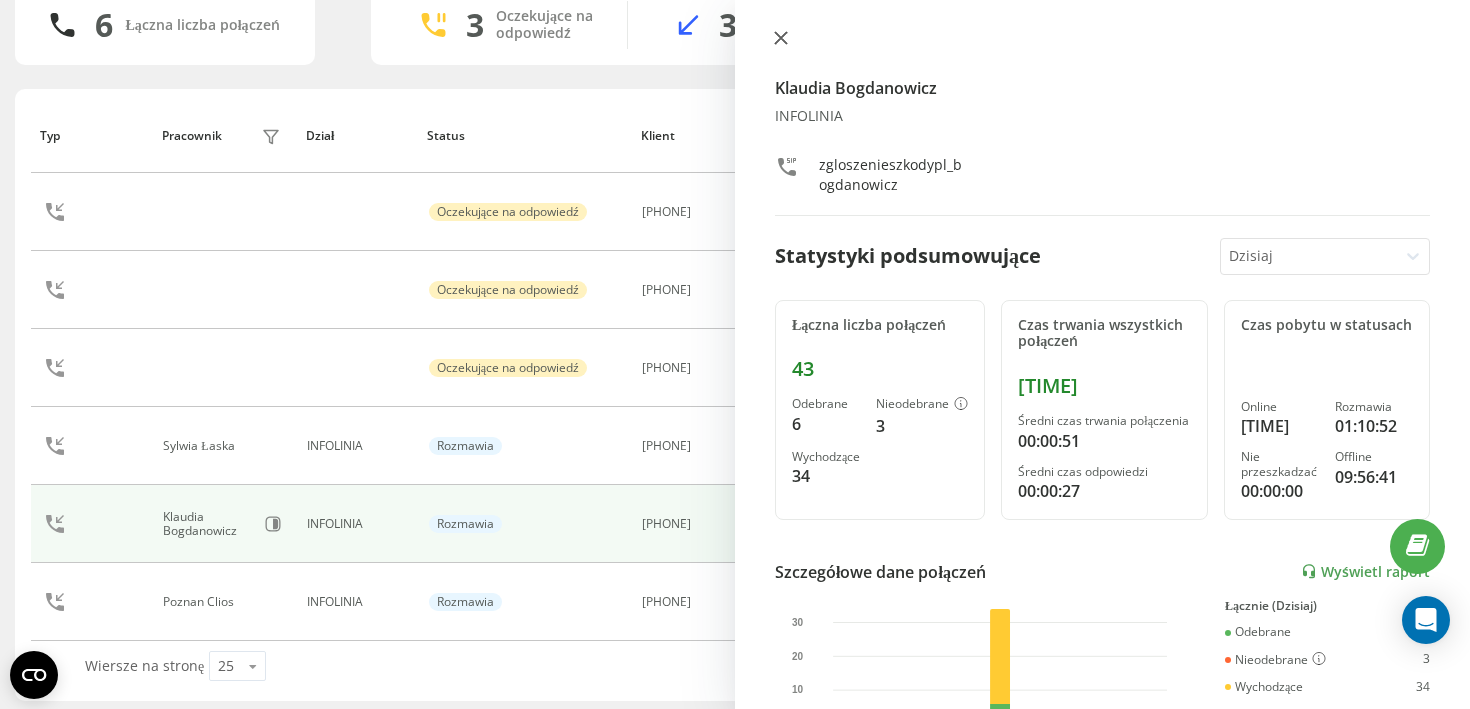 click at bounding box center (781, 39) 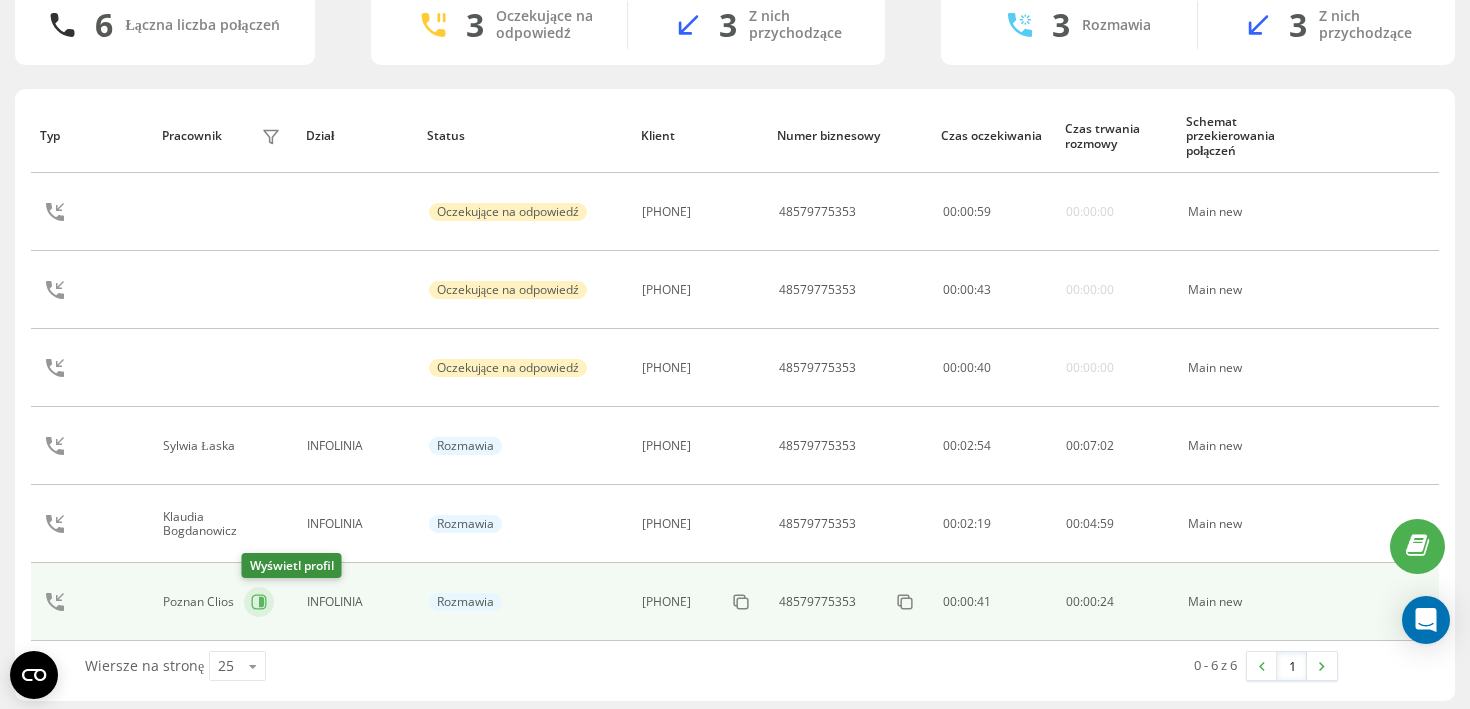 click 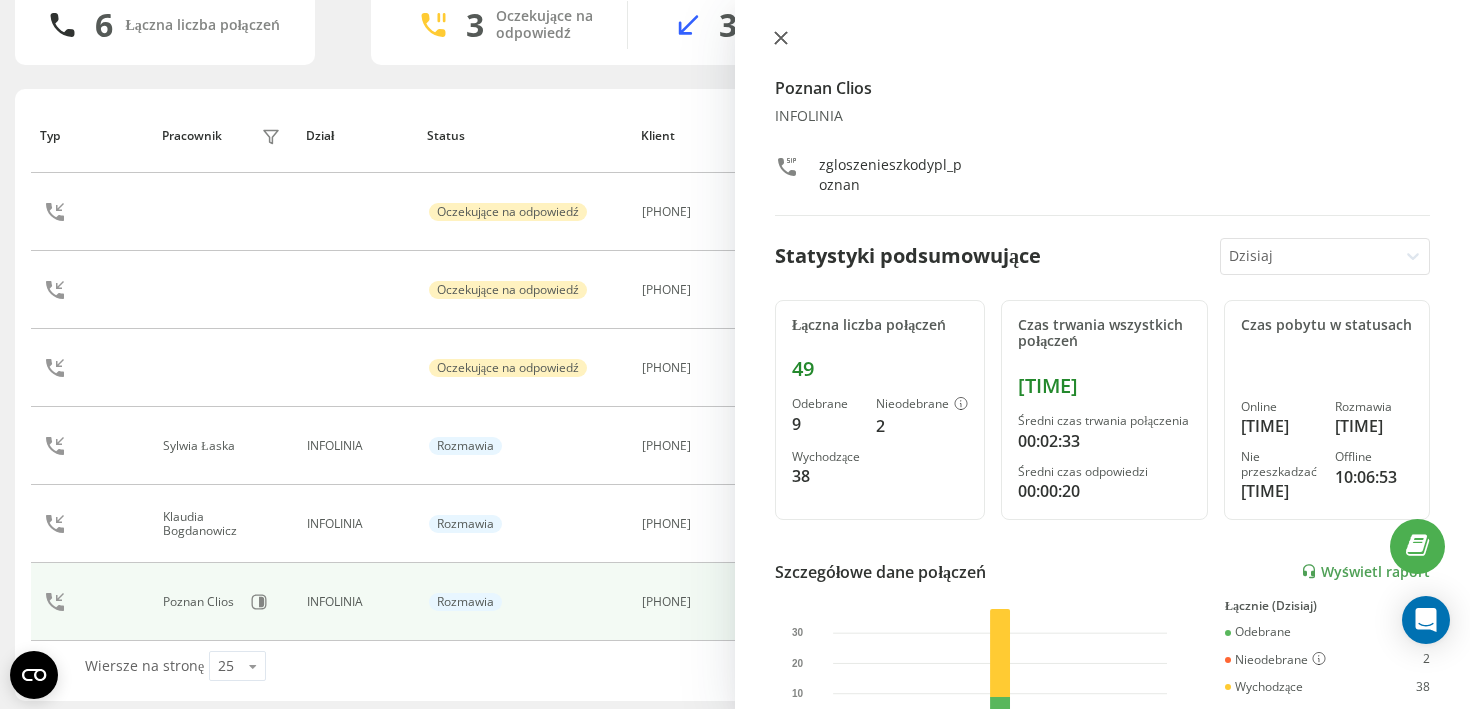 click 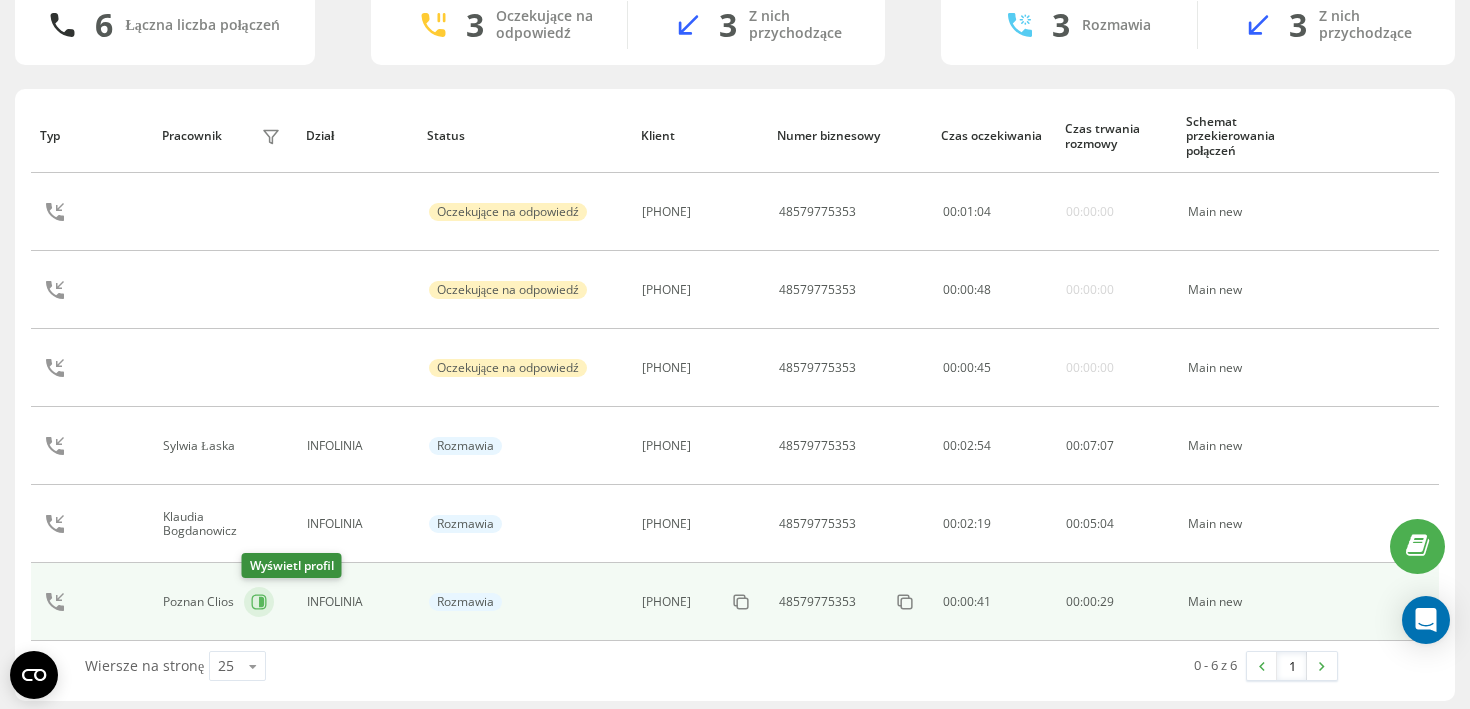 click at bounding box center (259, 602) 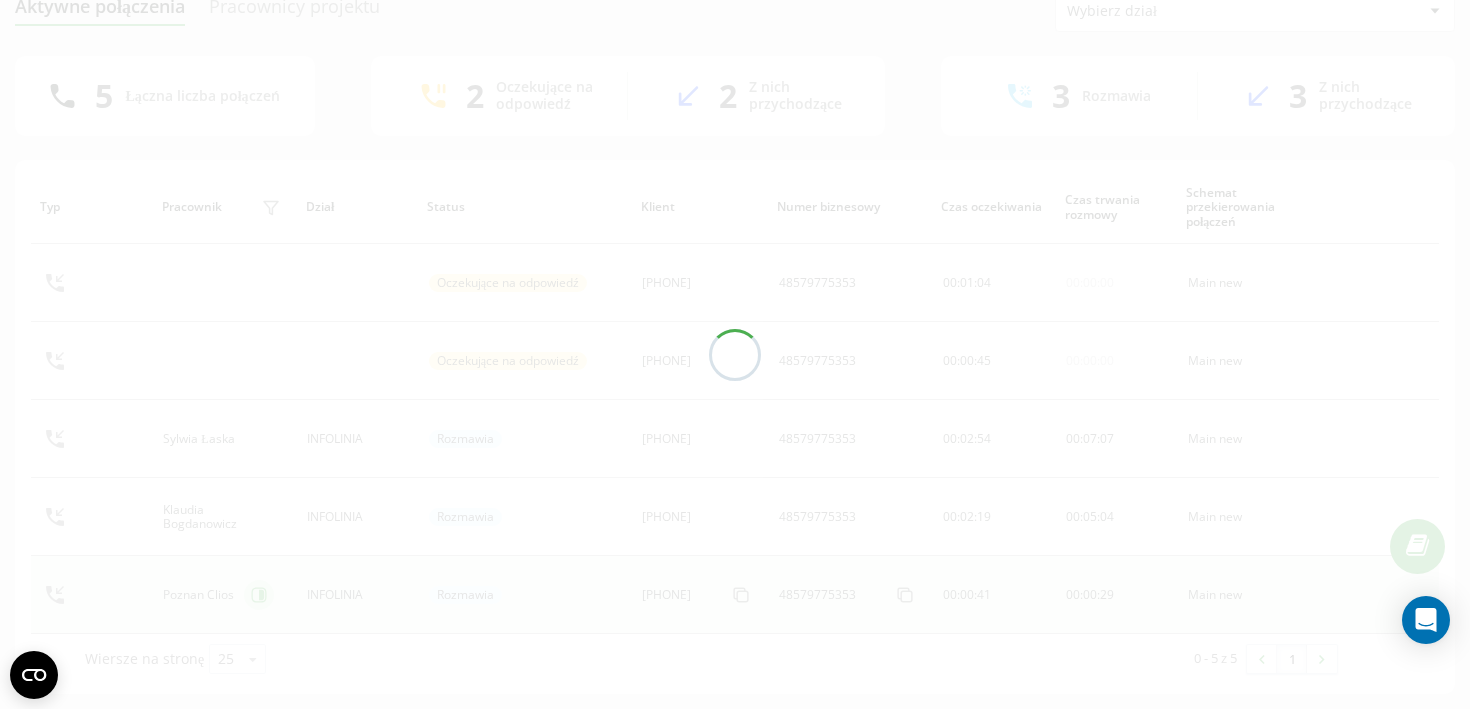 scroll, scrollTop: 85, scrollLeft: 0, axis: vertical 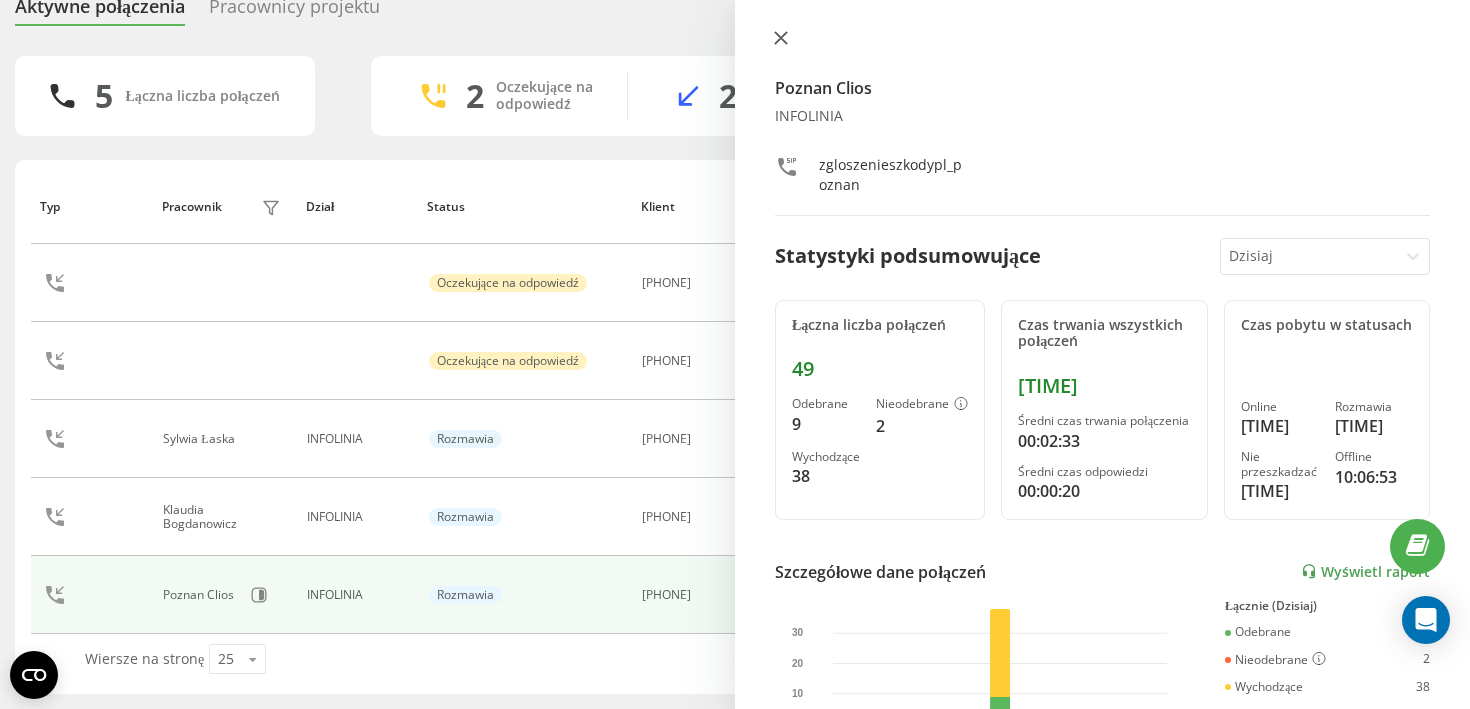 click 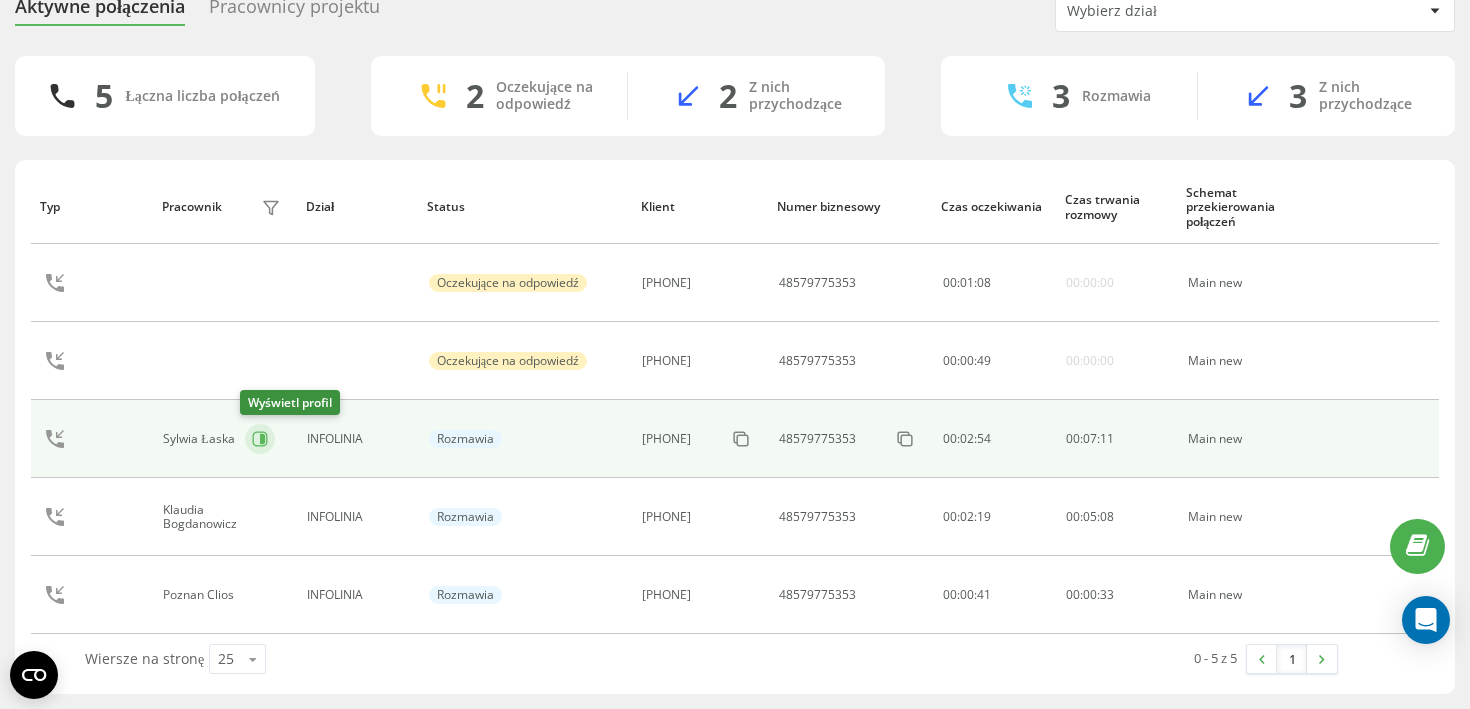 click 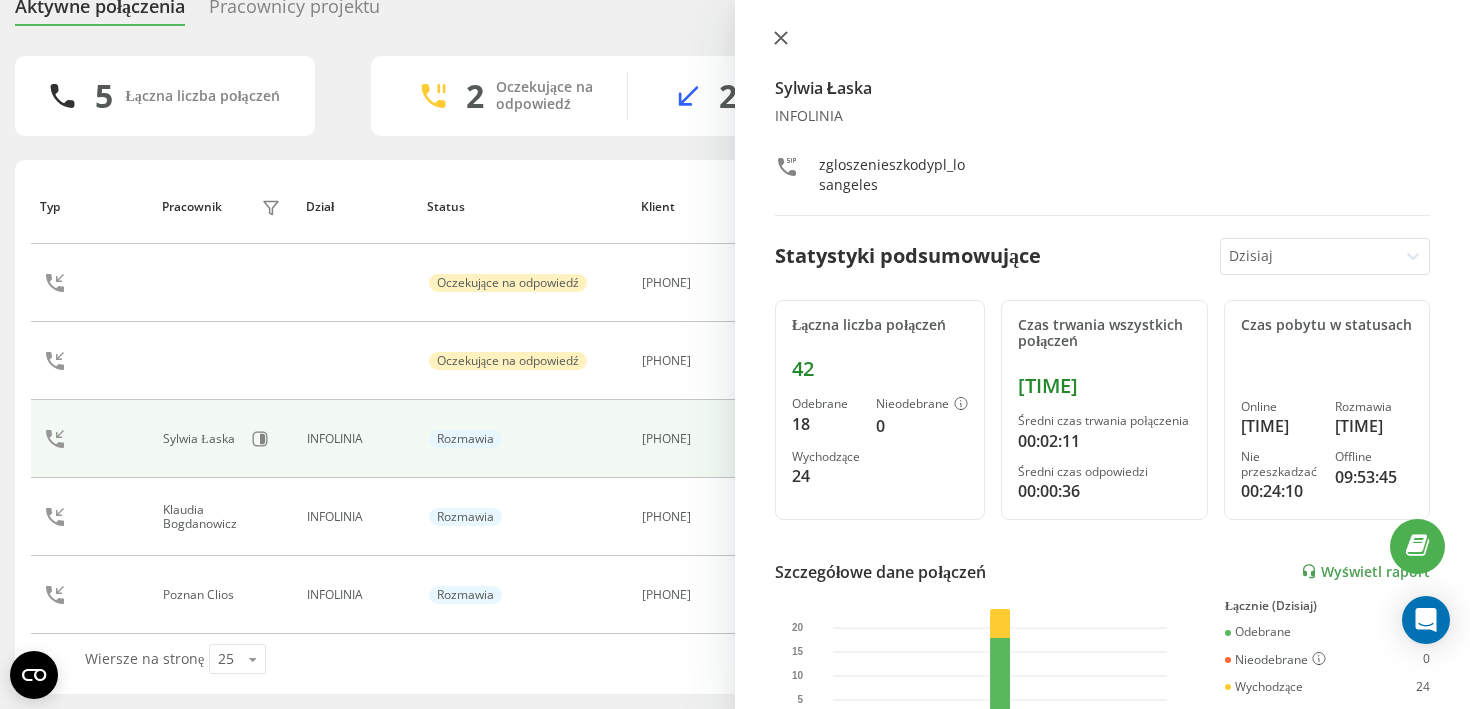 click 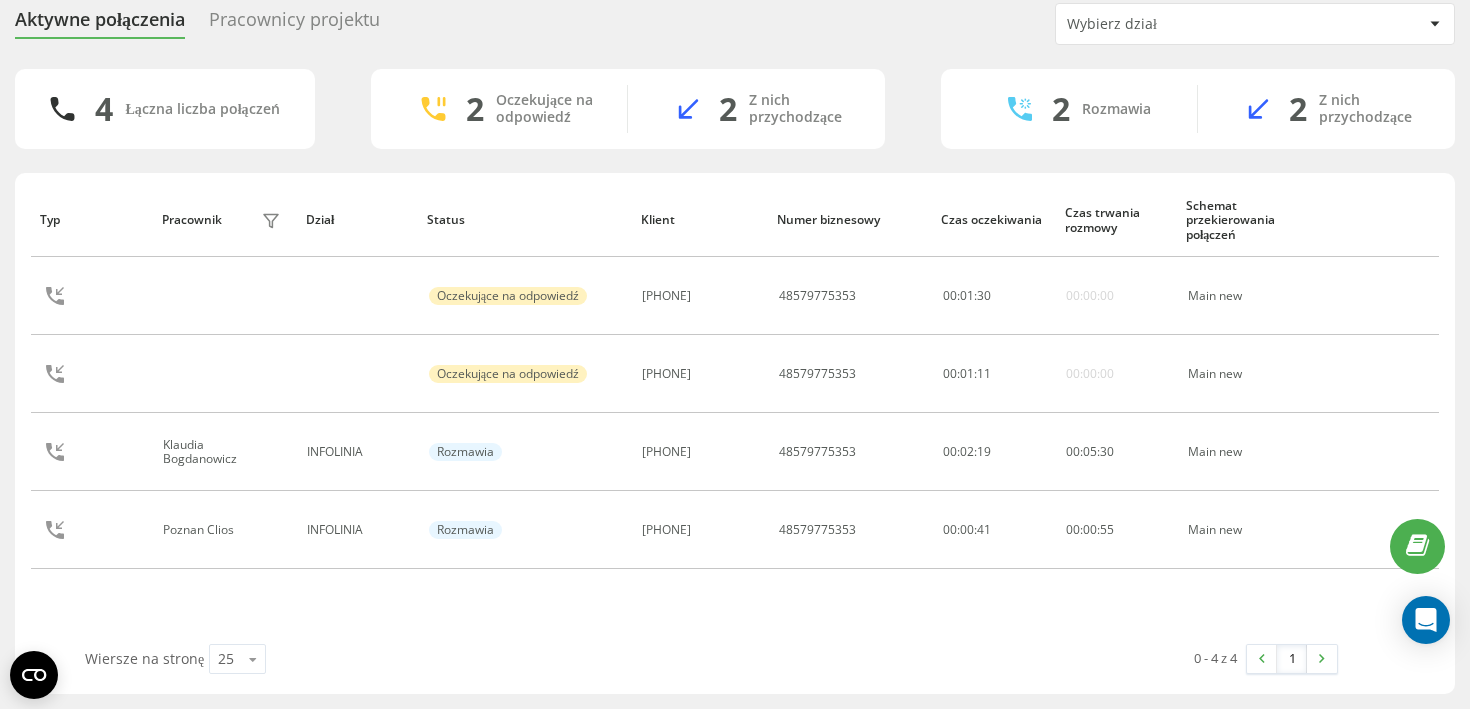 scroll, scrollTop: 72, scrollLeft: 0, axis: vertical 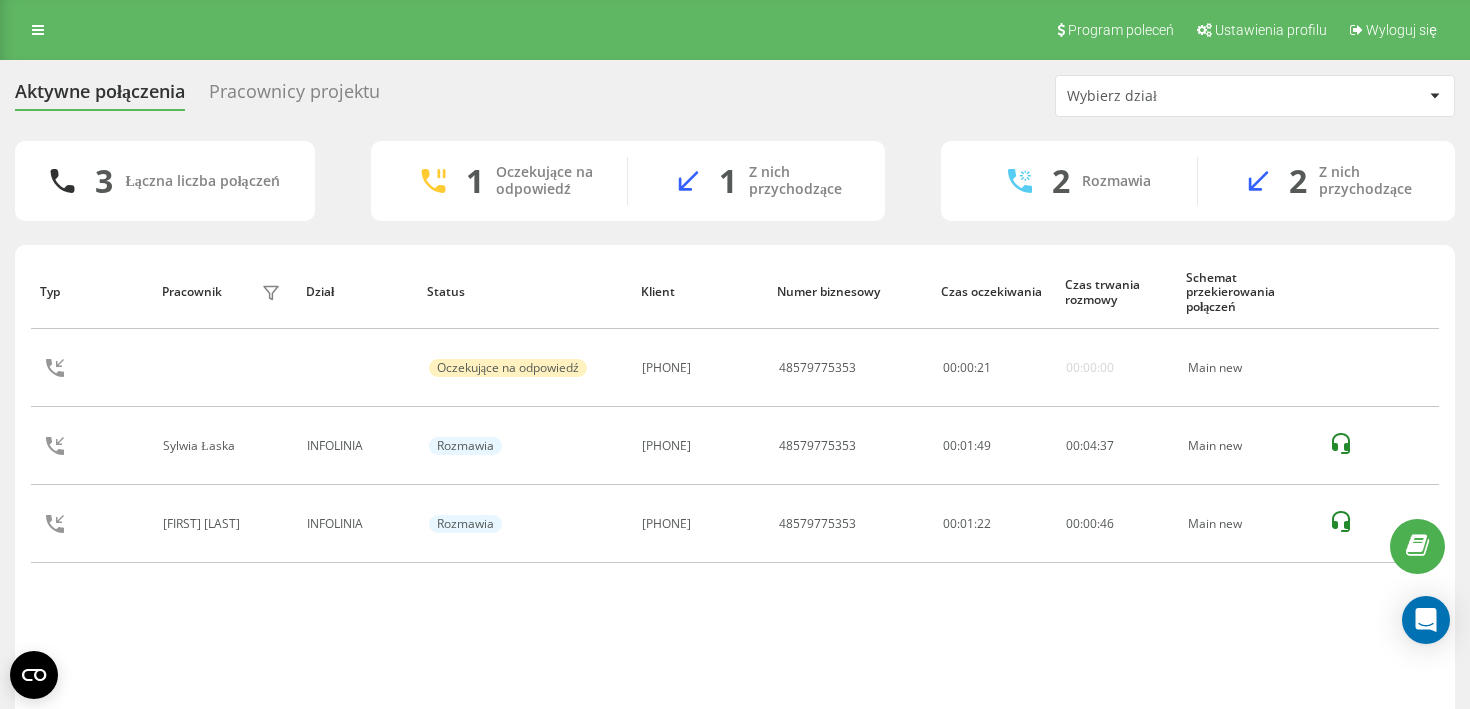 click on "Program poleceń Ustawienia profilu Wyloguj się" at bounding box center (735, 30) 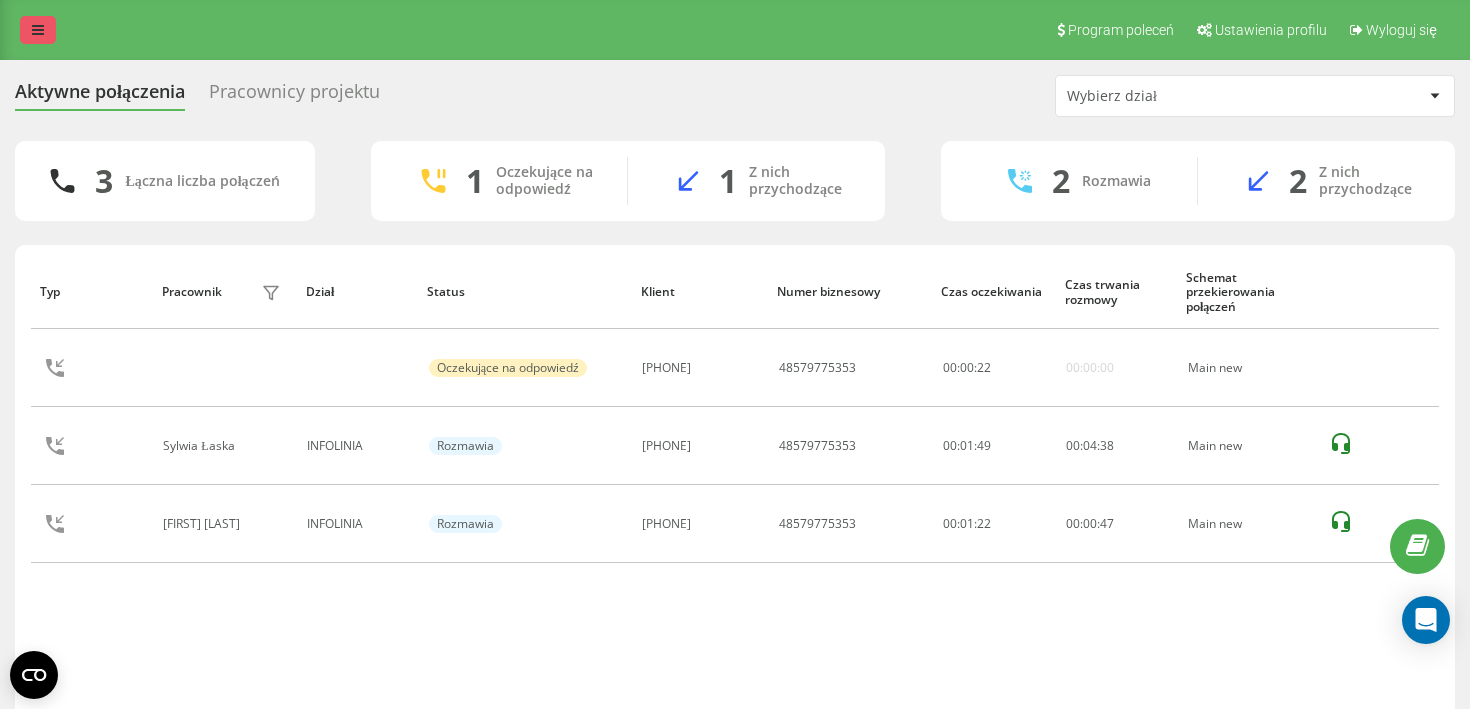 click at bounding box center (38, 30) 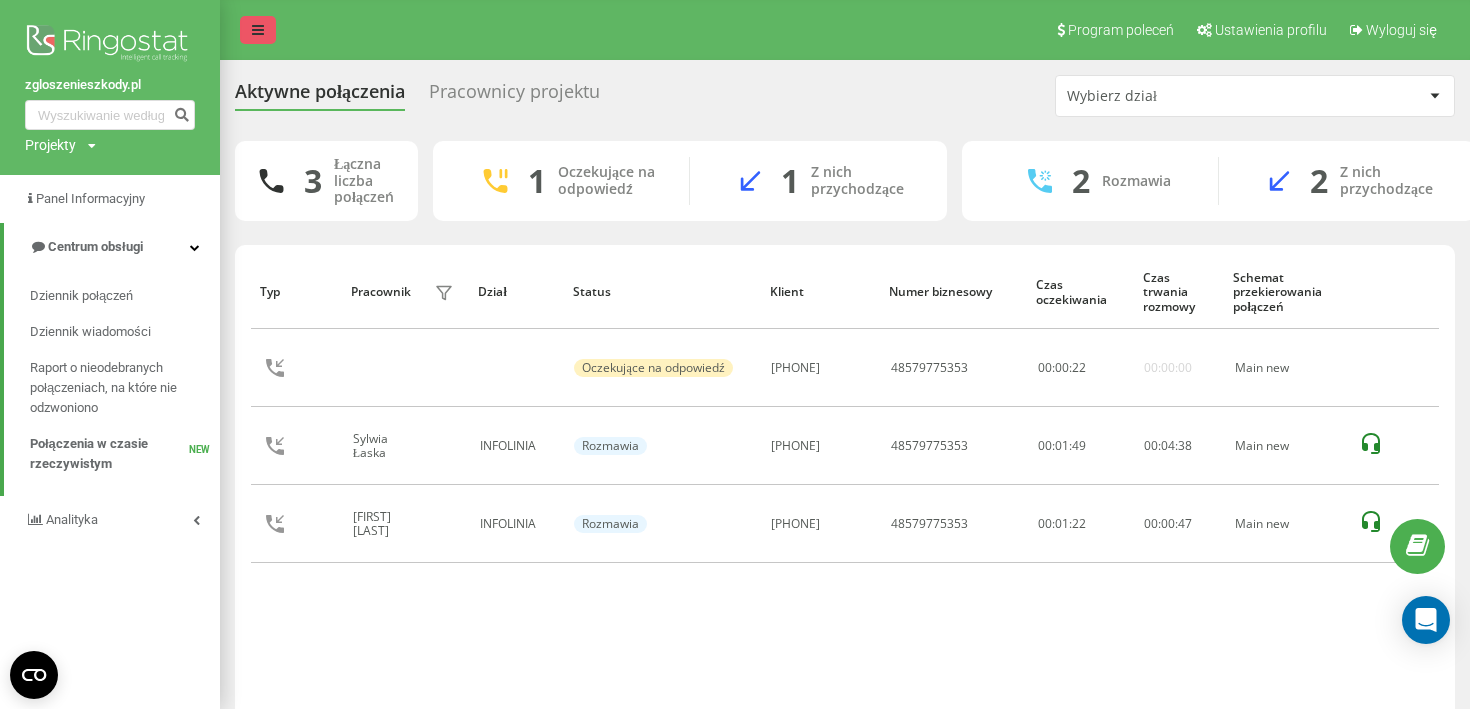 click at bounding box center [110, 45] 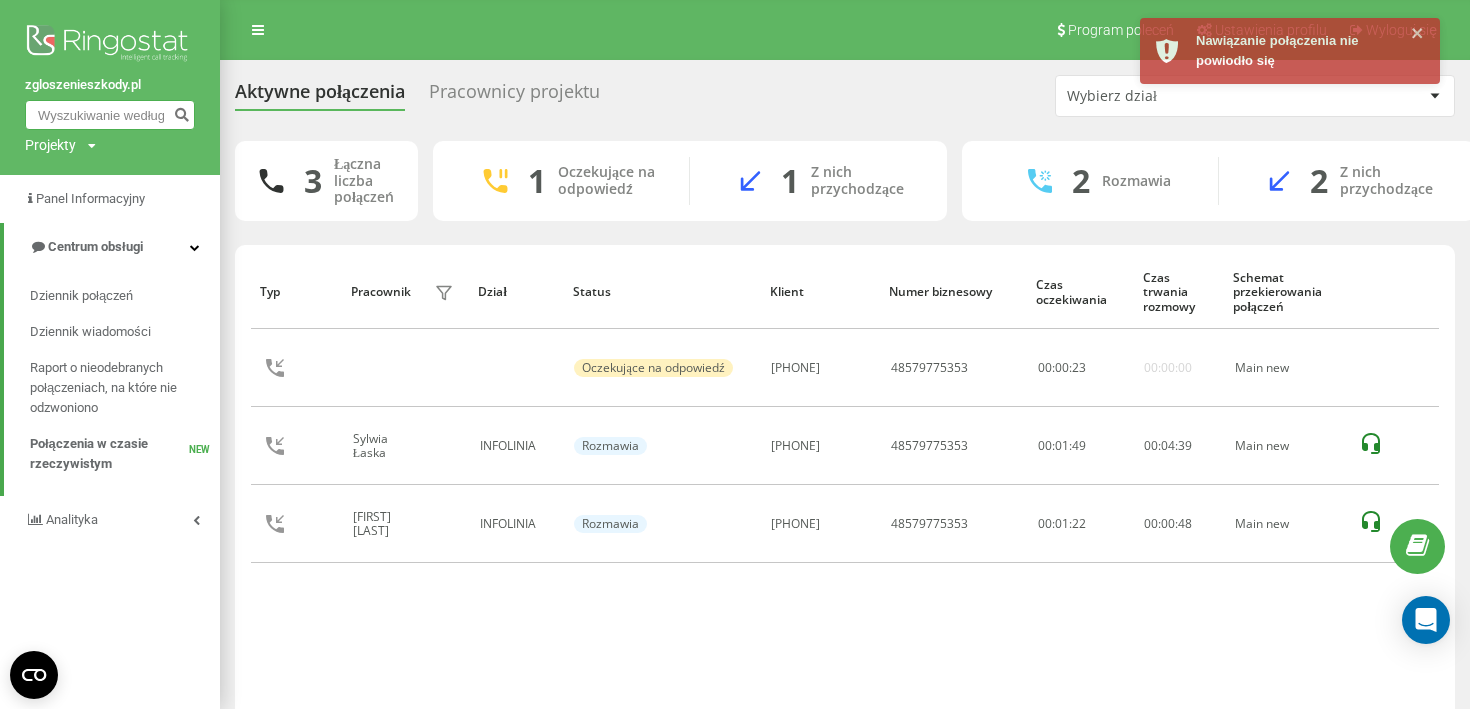 click at bounding box center [110, 115] 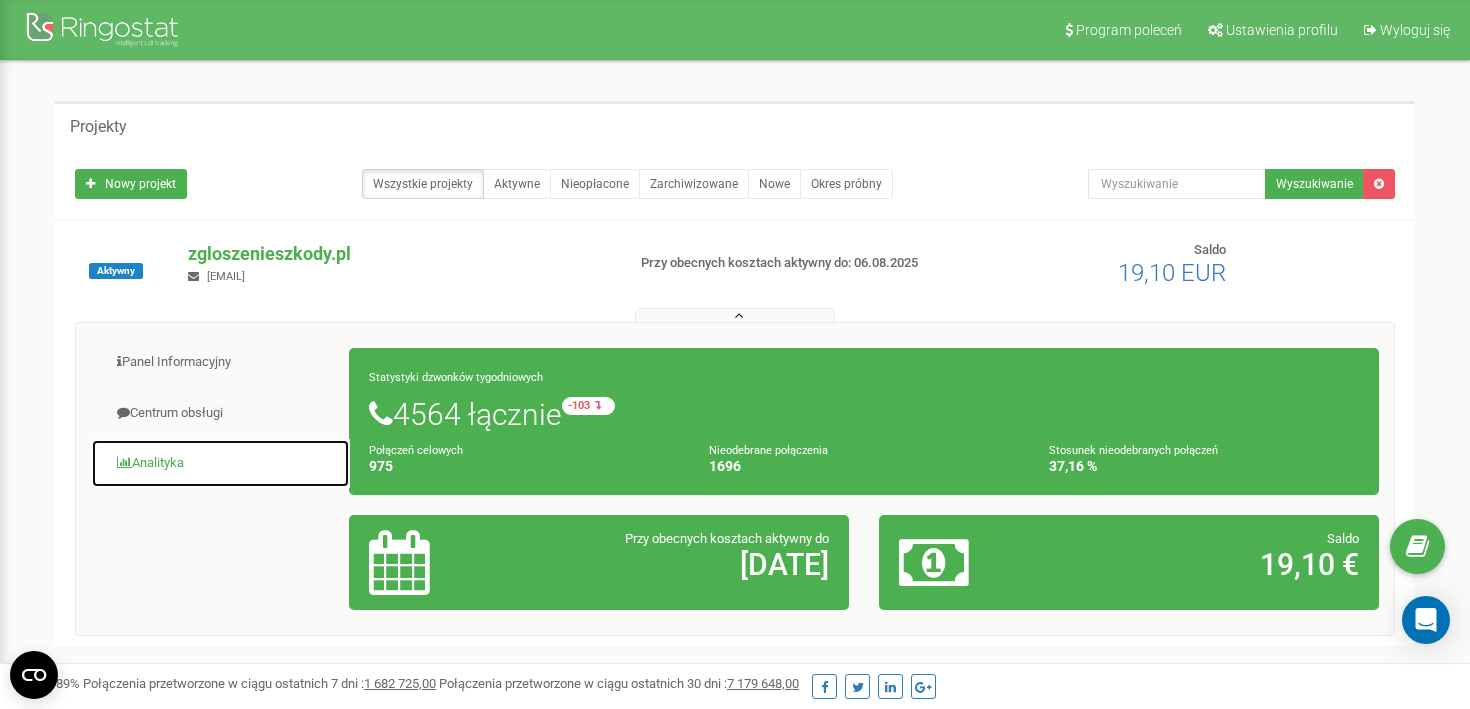click on "Analityka" at bounding box center (220, 463) 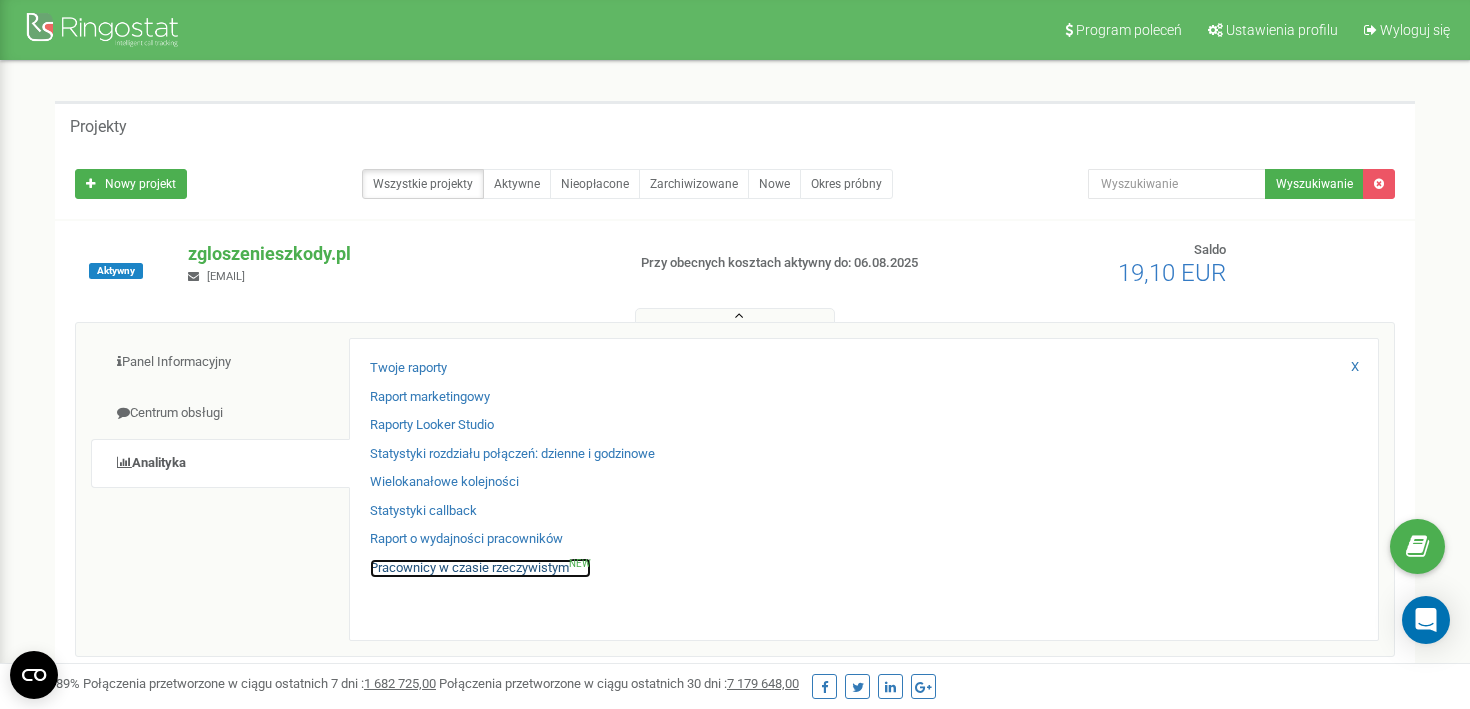 click on "Pracownicy w czasie rzeczywistym  NEW" at bounding box center [480, 568] 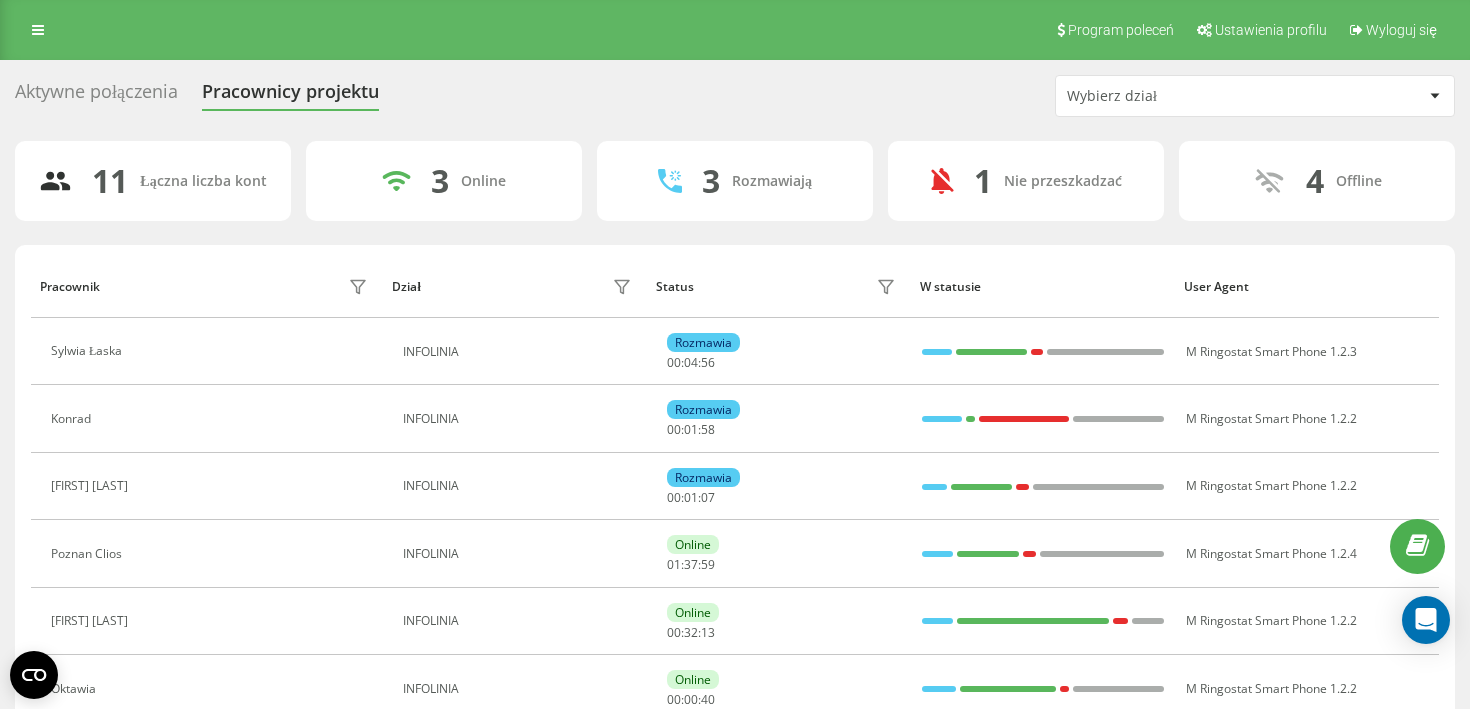 scroll, scrollTop: 0, scrollLeft: 0, axis: both 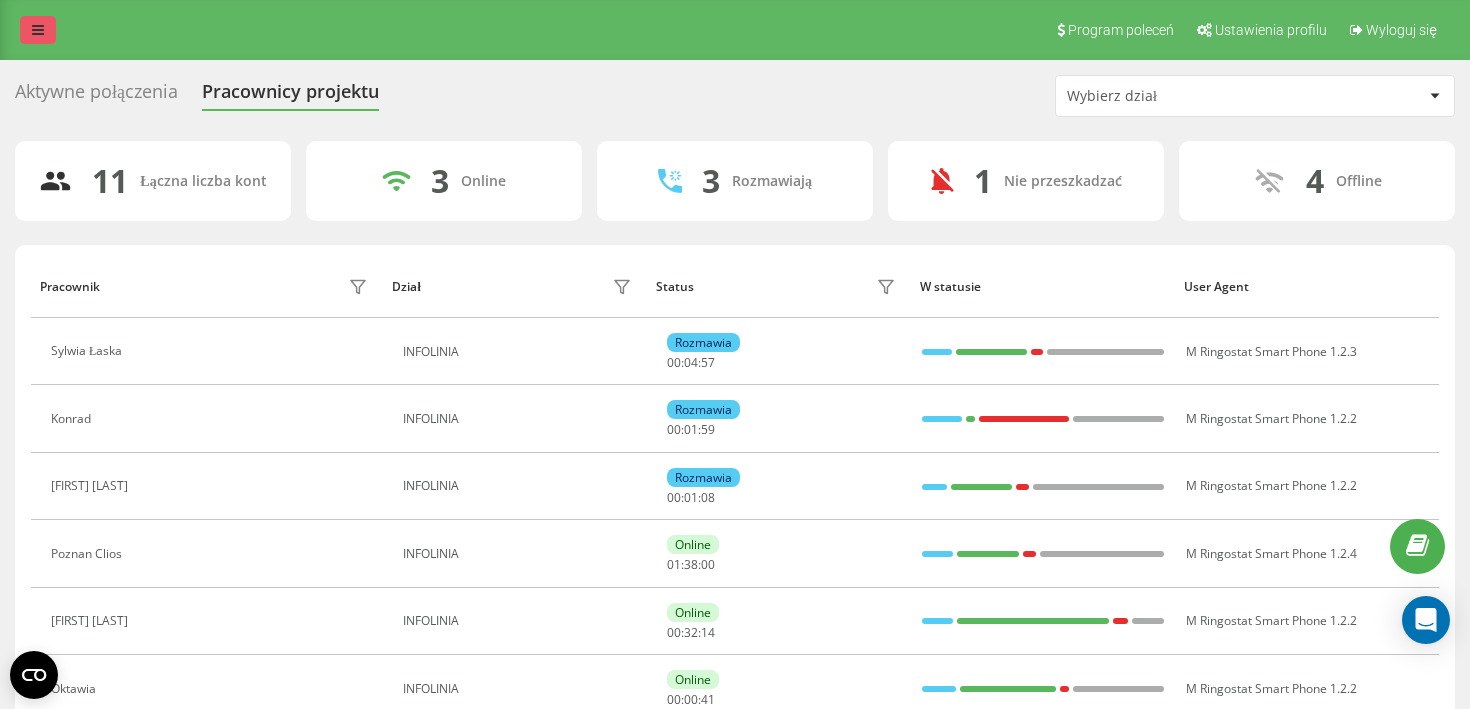 click at bounding box center (38, 30) 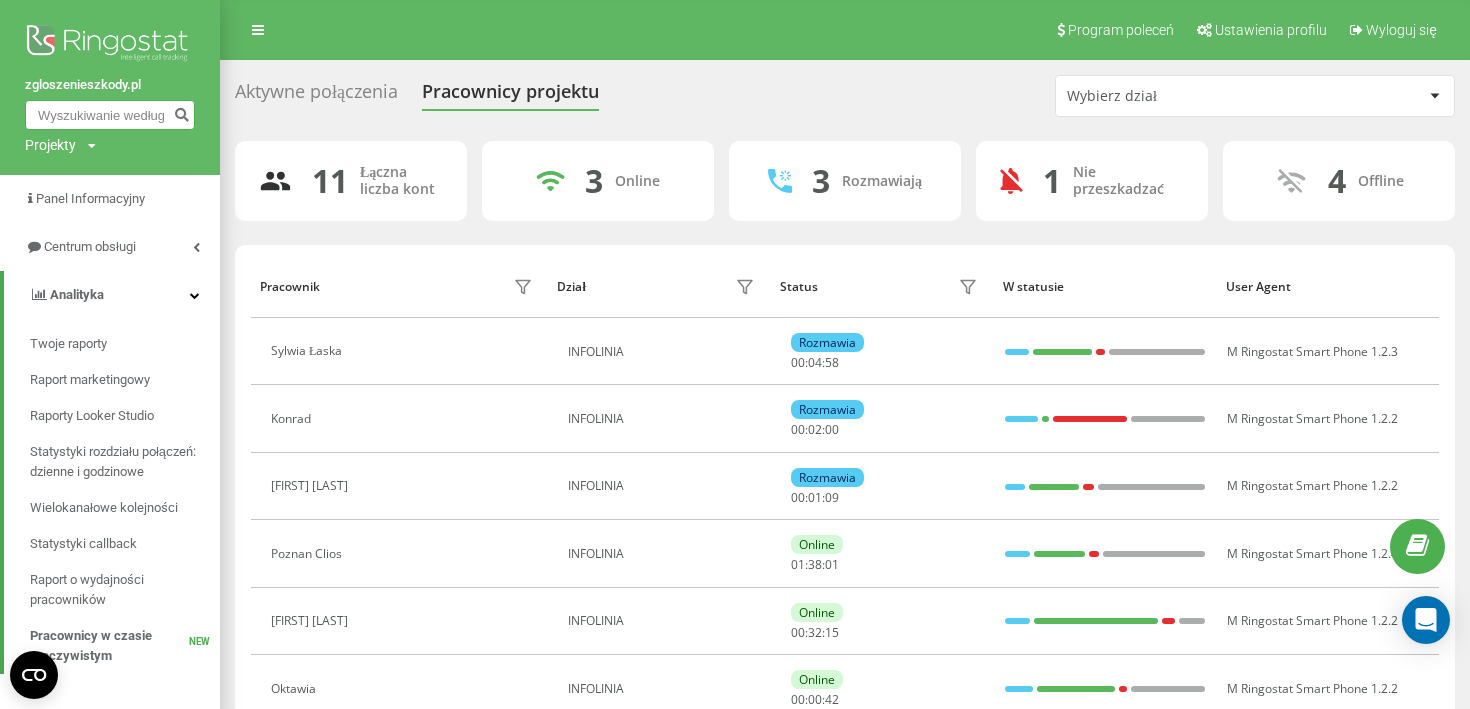 click at bounding box center (110, 115) 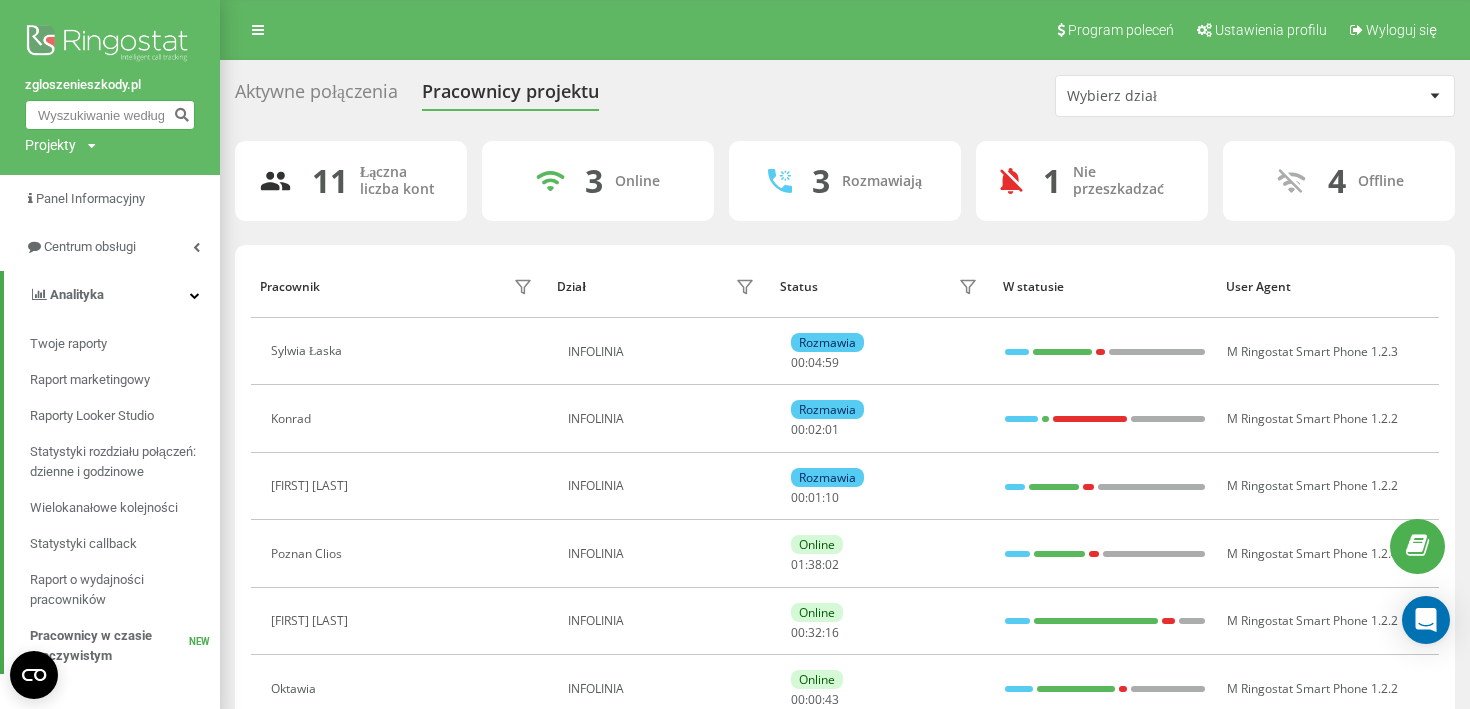 paste on "[PHONE]" 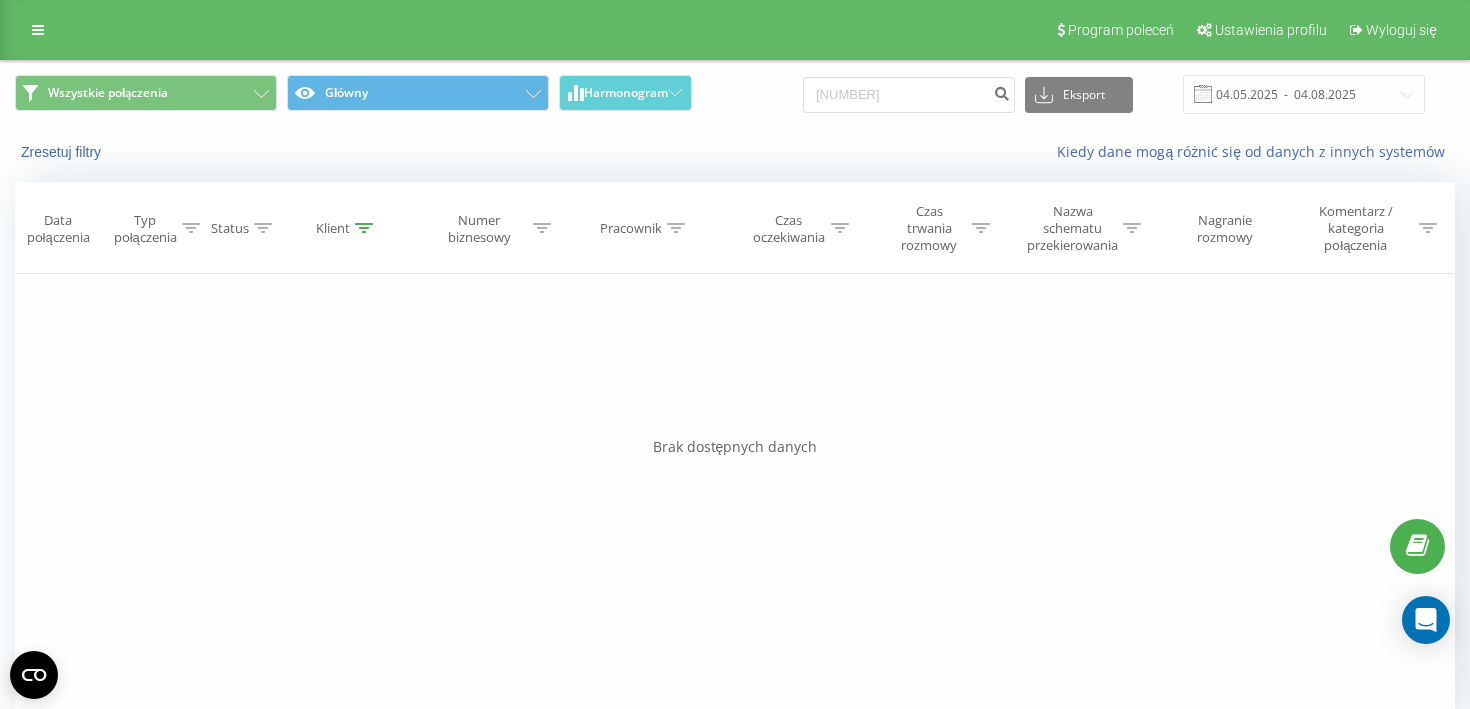 scroll, scrollTop: 0, scrollLeft: 0, axis: both 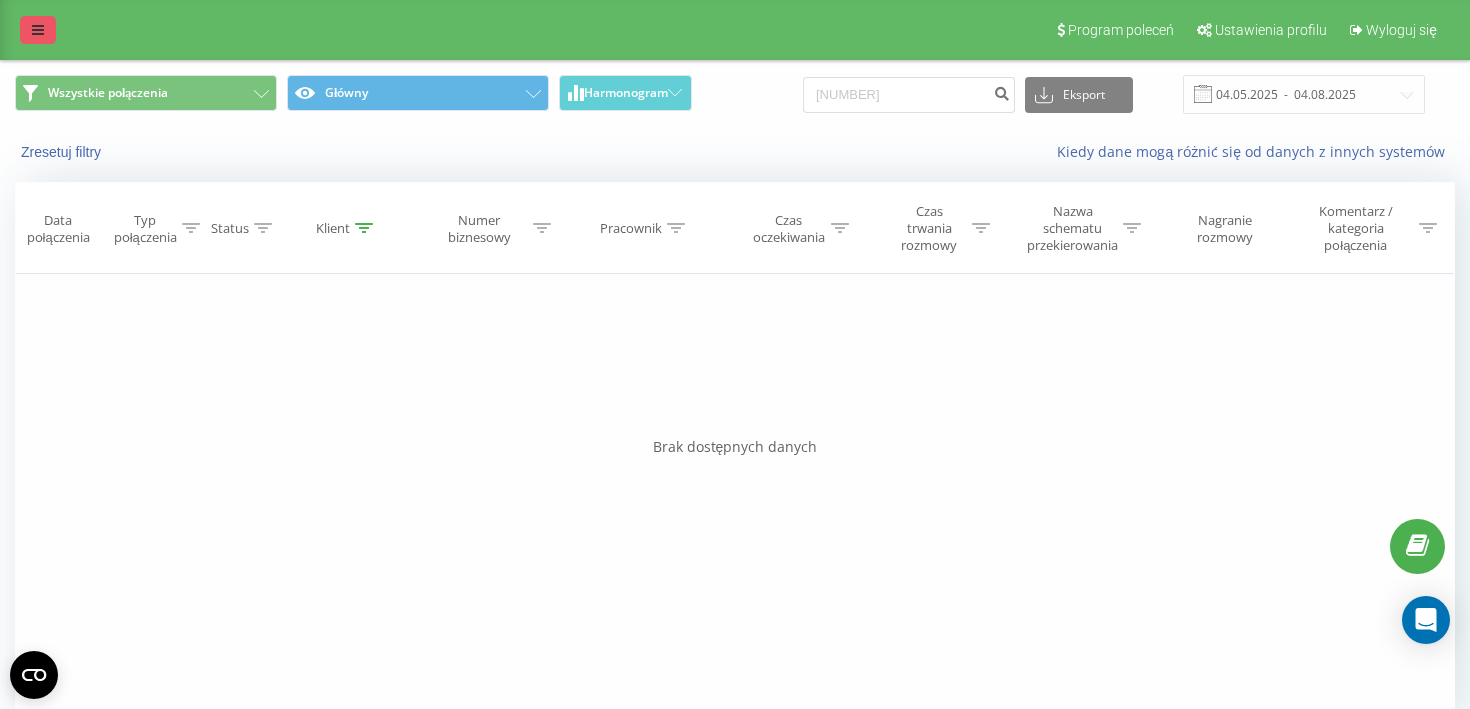 click at bounding box center [38, 30] 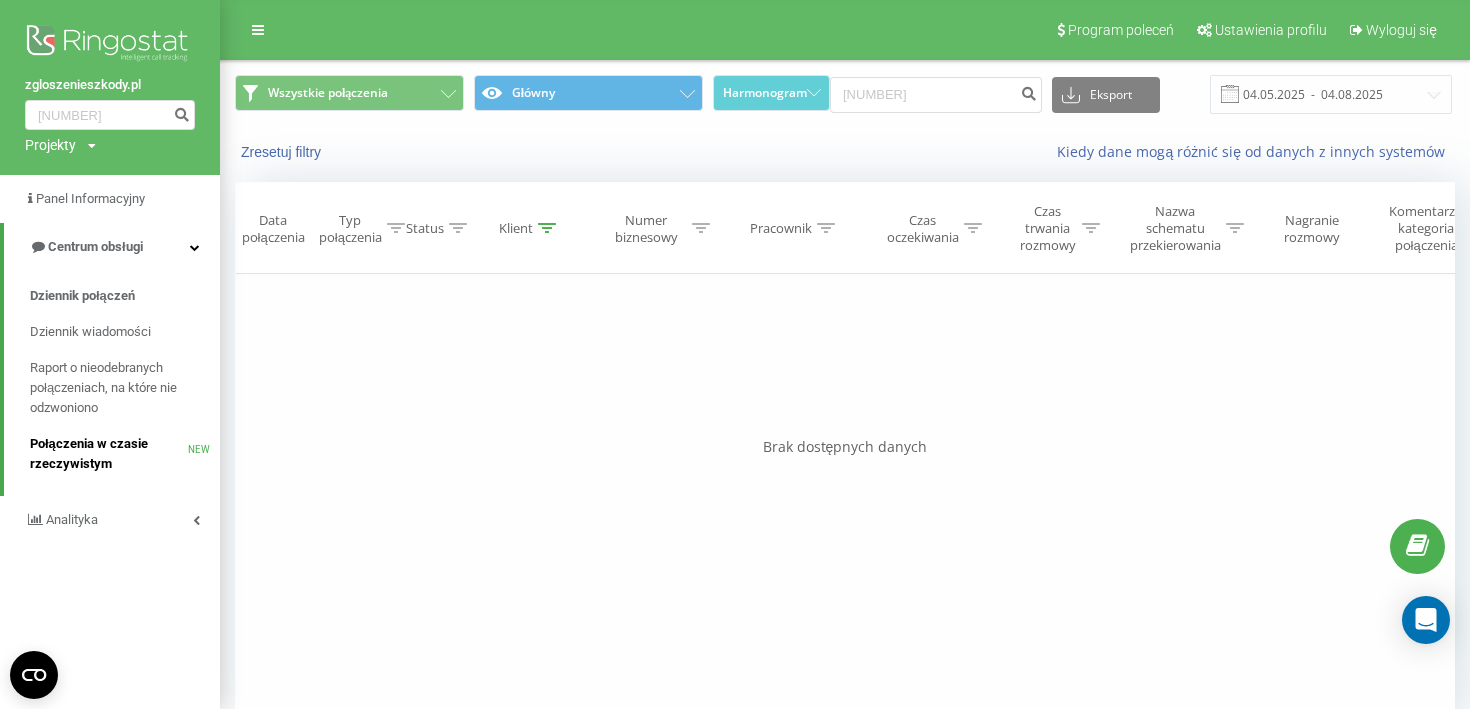 click on "Połączenia w czasie rzeczywistym" at bounding box center (109, 454) 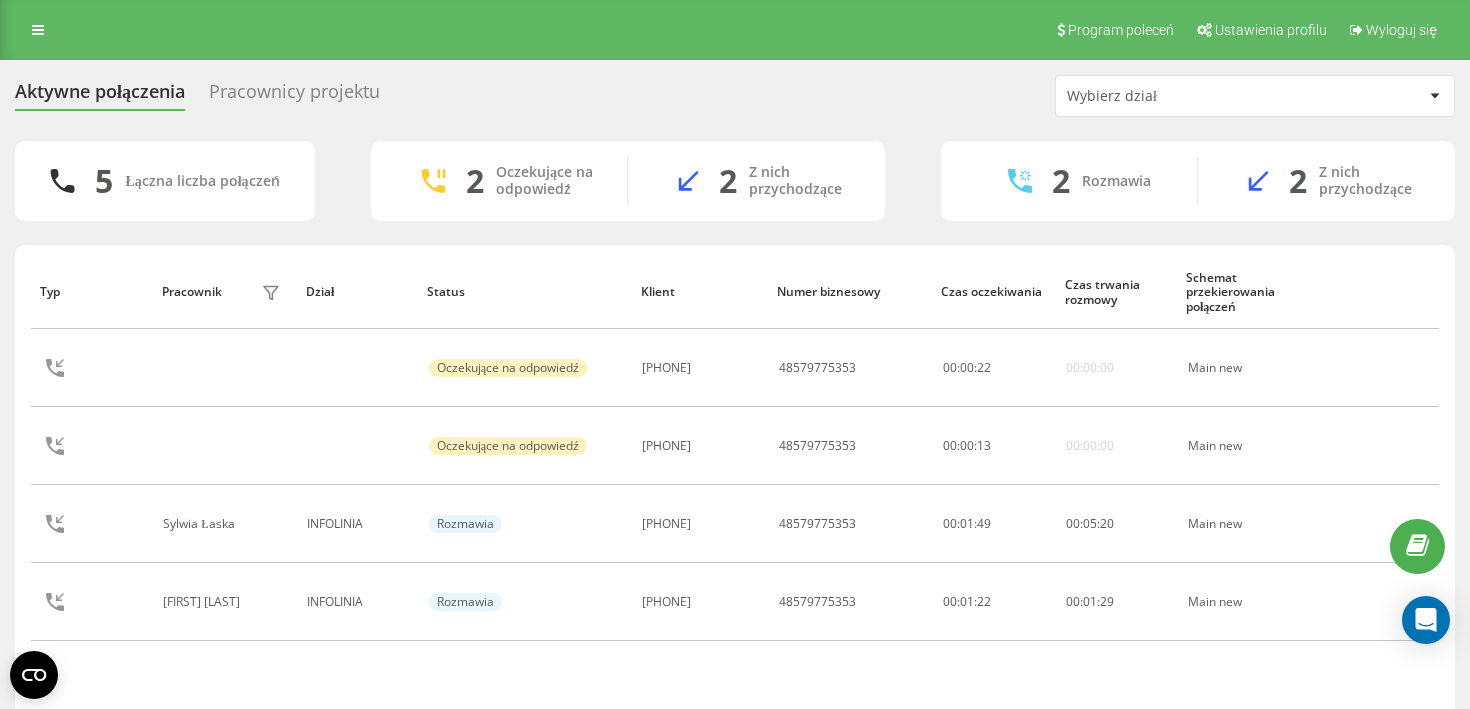 scroll, scrollTop: 0, scrollLeft: 0, axis: both 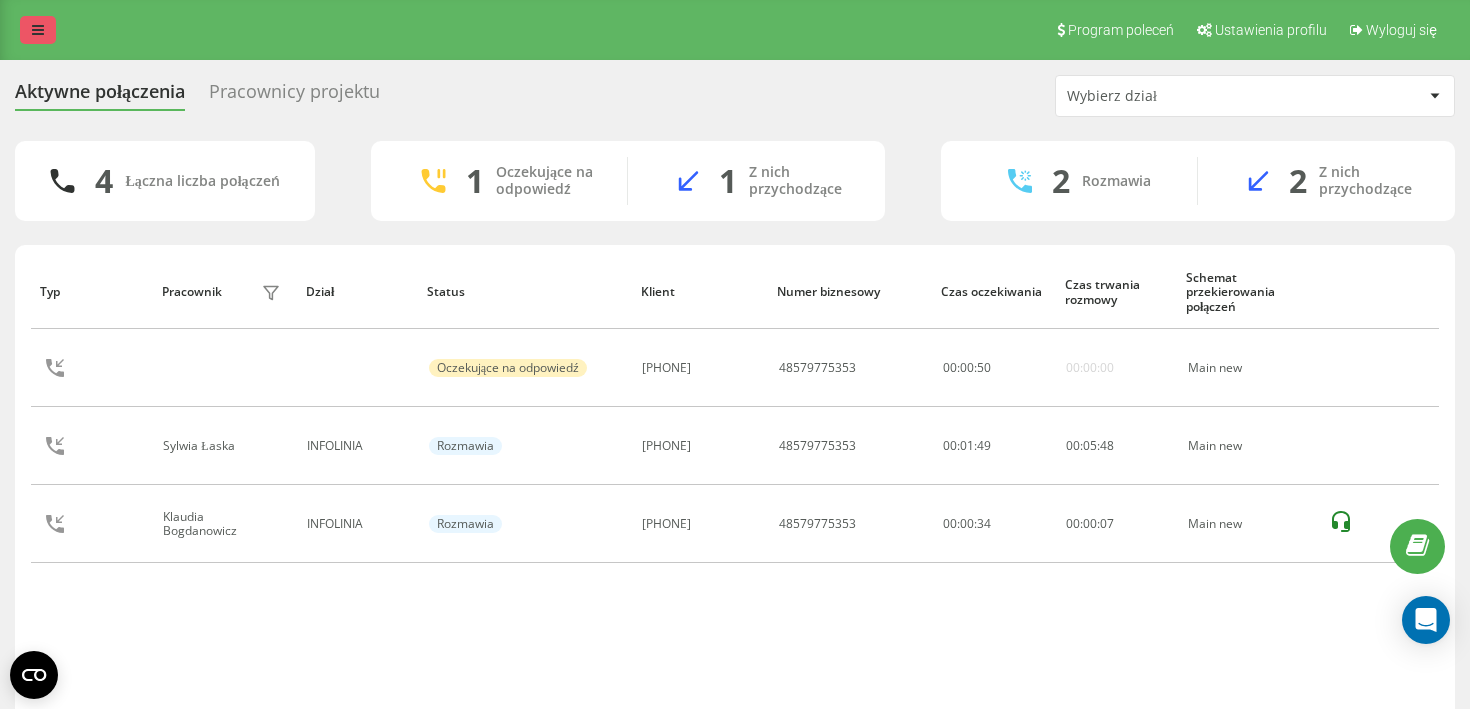 click at bounding box center (38, 30) 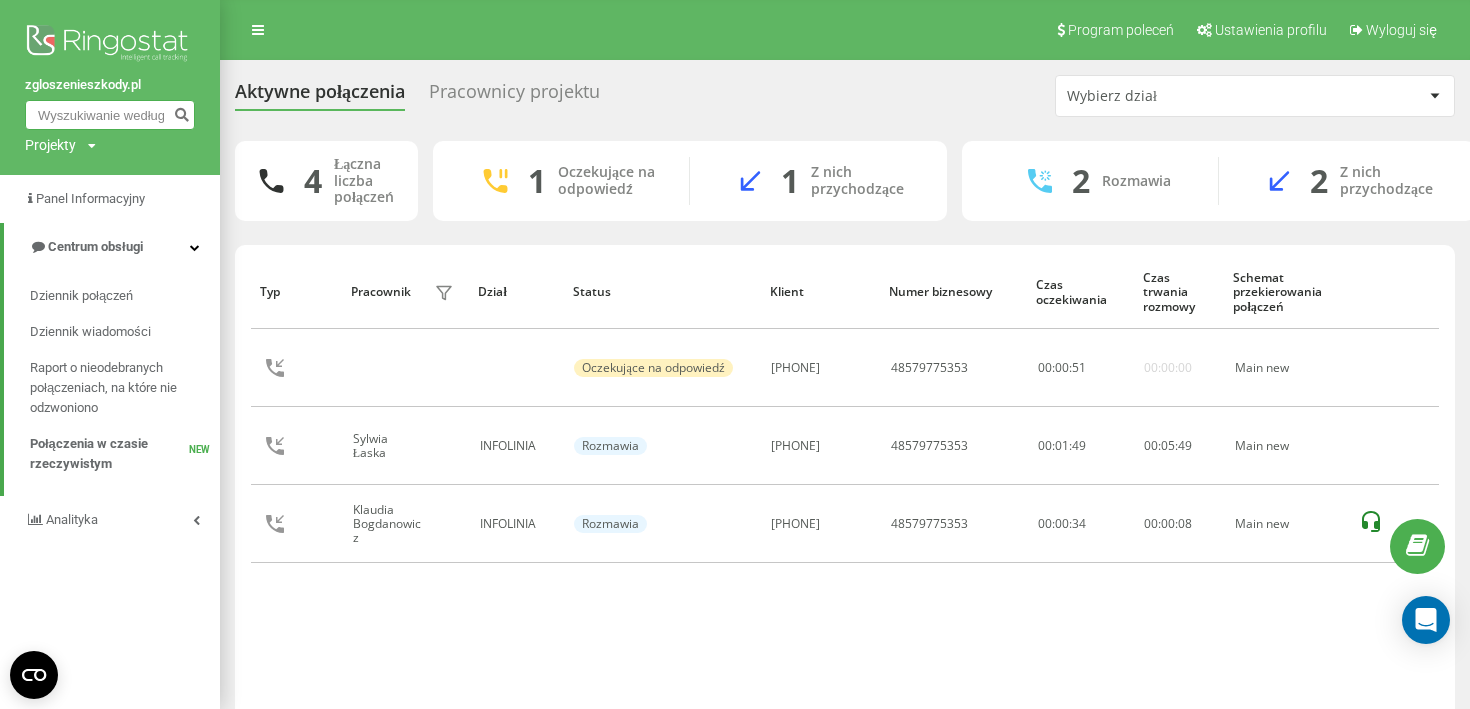 click at bounding box center [110, 115] 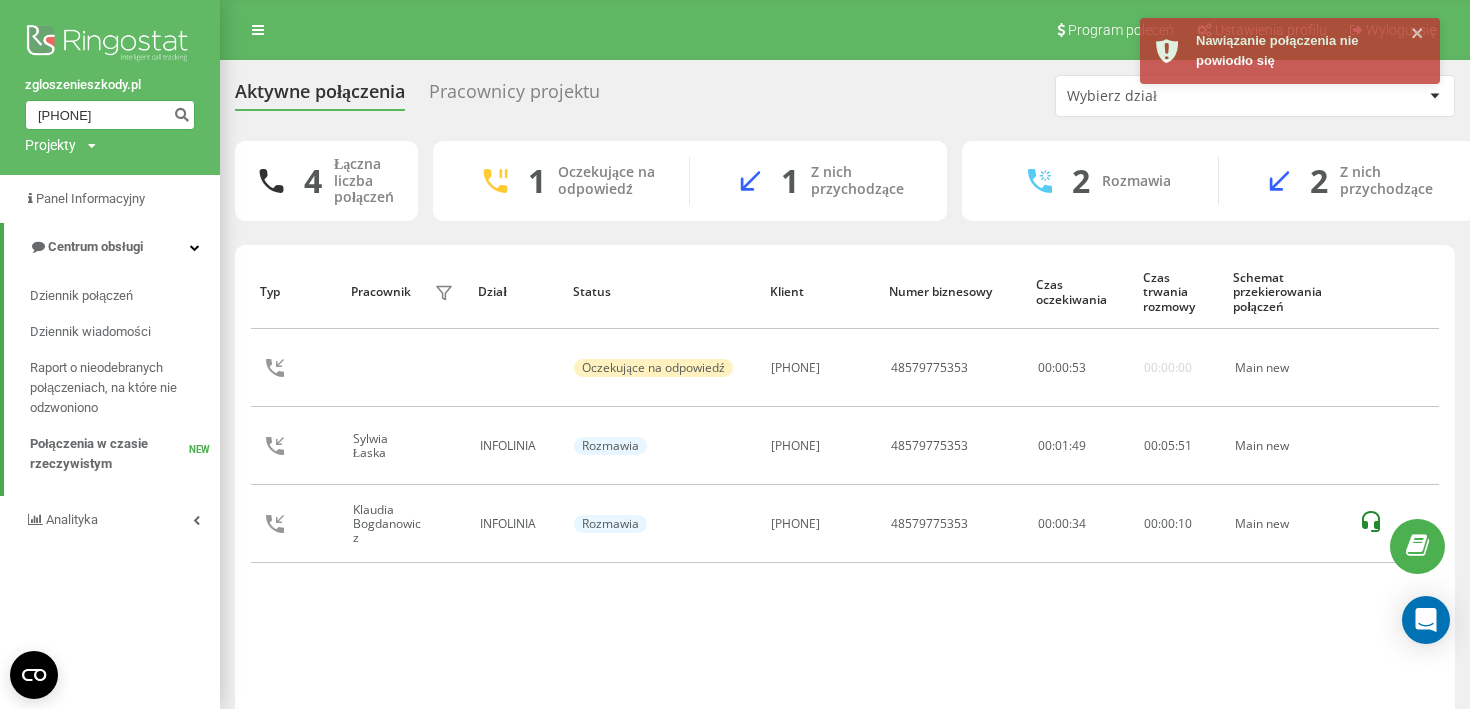 type on "[PHONE]" 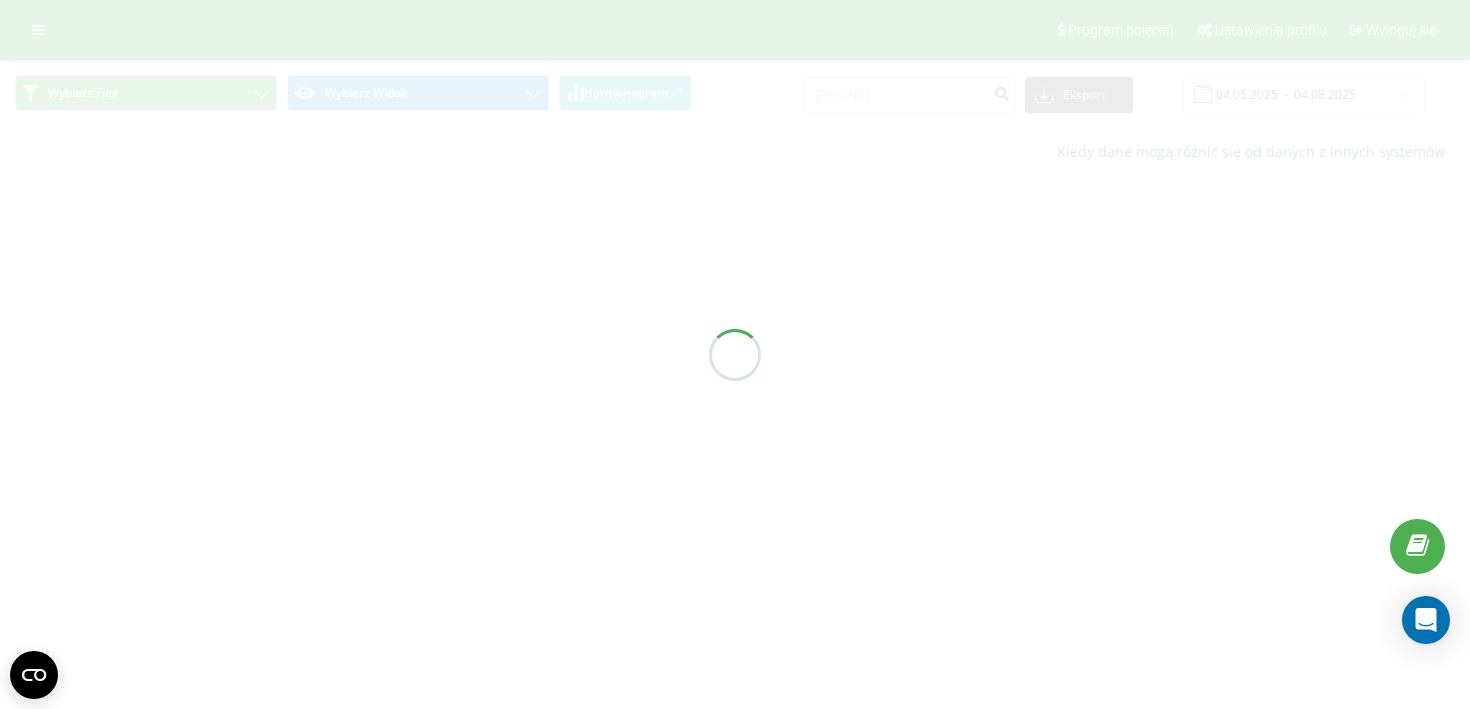 scroll, scrollTop: 0, scrollLeft: 0, axis: both 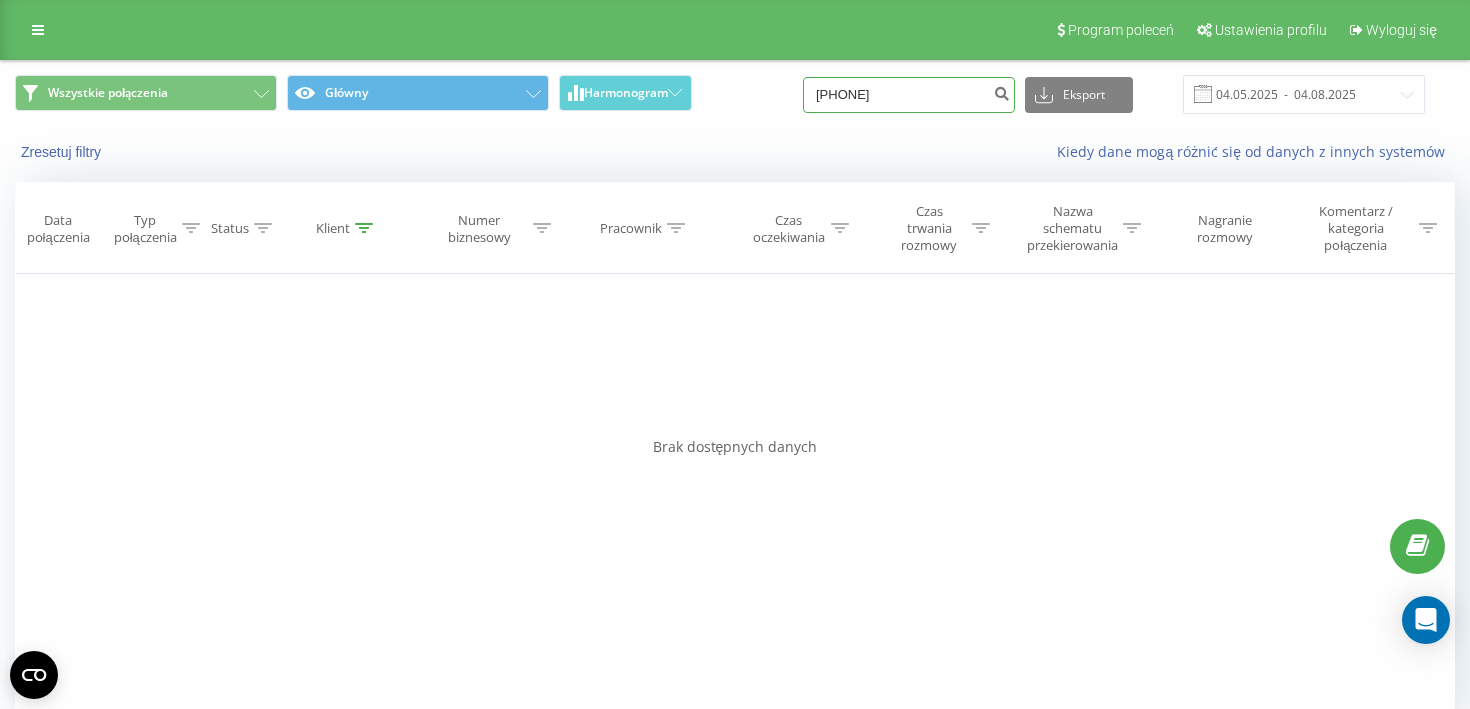 click on "[PHONE]" at bounding box center [909, 95] 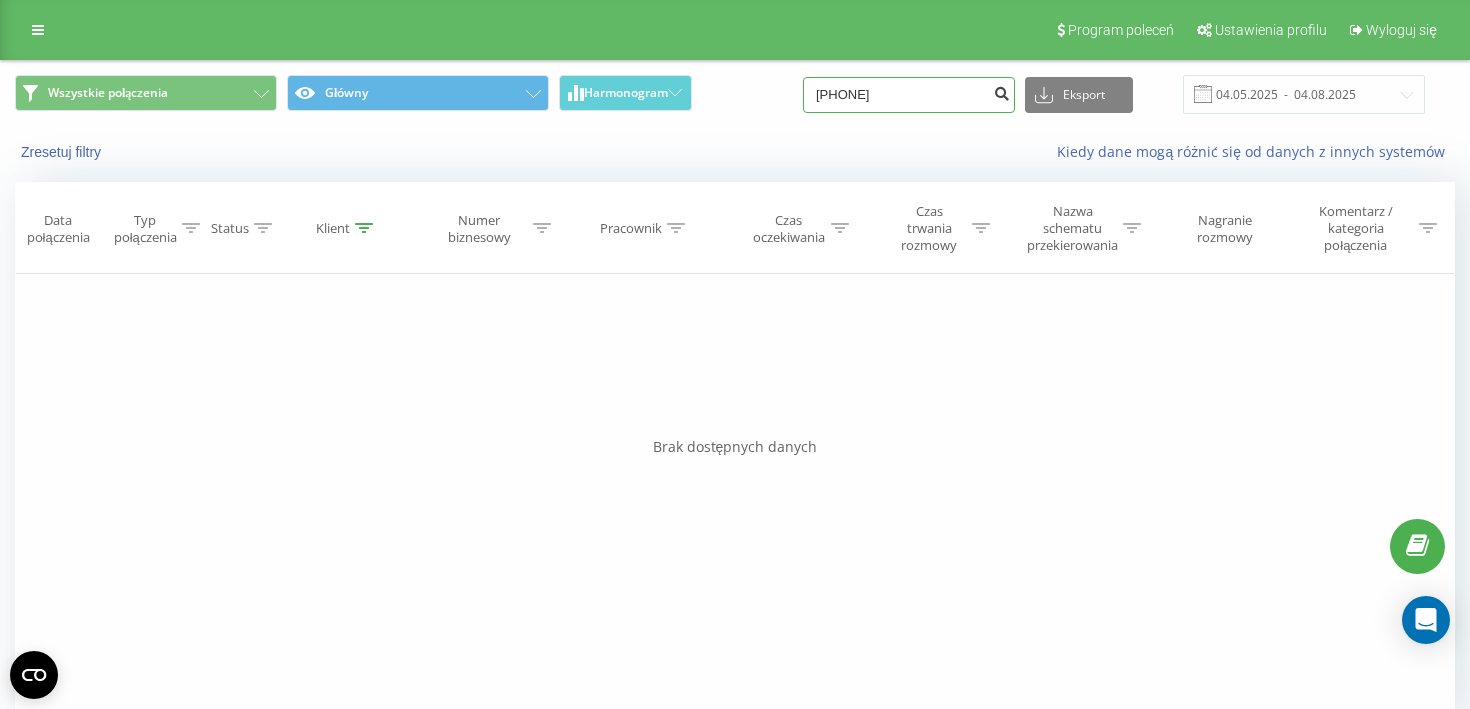 type on "[PHONE]" 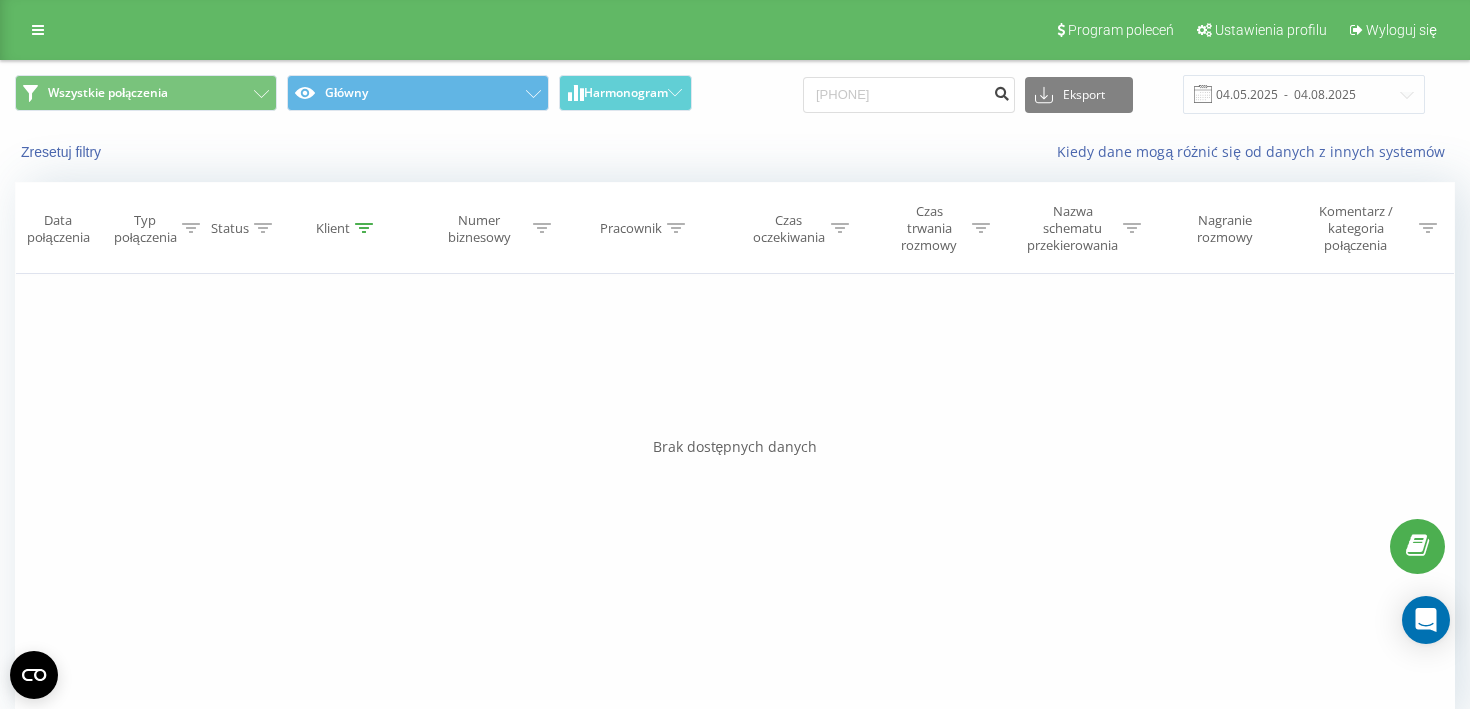 click at bounding box center (1001, 91) 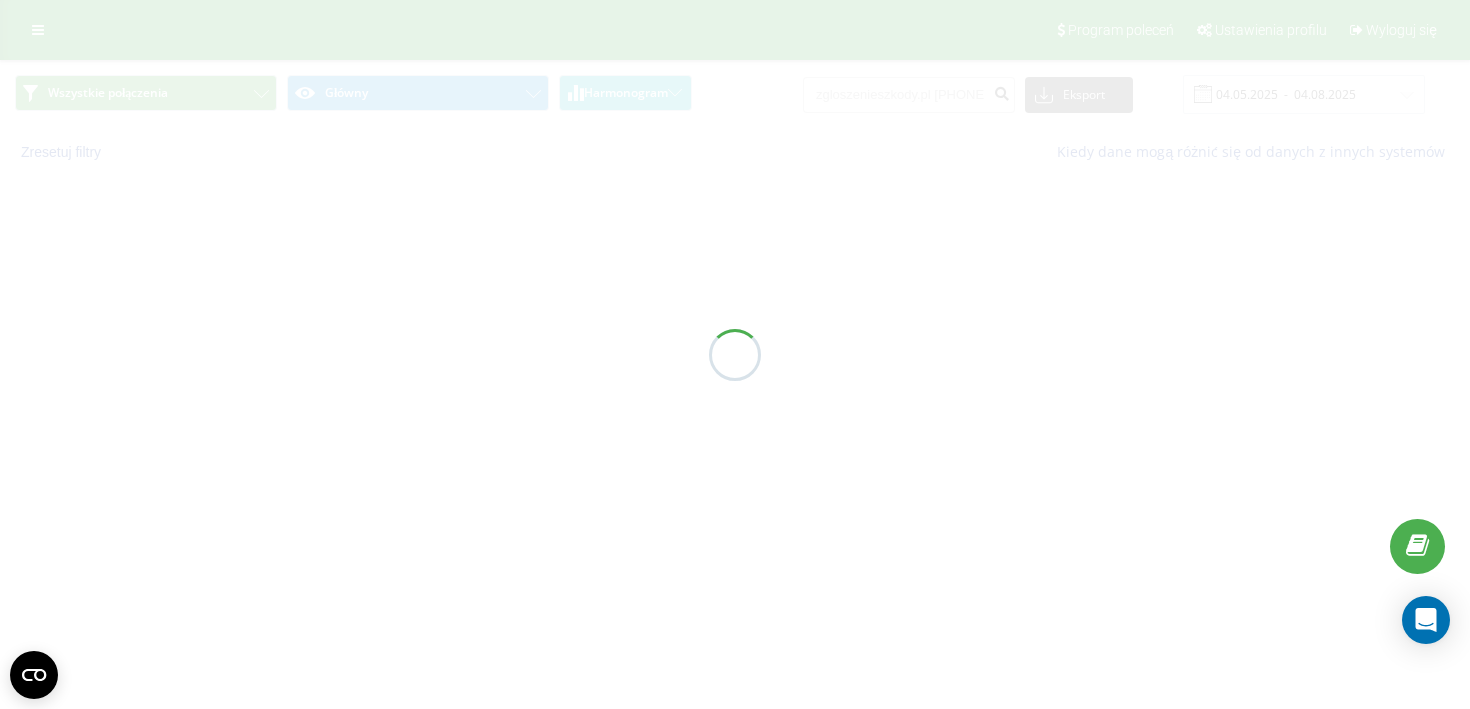 scroll, scrollTop: 0, scrollLeft: 0, axis: both 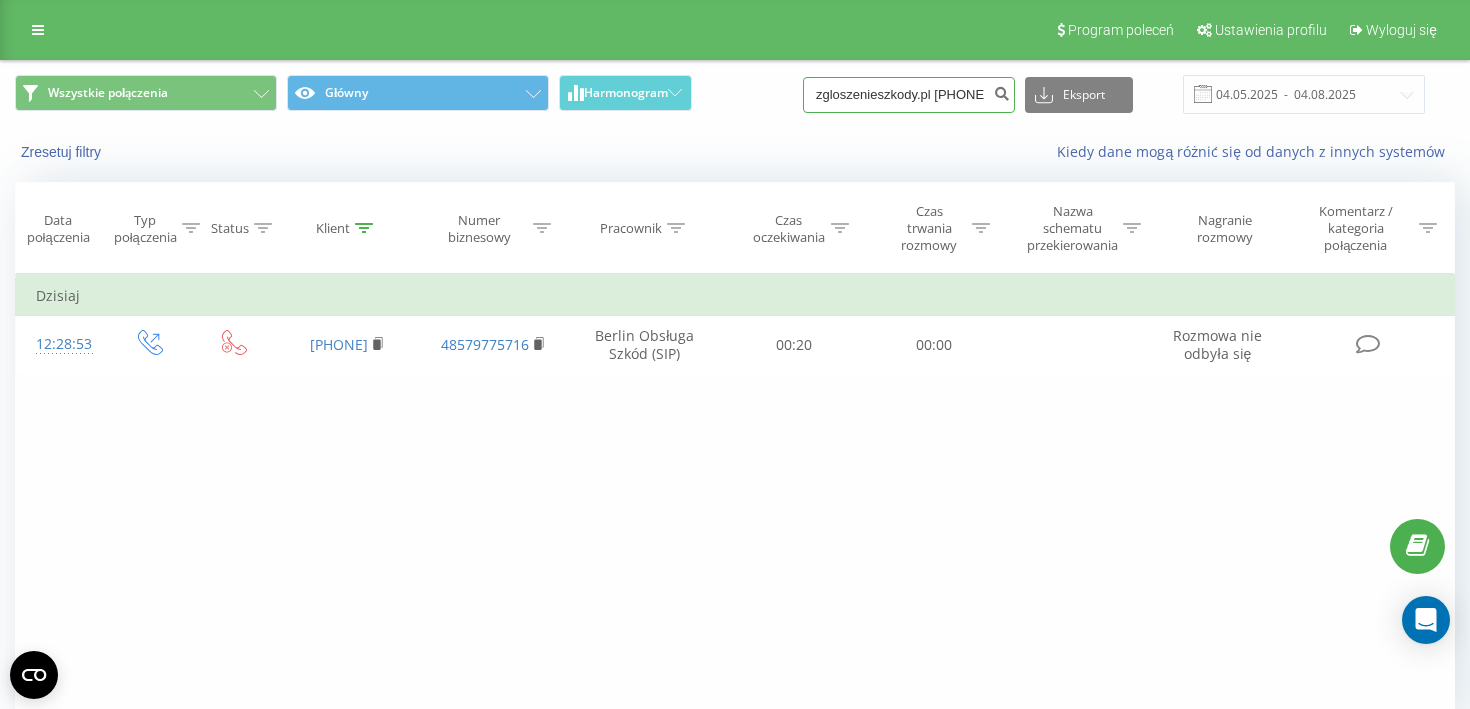 click on "zgloszenieszkody.pl [PHONE] Projekty zgloszenieszkody.pl Panel Informacyjny Centrum obsługi Dziennik połączeń Dziennik wiadomości Raport o nieodebranych połączeniach, na które nie odzwoniono Połączenia w czasie rzeczywistym NEW Analityka Program poleceń Ustawienia profilu Wyloguj się Wszystkie połączenia Główny Harmonogram [PHONE] Eksport .csv .xls .xlsx [DATE]  -  [DATE] Zresetuj filtry Kiedy dane mogą różnić się od danych z innych systemów Data połączenia Typ połączenia Status Klient Numer biznesowy Pracownik Czas oczekiwania Czas trwania rozmowy Nazwa schematu przekierowania Nagranie rozmowy Komentarz / kategoria połączenia Filtruj według warunków Jest równe Wprowadź wartość Anuluj OK Filtruj według warunków Jest równe Wprowadź wartość Anuluj OK Filtruj według warunków Zawiera Anuluj OK Filtruj według warunków Zawiera Anuluj OK Filtruj według warunków Zawiera Anuluj OK Filtruj według warunków Jest równe Anuluj OK Jest równe Anuluj" at bounding box center (909, 95) 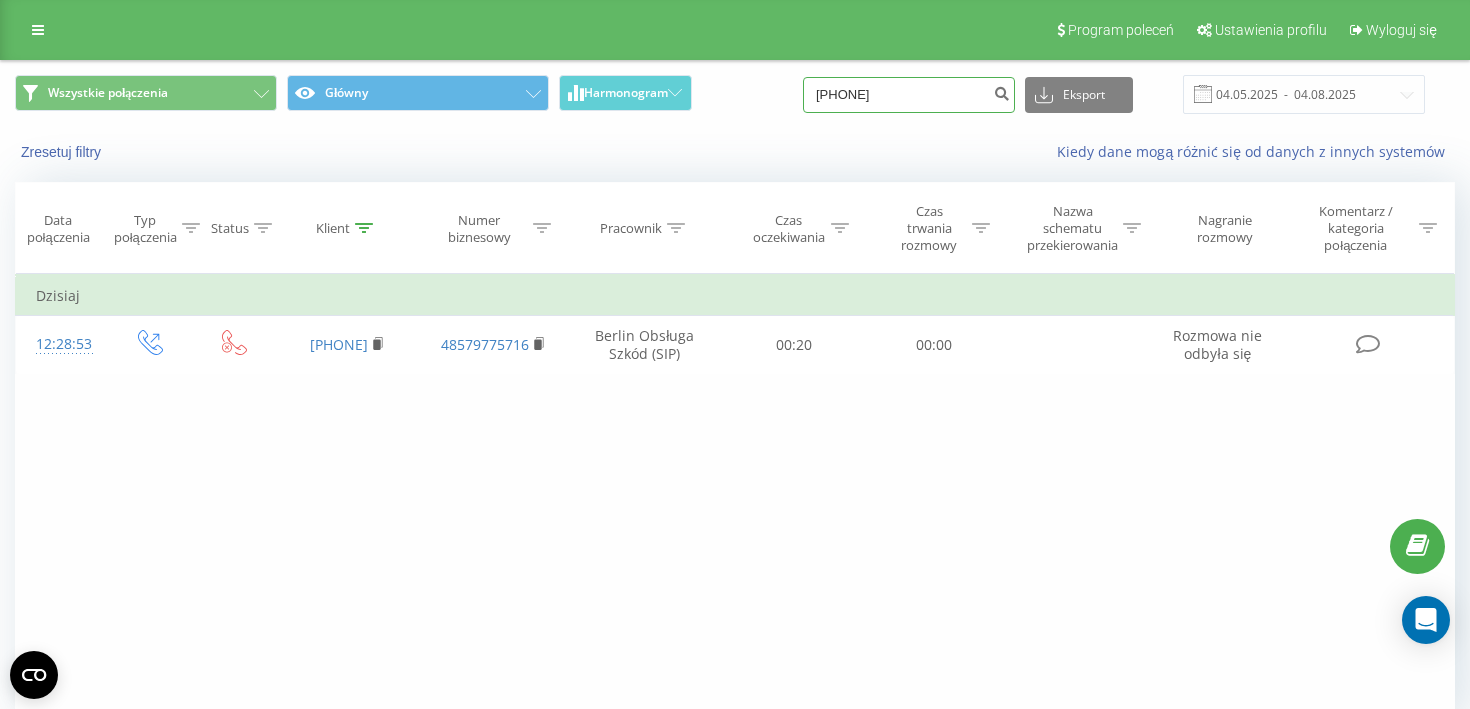 type on "[PHONE]" 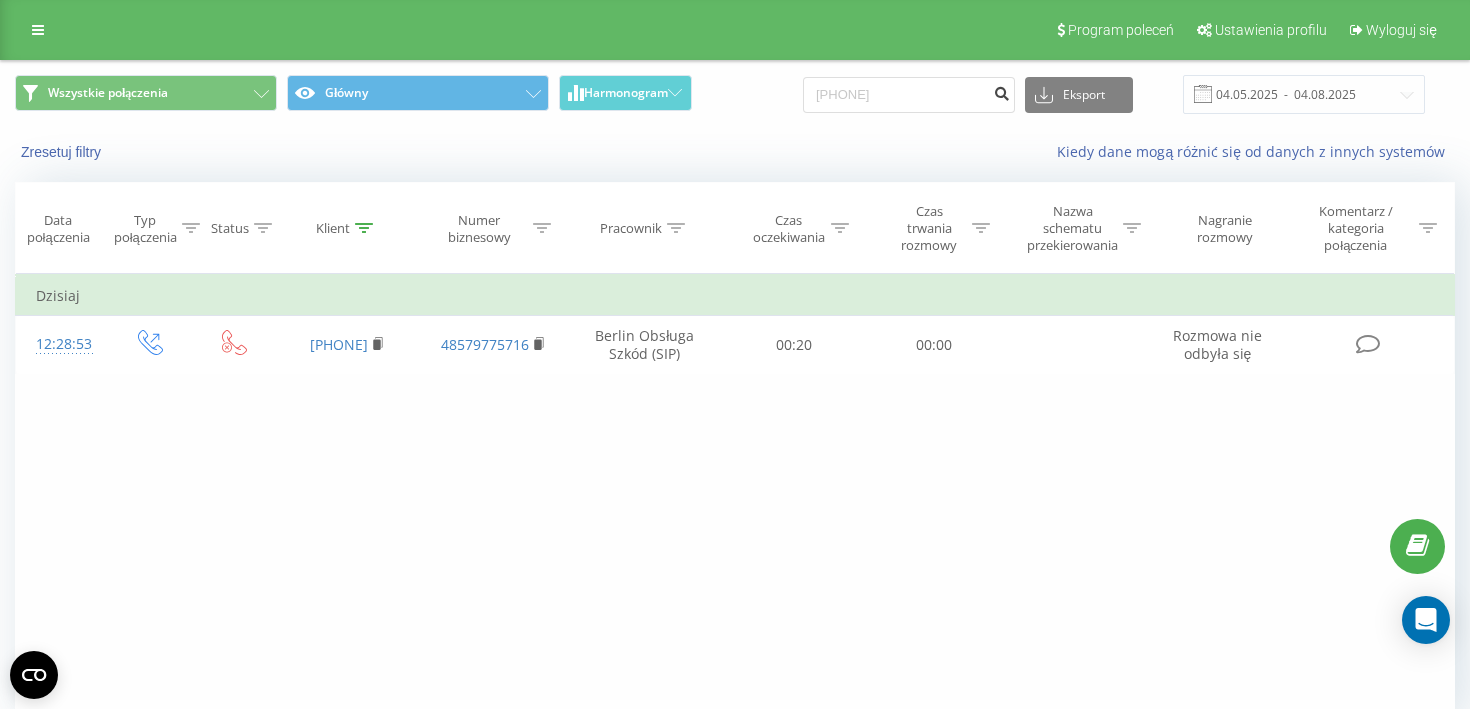 click at bounding box center (1001, 91) 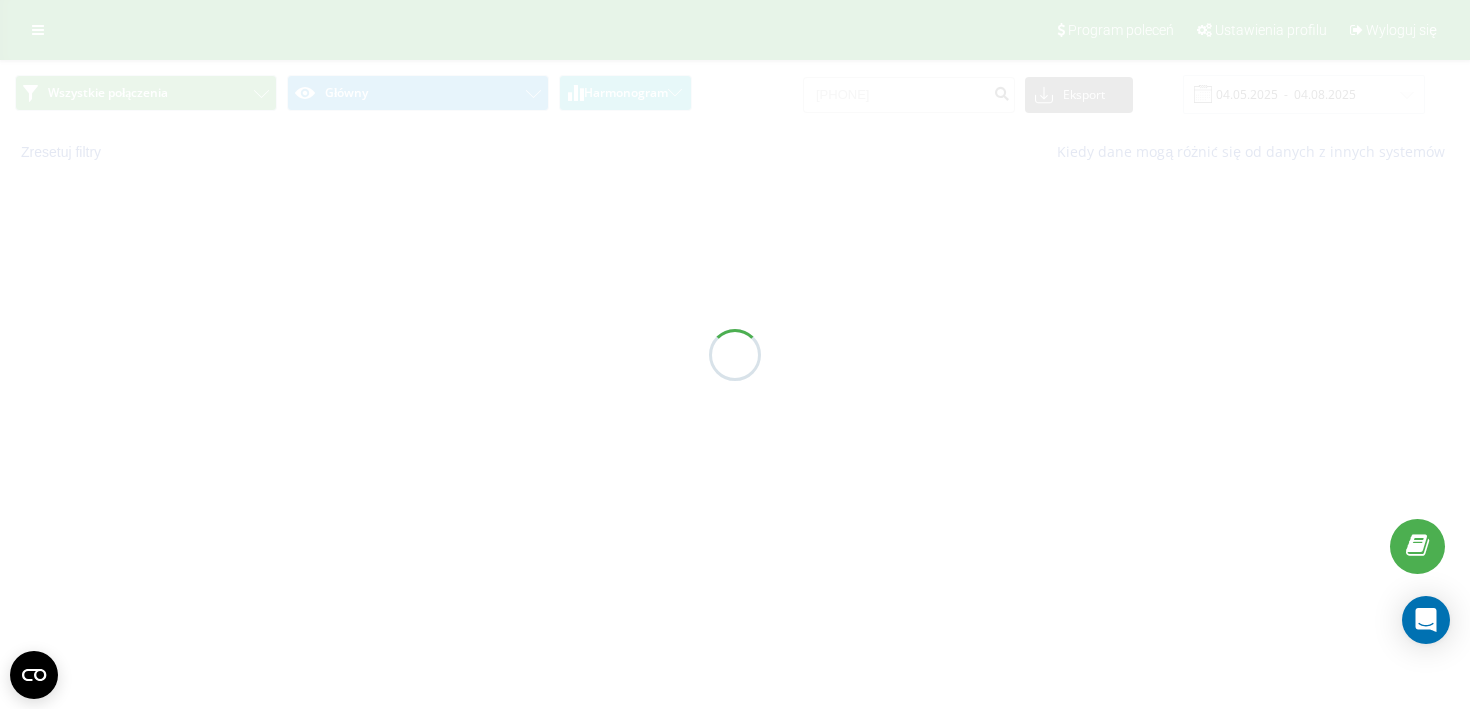 scroll, scrollTop: 0, scrollLeft: 0, axis: both 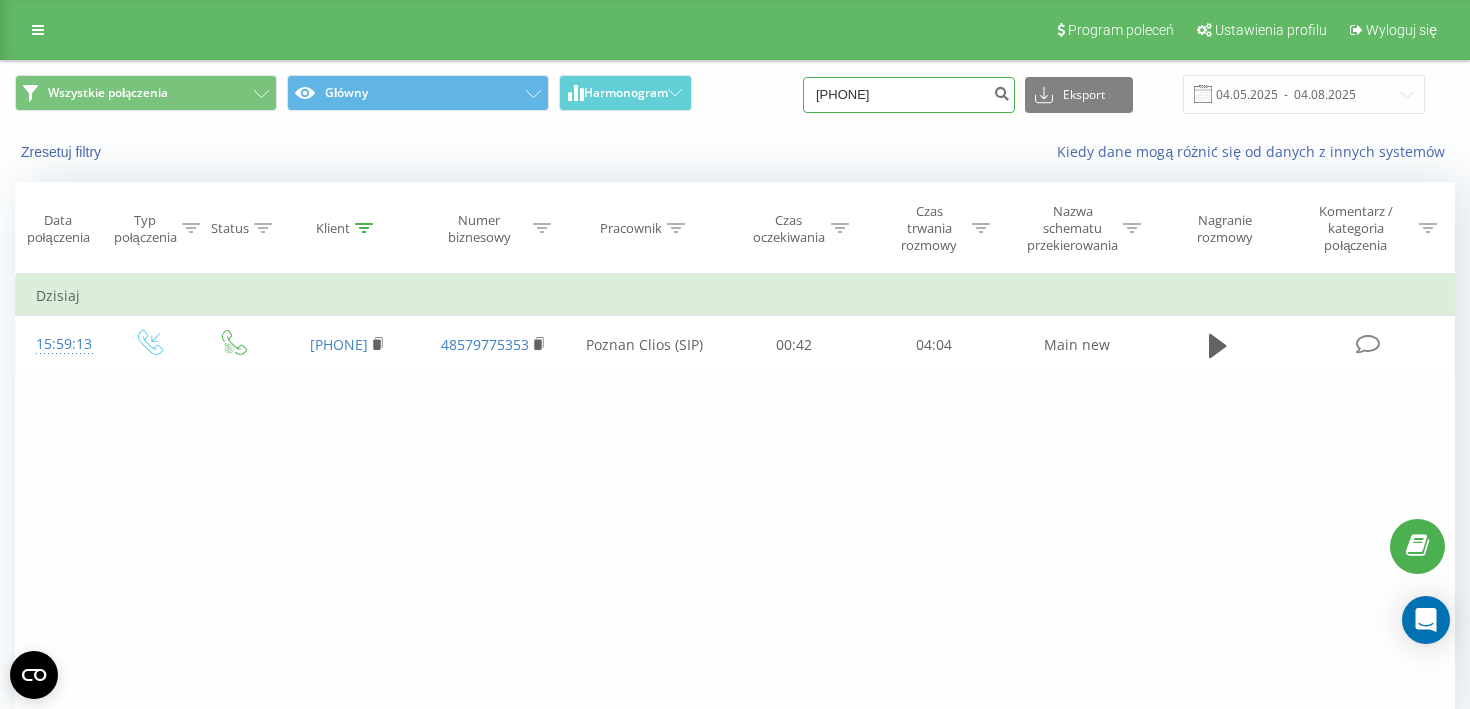 click on "516416332" at bounding box center (909, 95) 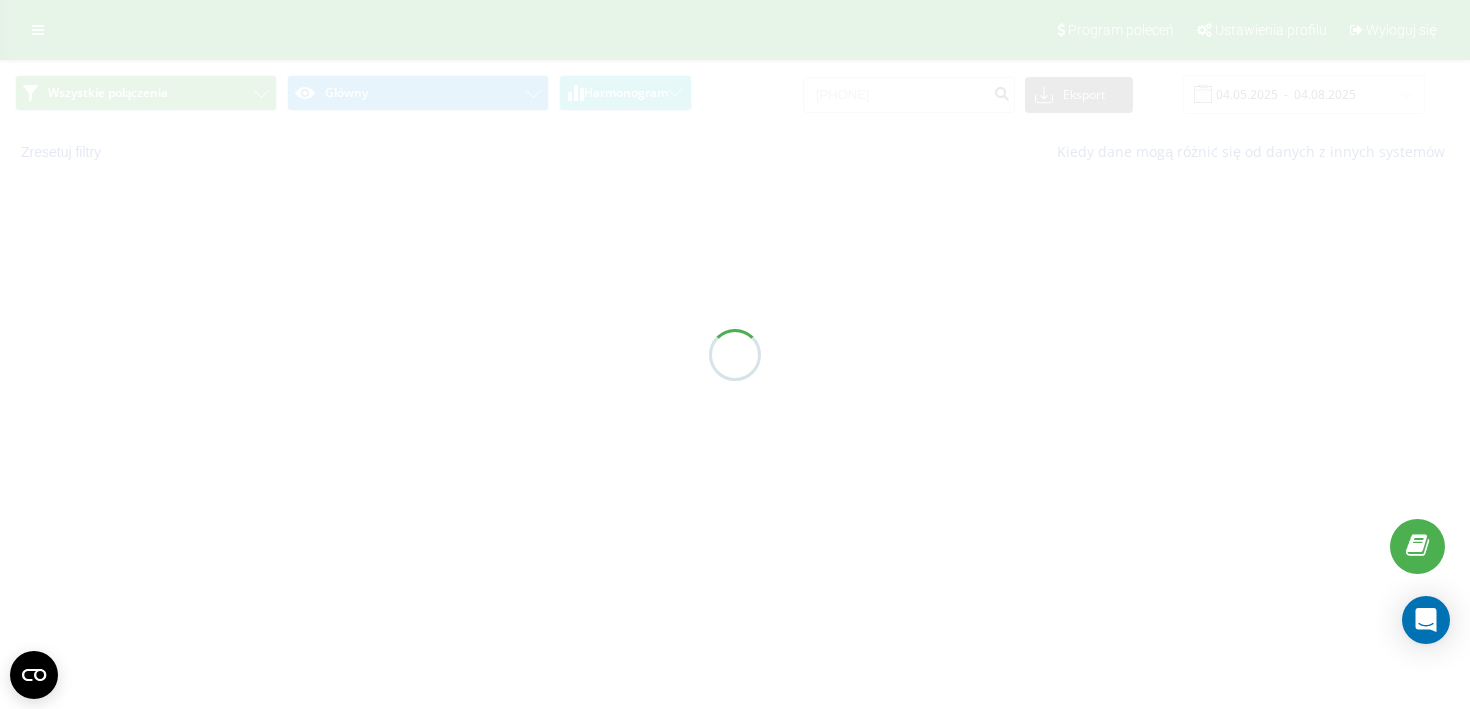 scroll, scrollTop: 0, scrollLeft: 0, axis: both 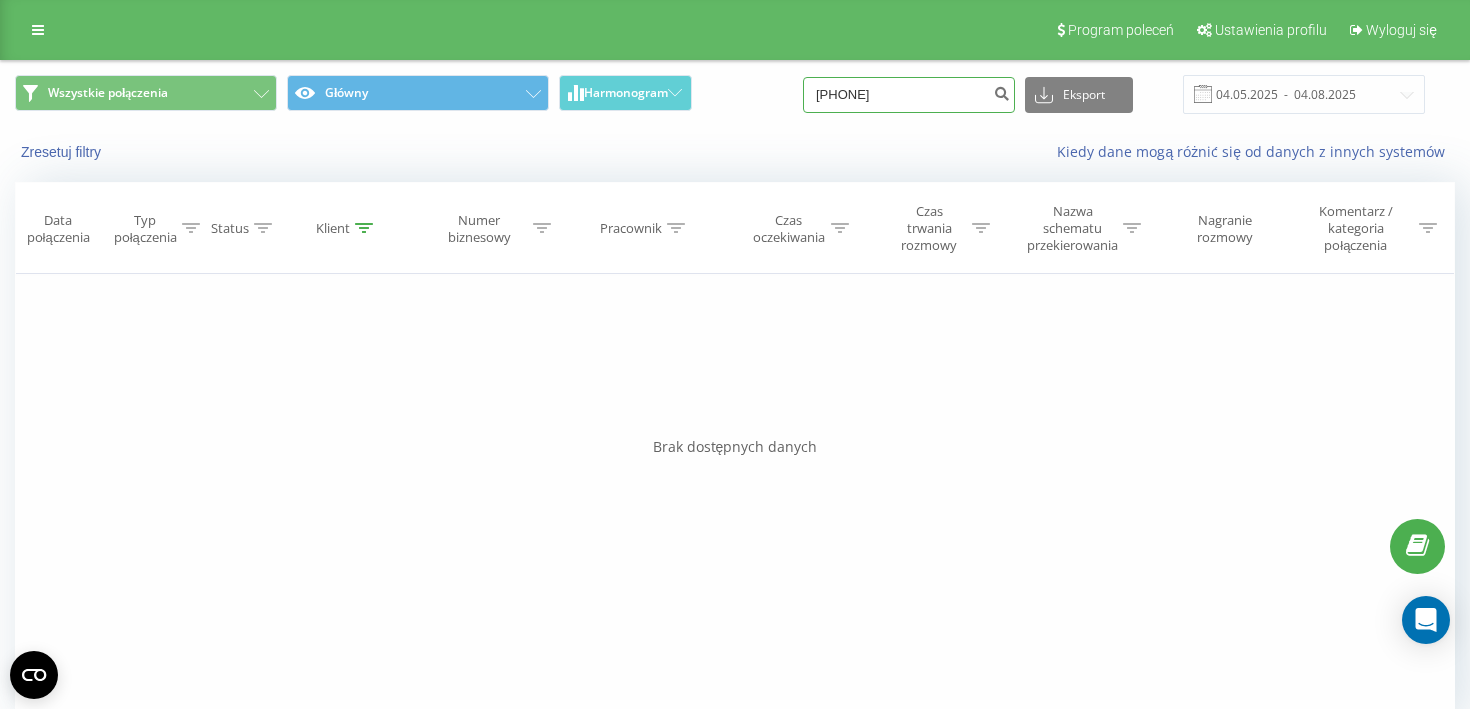 click on "[PHONE]" at bounding box center (909, 95) 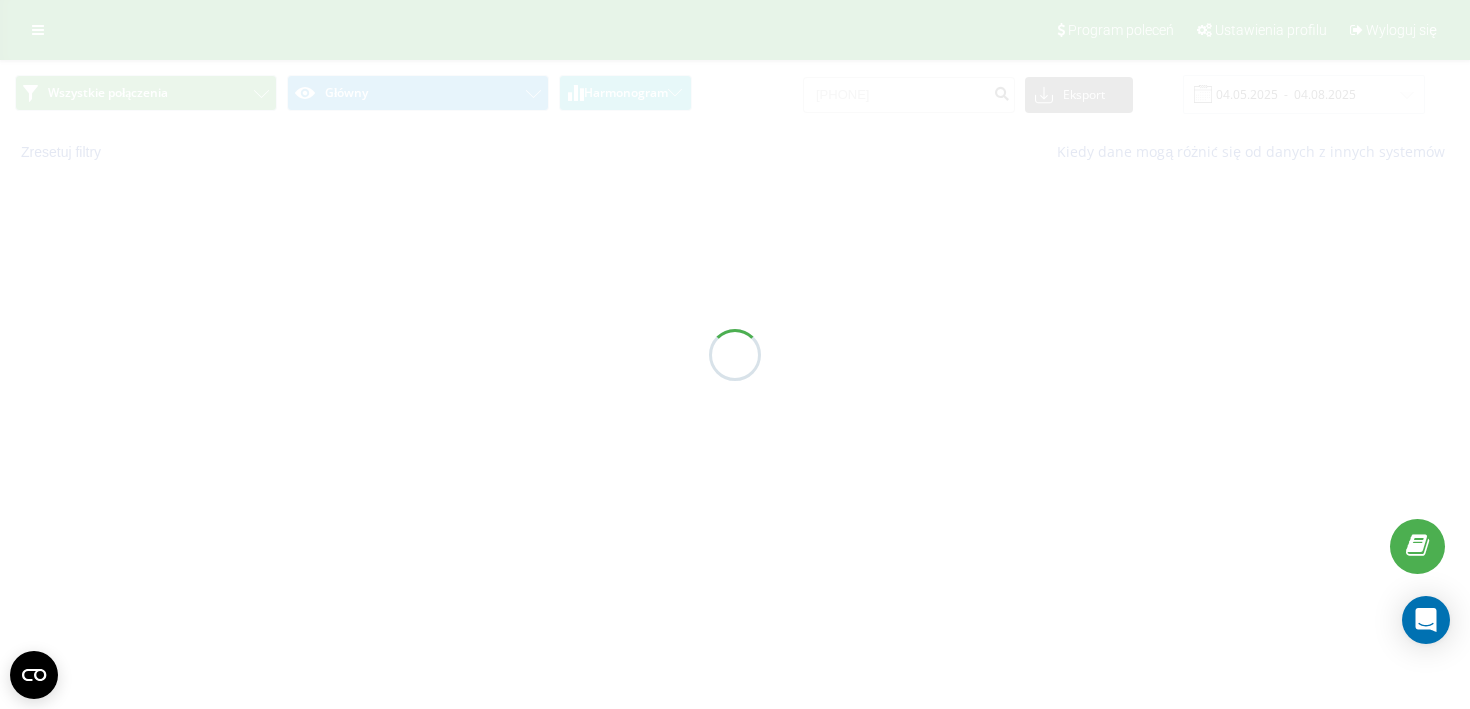 scroll, scrollTop: 0, scrollLeft: 0, axis: both 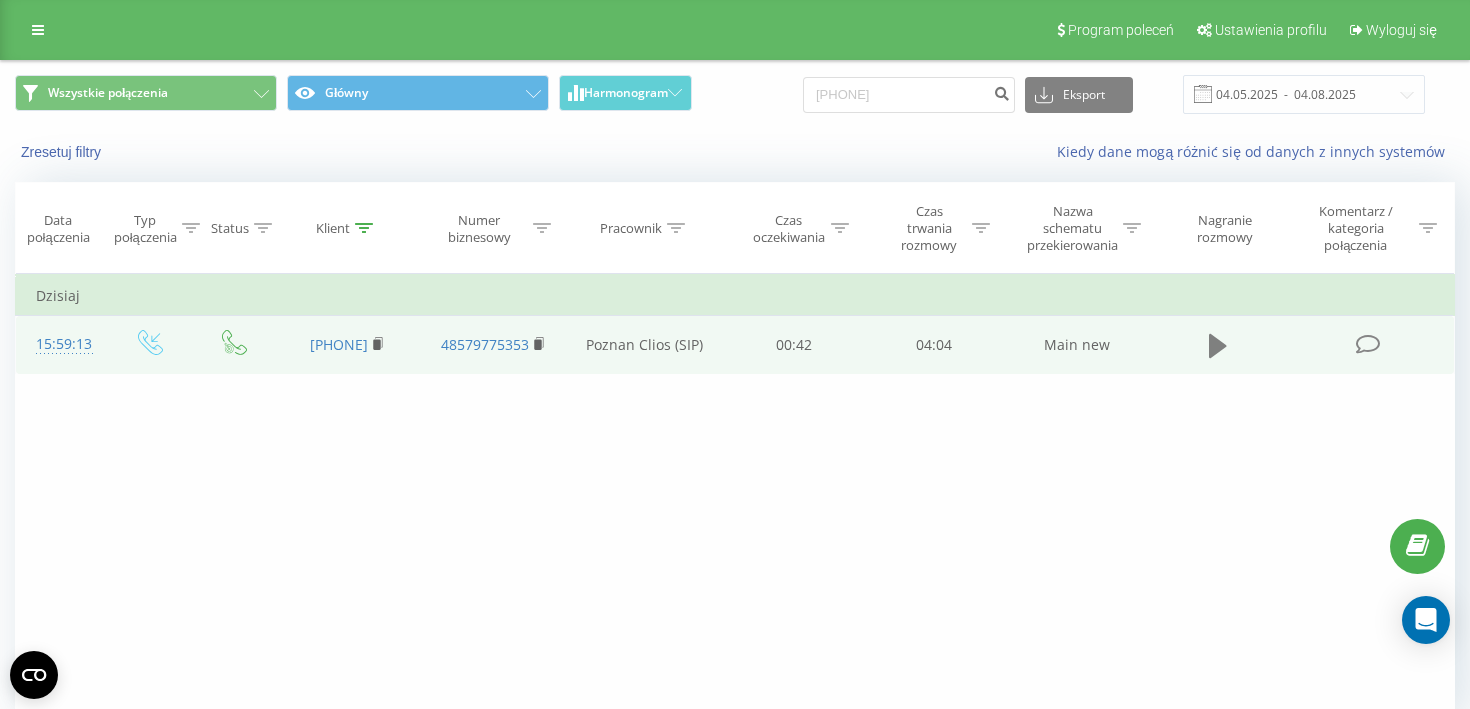 click 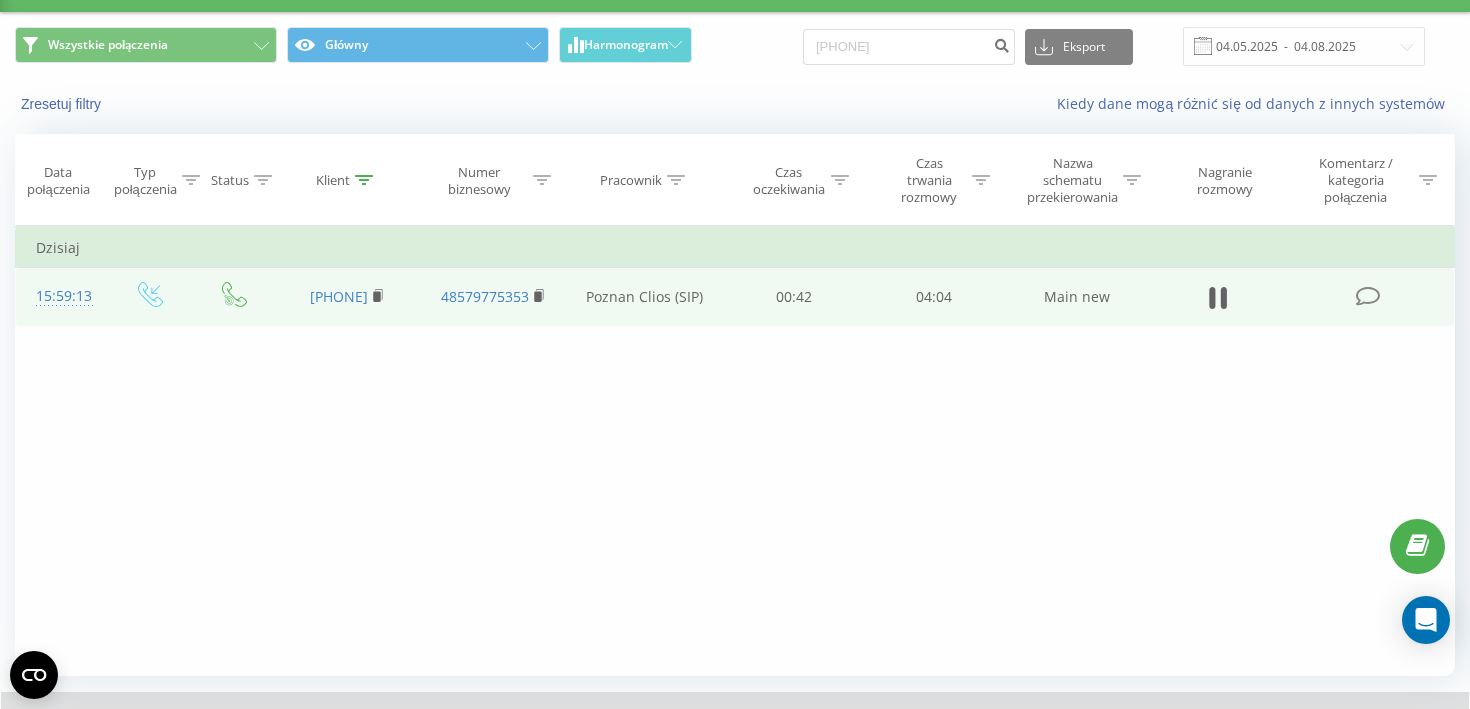 scroll, scrollTop: 53, scrollLeft: 0, axis: vertical 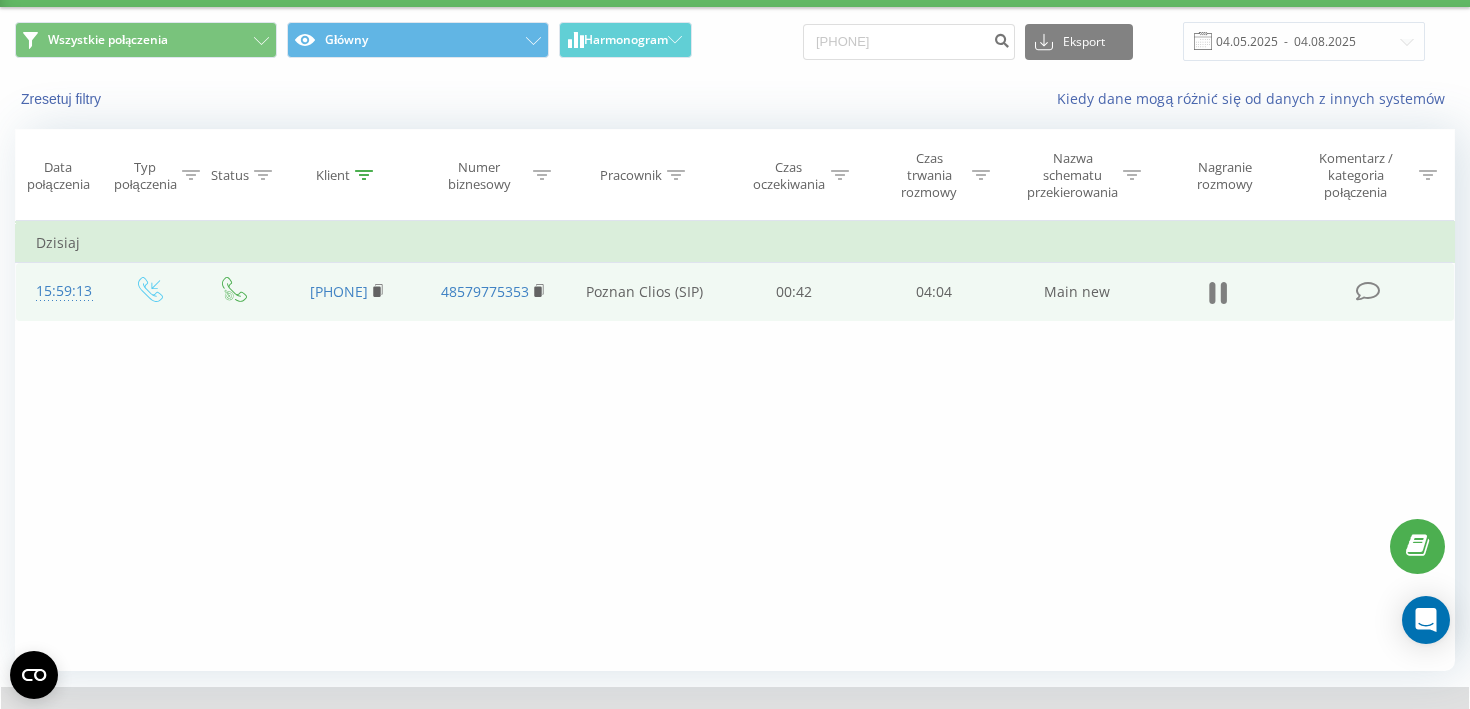 click at bounding box center (1218, 293) 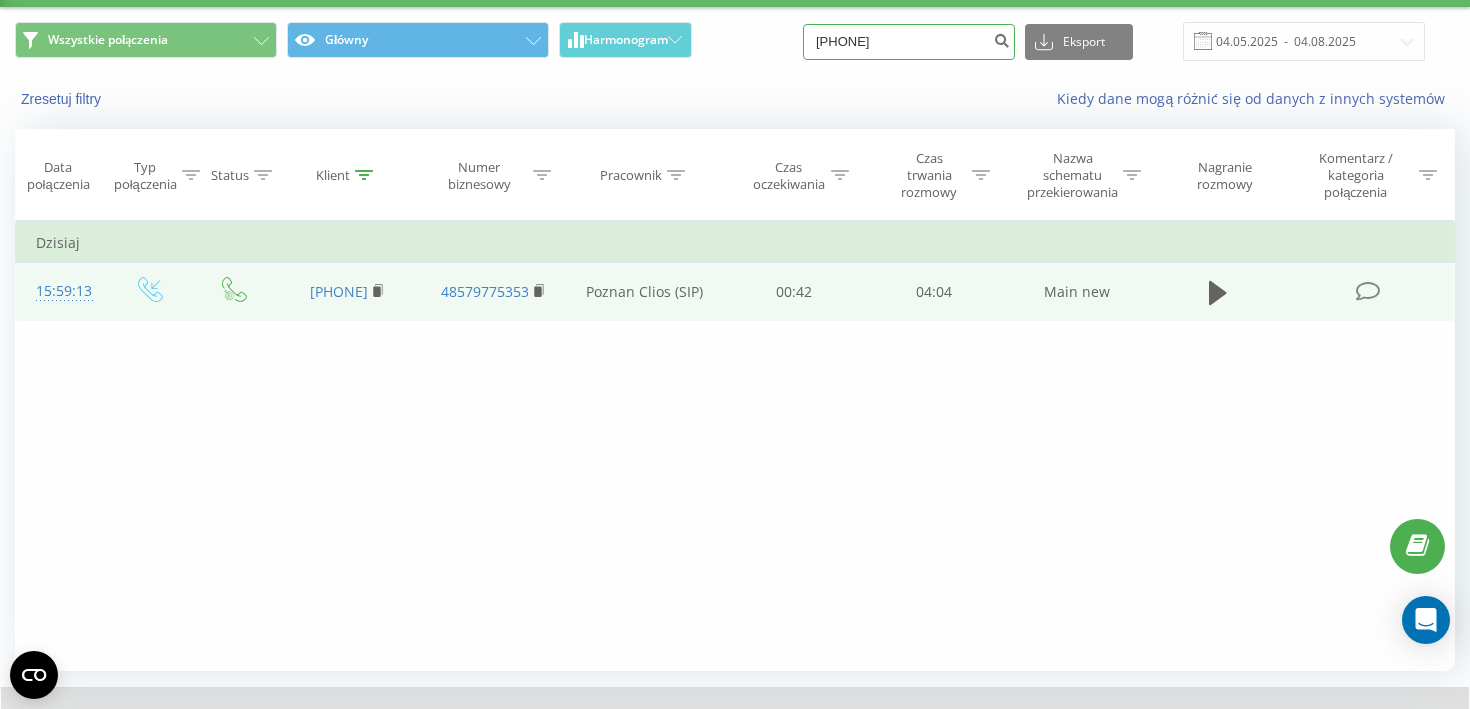 click on "516416332" at bounding box center (909, 42) 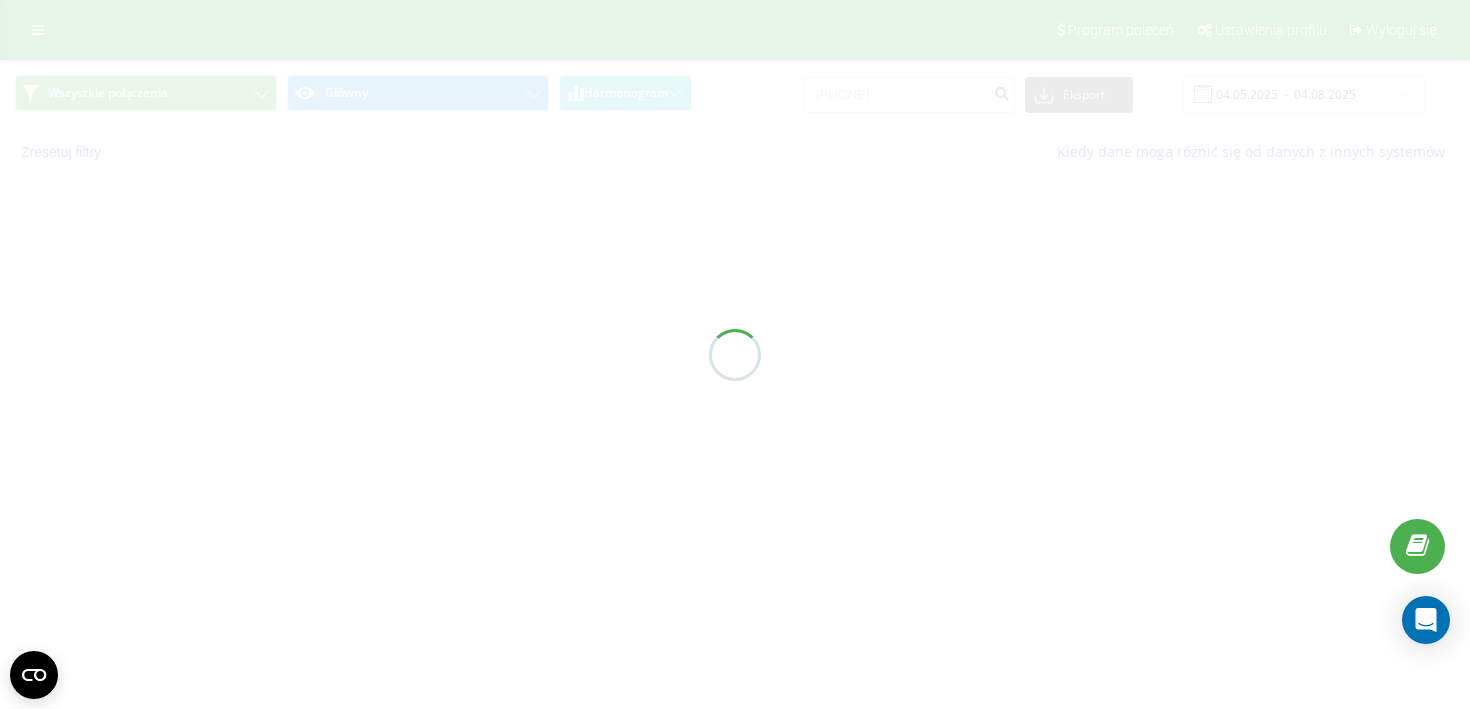 scroll, scrollTop: 0, scrollLeft: 0, axis: both 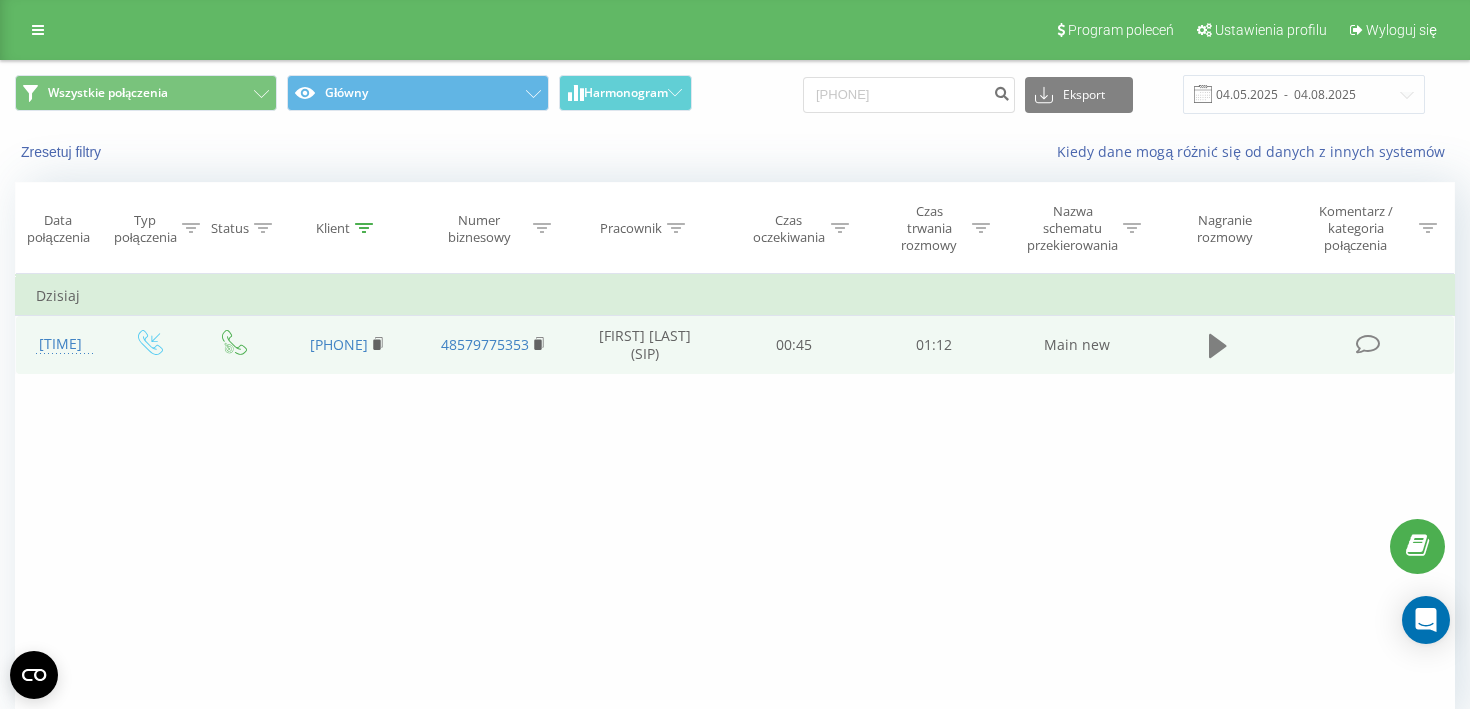click 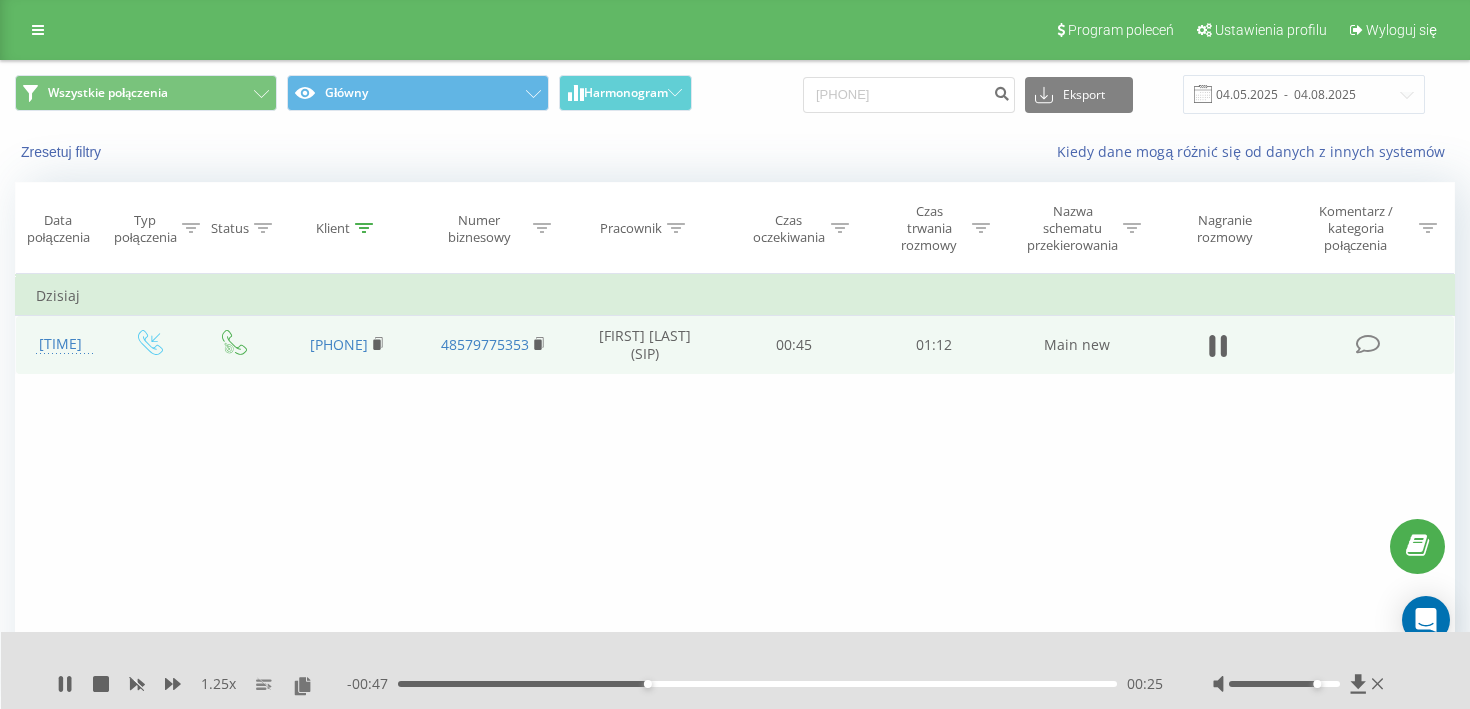 click on "Program poleceń Ustawienia profilu Wyloguj się" at bounding box center (735, 30) 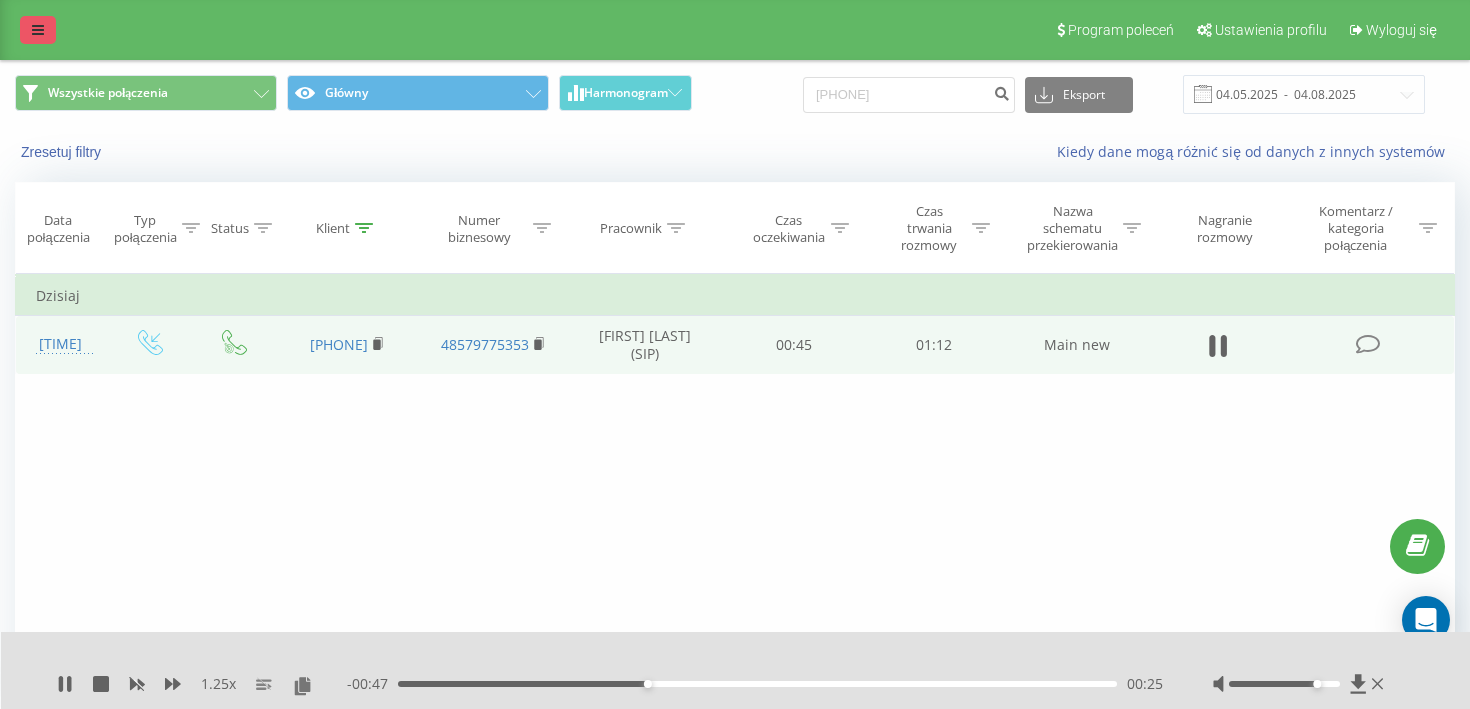 click at bounding box center (38, 30) 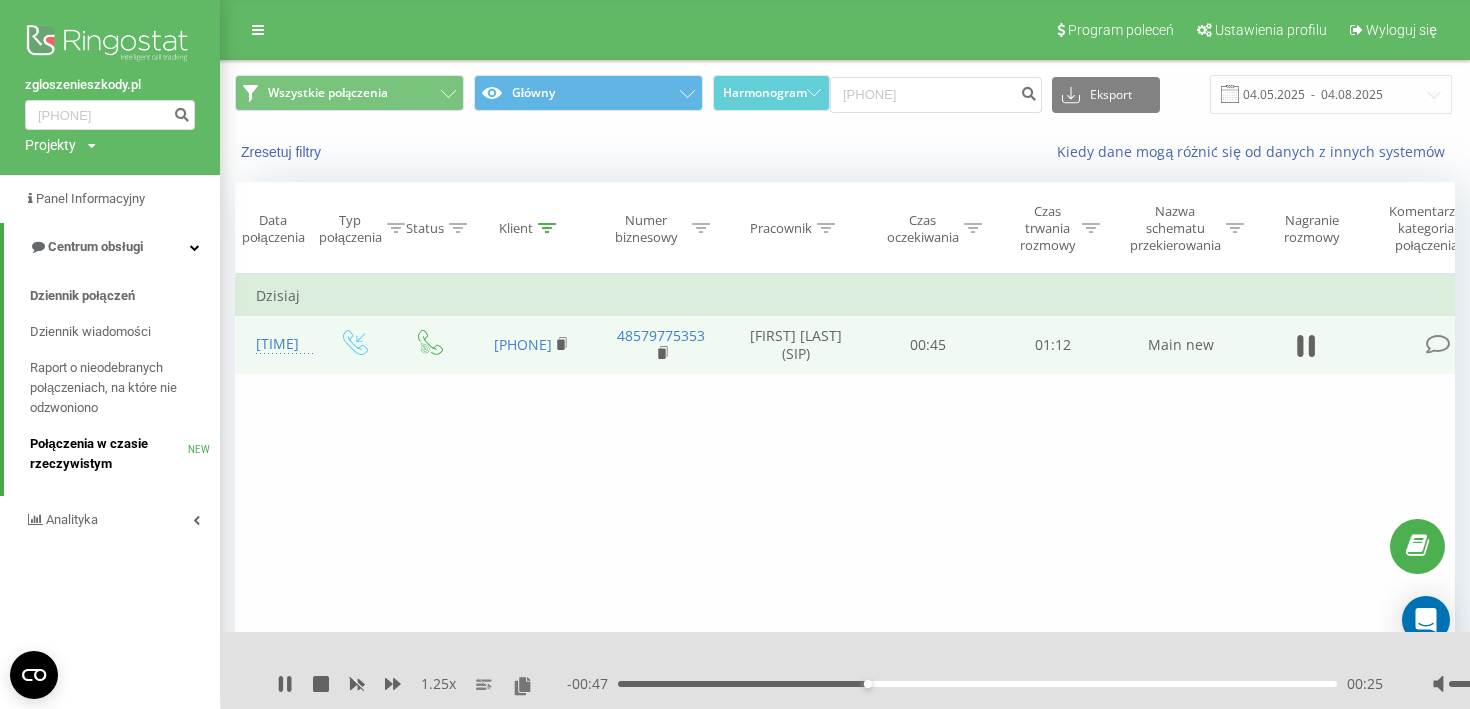 click on "Połączenia w czasie rzeczywistym" at bounding box center [109, 454] 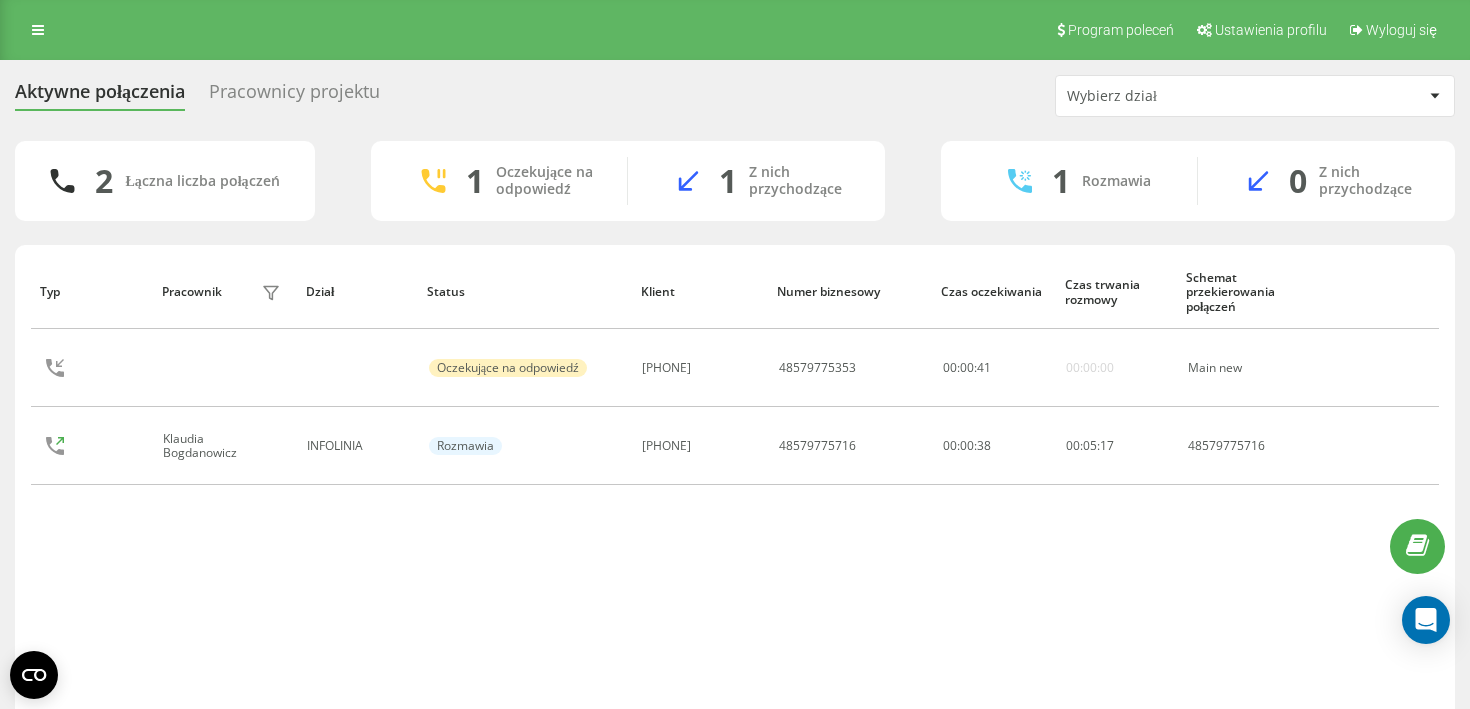 scroll, scrollTop: 0, scrollLeft: 0, axis: both 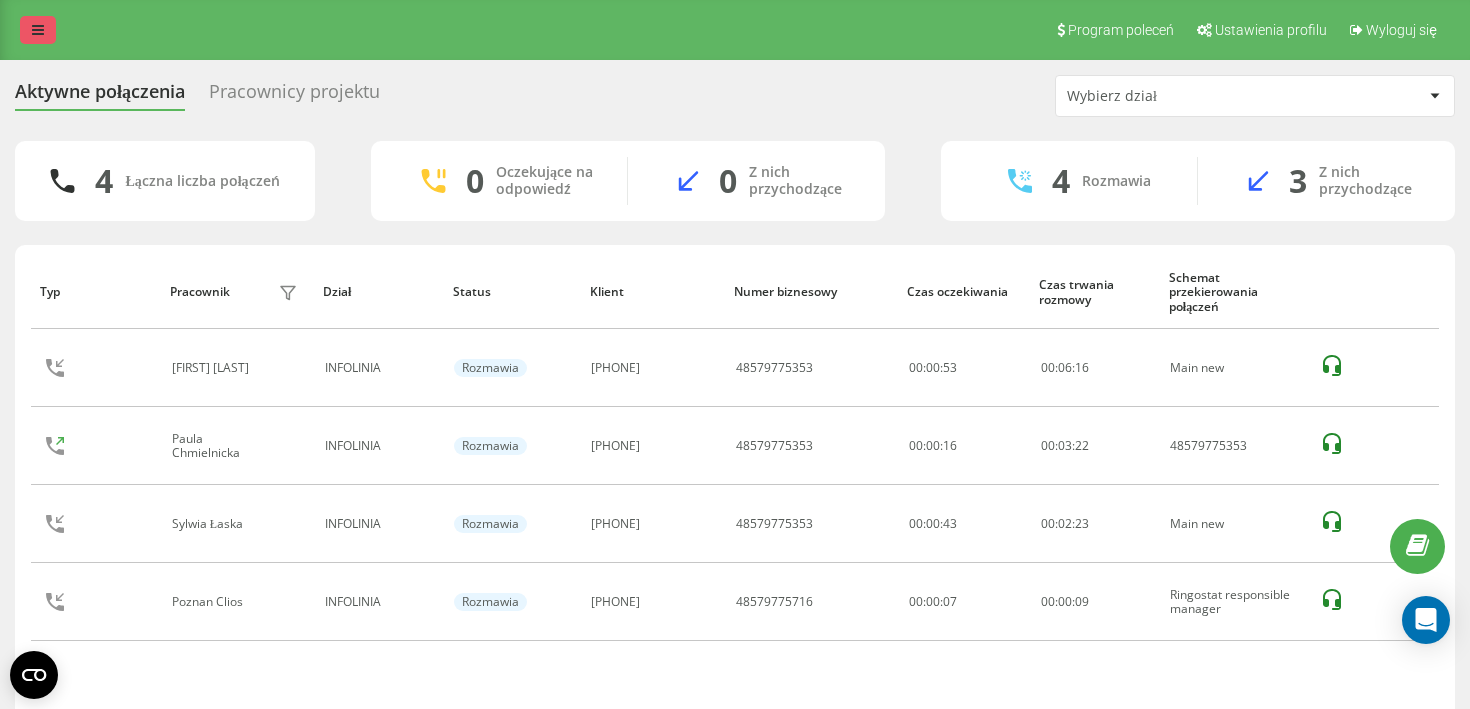 click at bounding box center [38, 30] 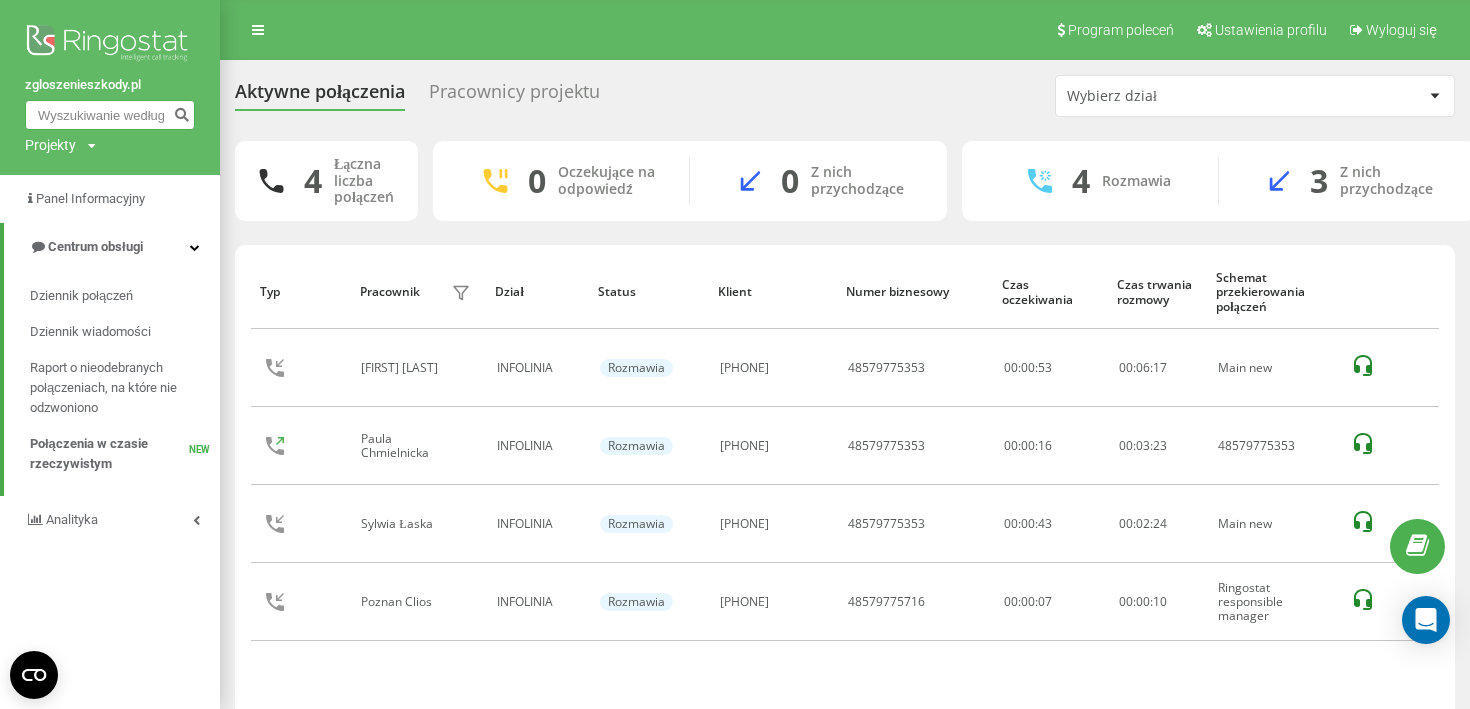 click at bounding box center (110, 115) 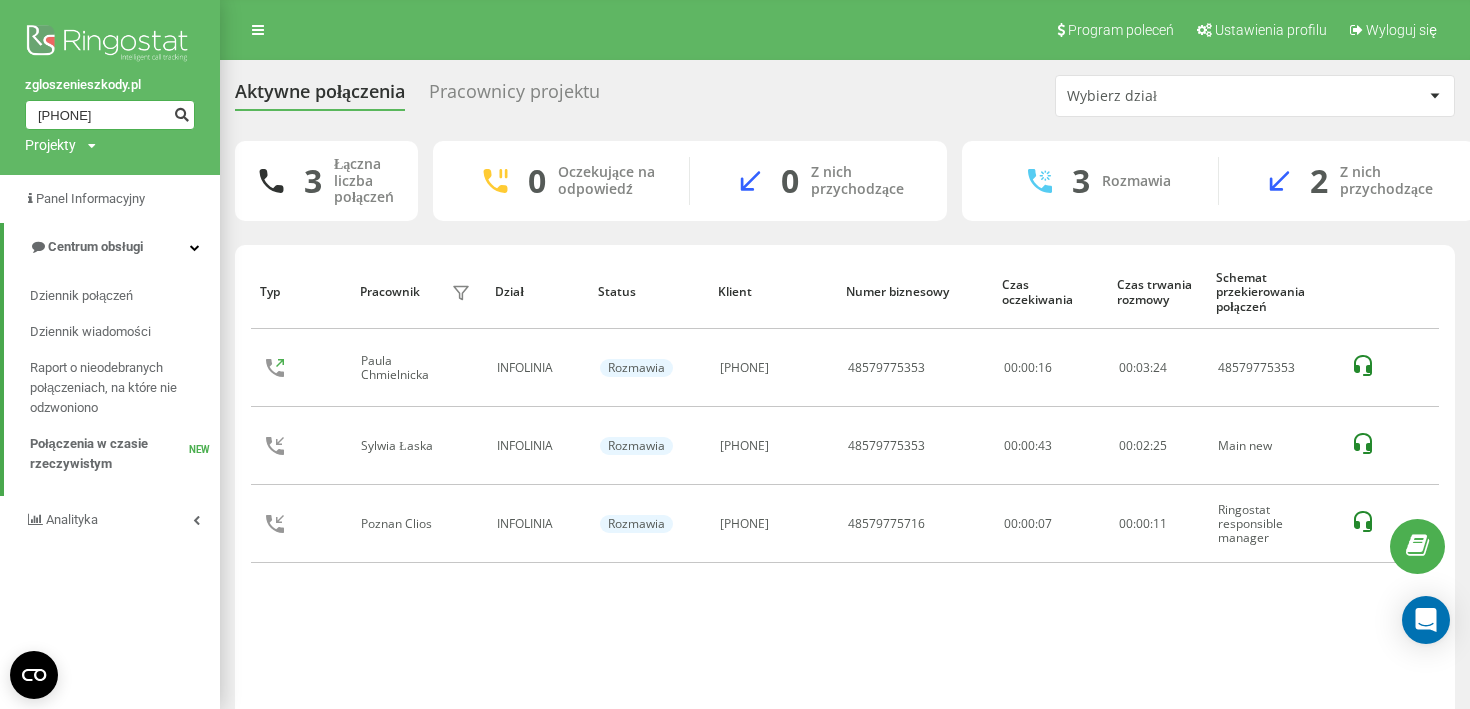 type on "48693158760" 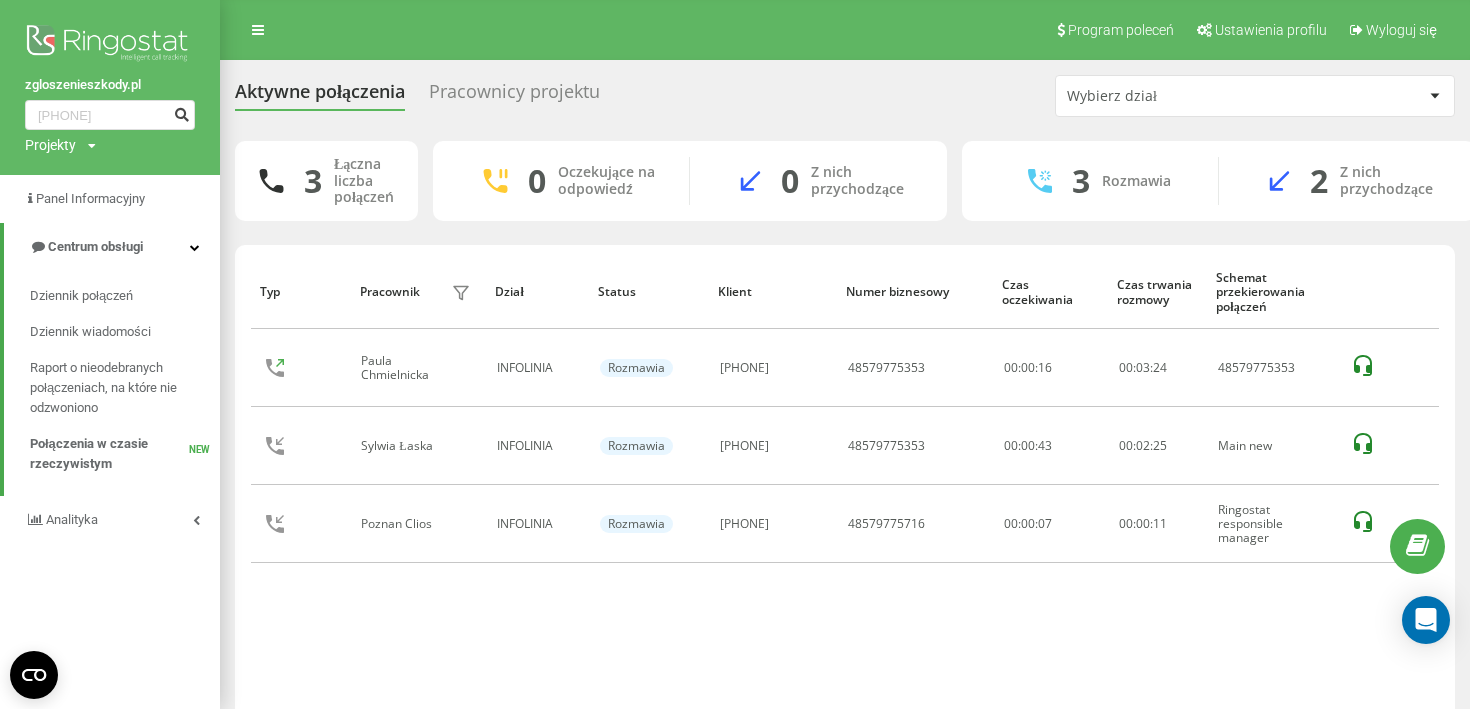 click at bounding box center (181, 112) 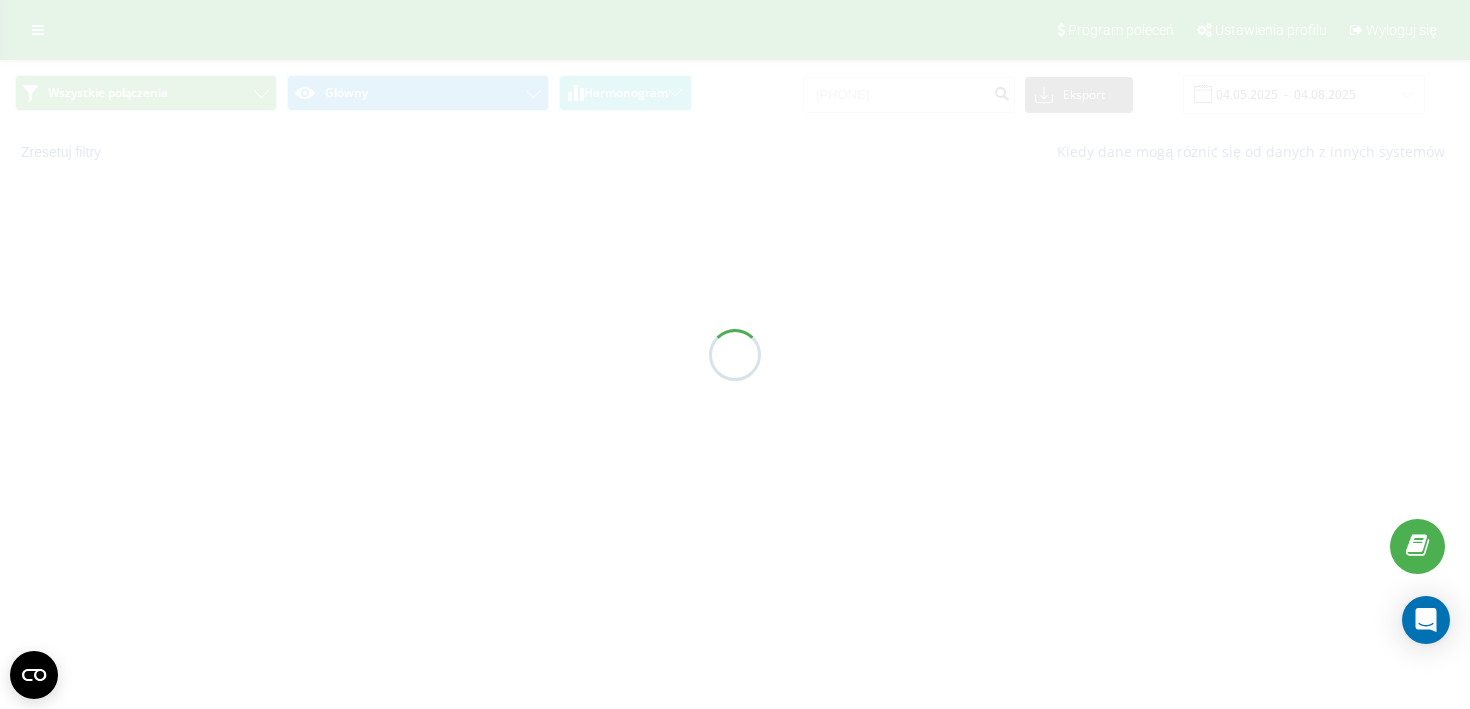 scroll, scrollTop: 0, scrollLeft: 0, axis: both 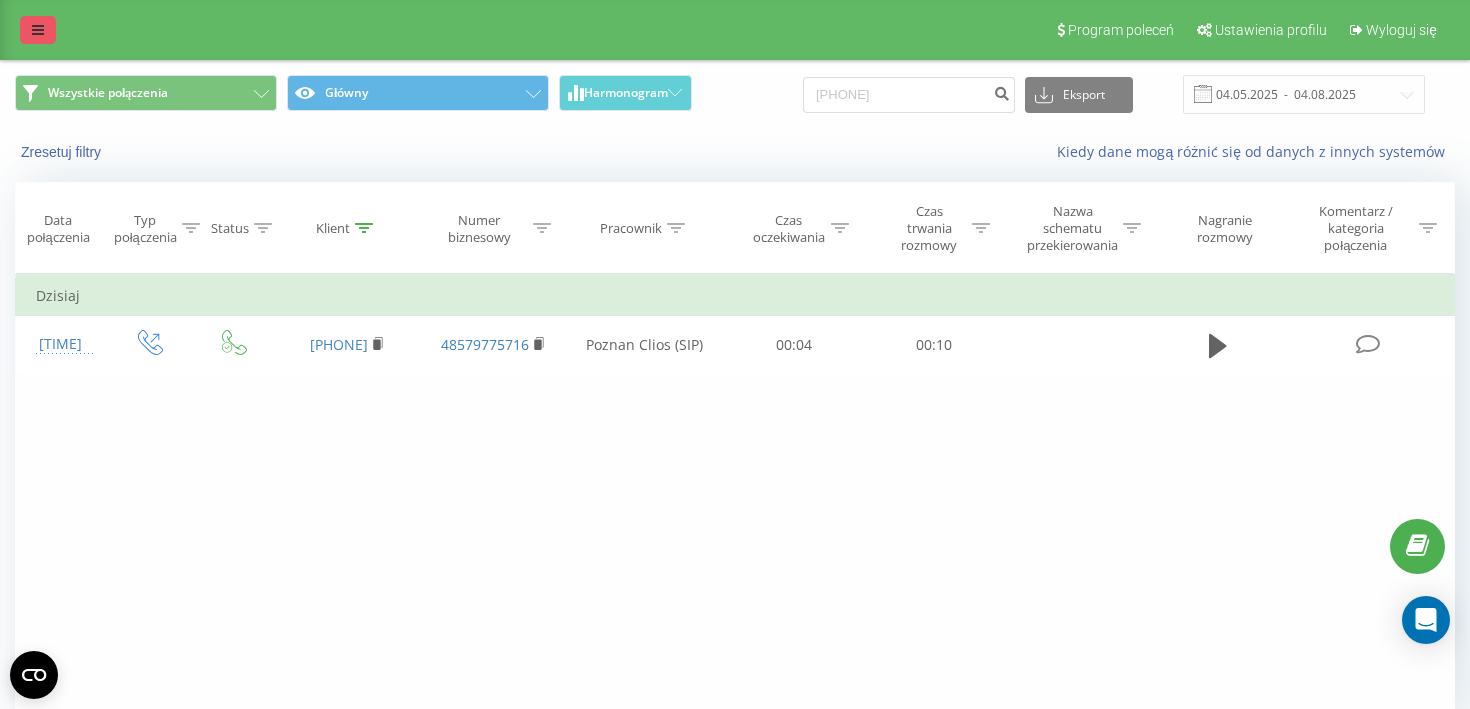 click at bounding box center [38, 30] 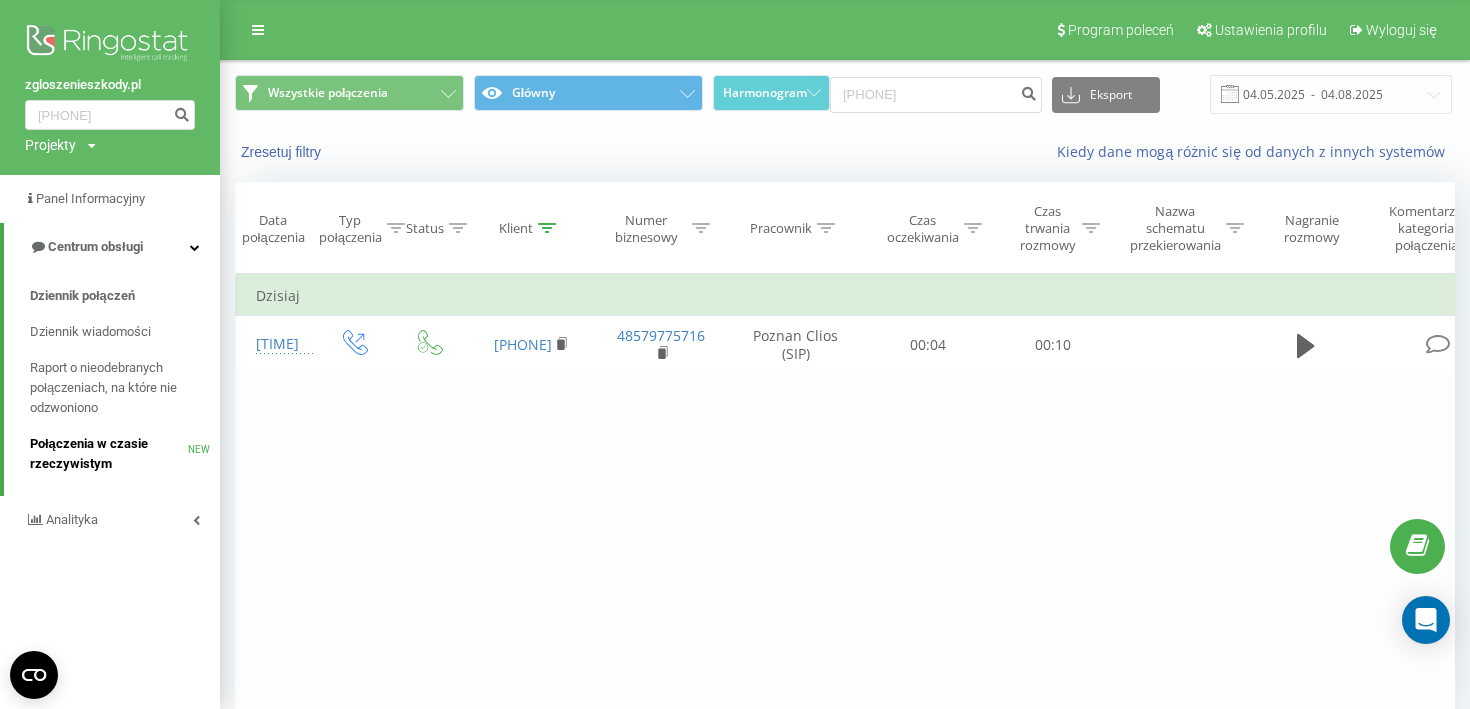 click on "Połączenia w czasie rzeczywistym" at bounding box center (109, 454) 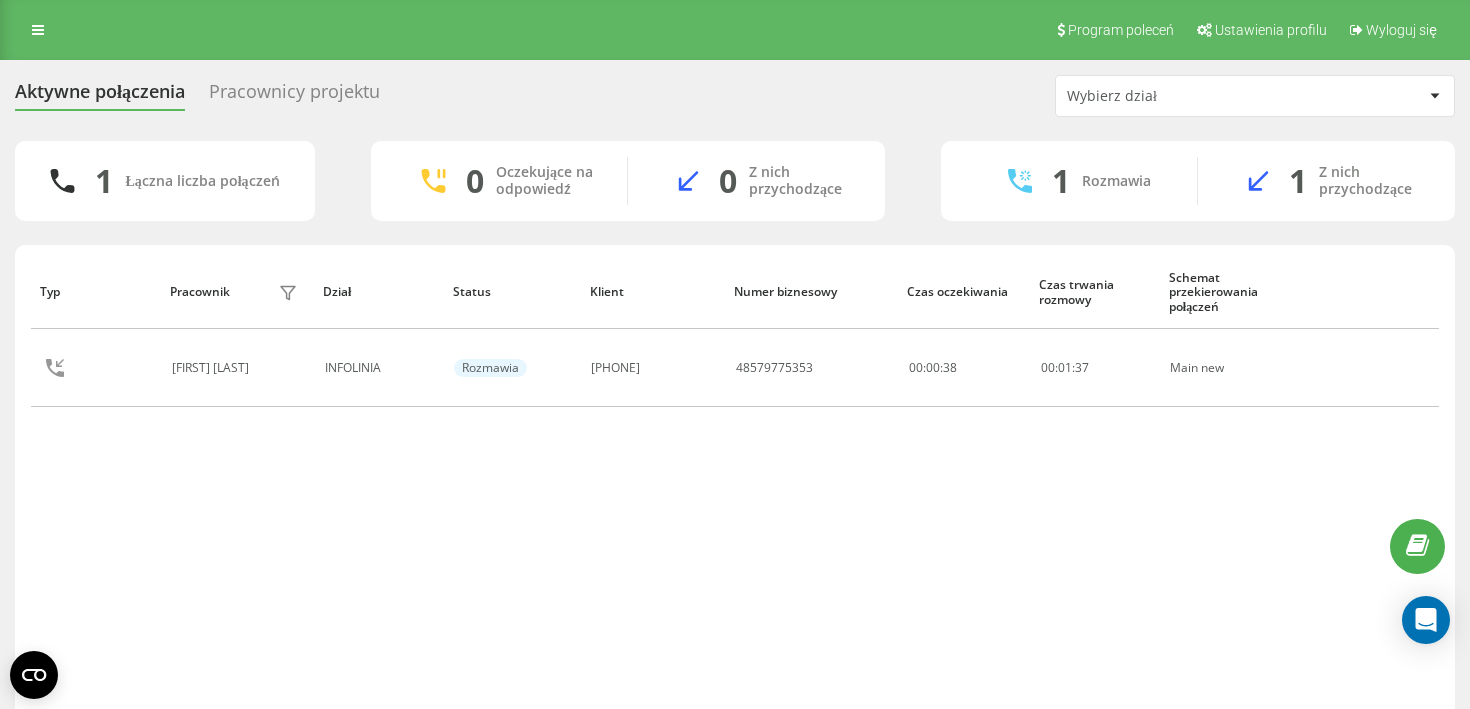 scroll, scrollTop: 0, scrollLeft: 0, axis: both 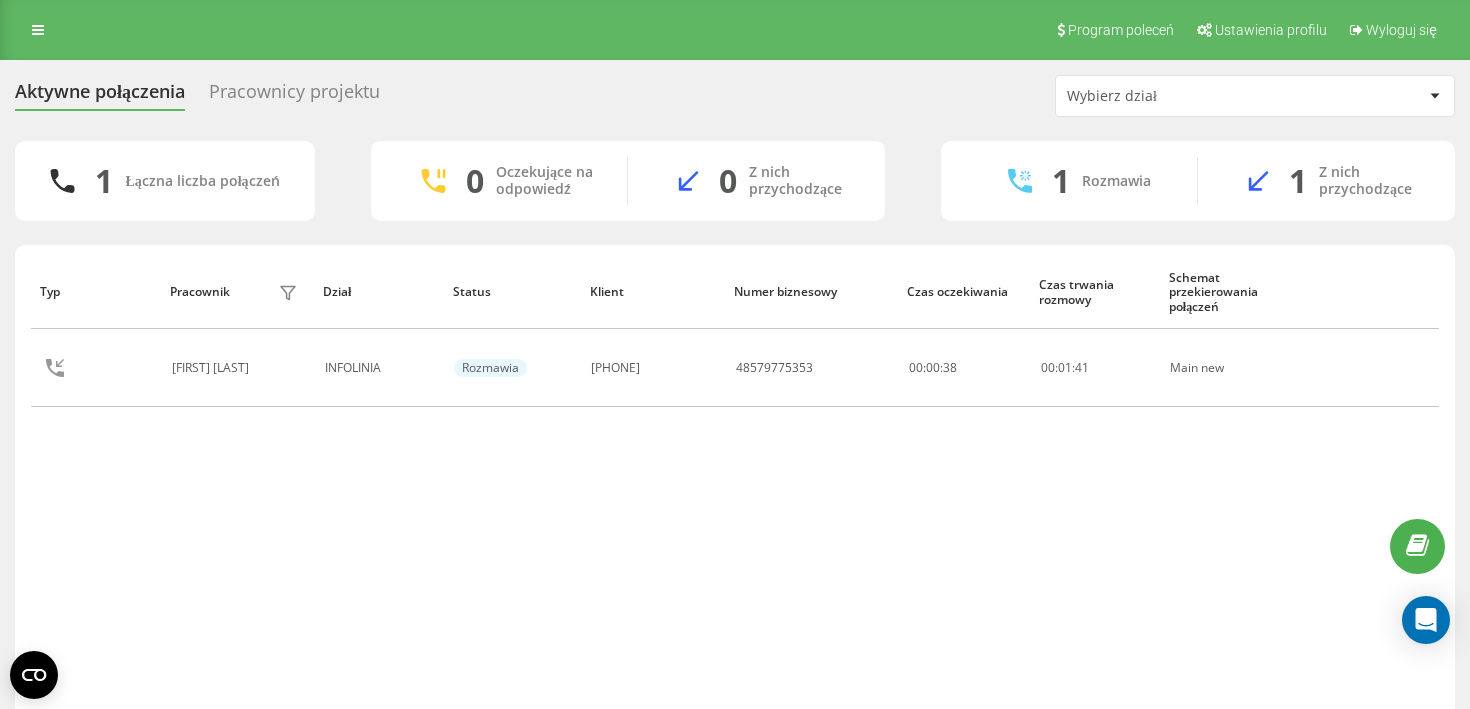 click on "Pracownicy projektu" at bounding box center [294, 96] 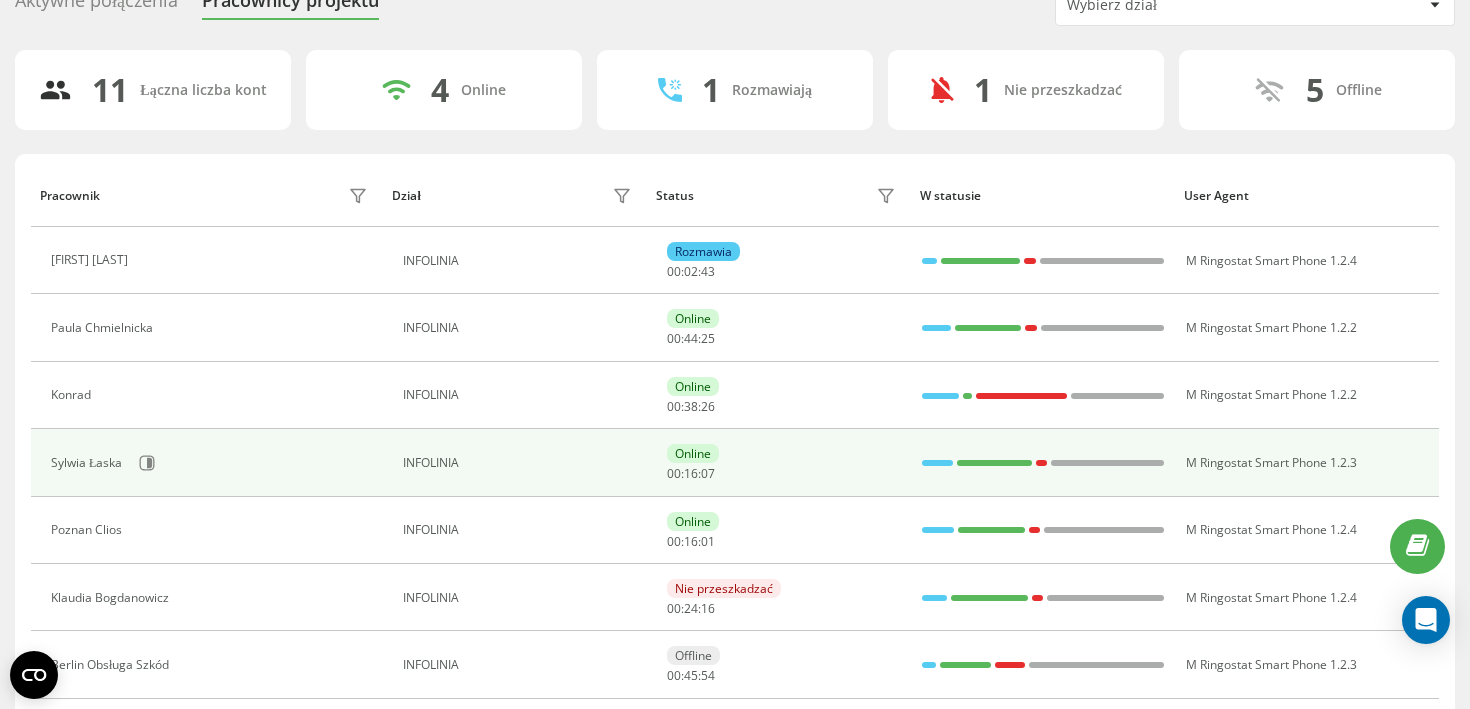 scroll, scrollTop: 53, scrollLeft: 0, axis: vertical 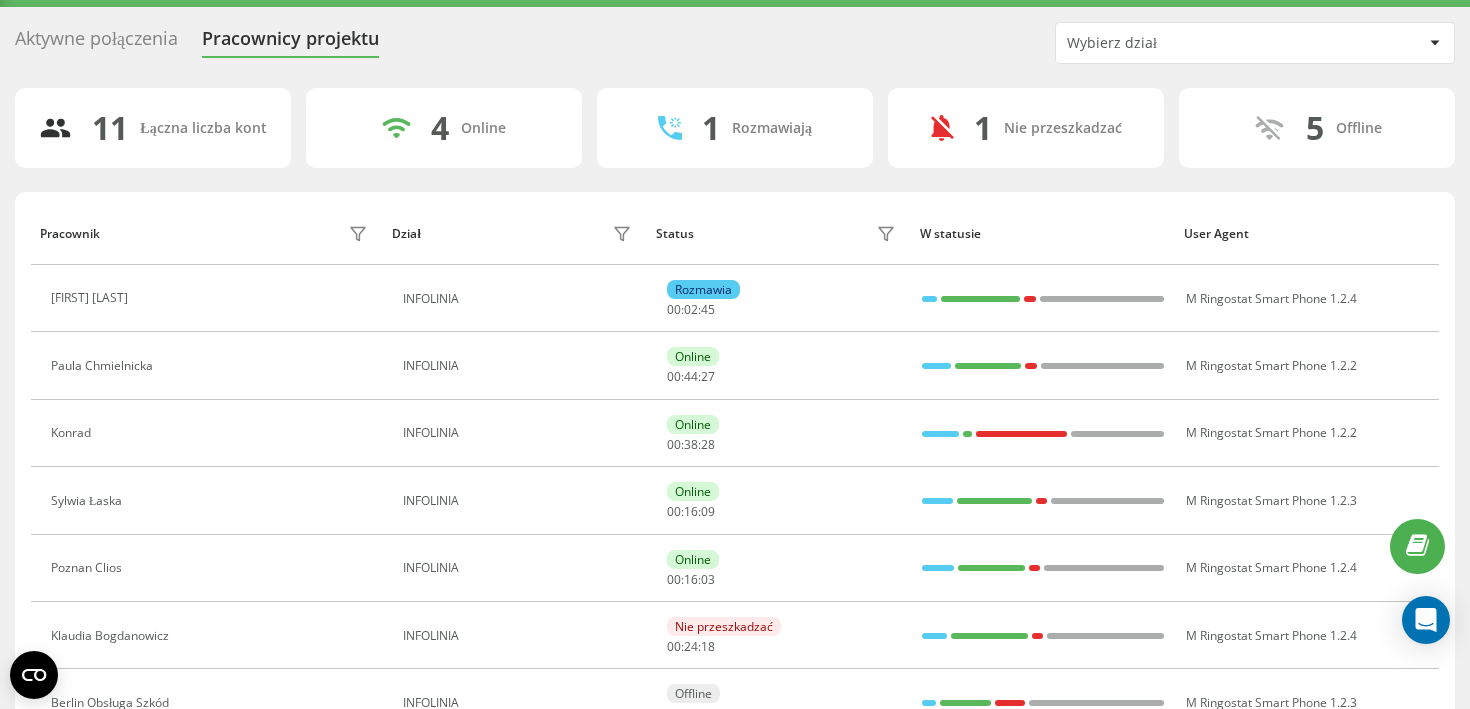 click on "Aktywne połączenia" at bounding box center (96, 43) 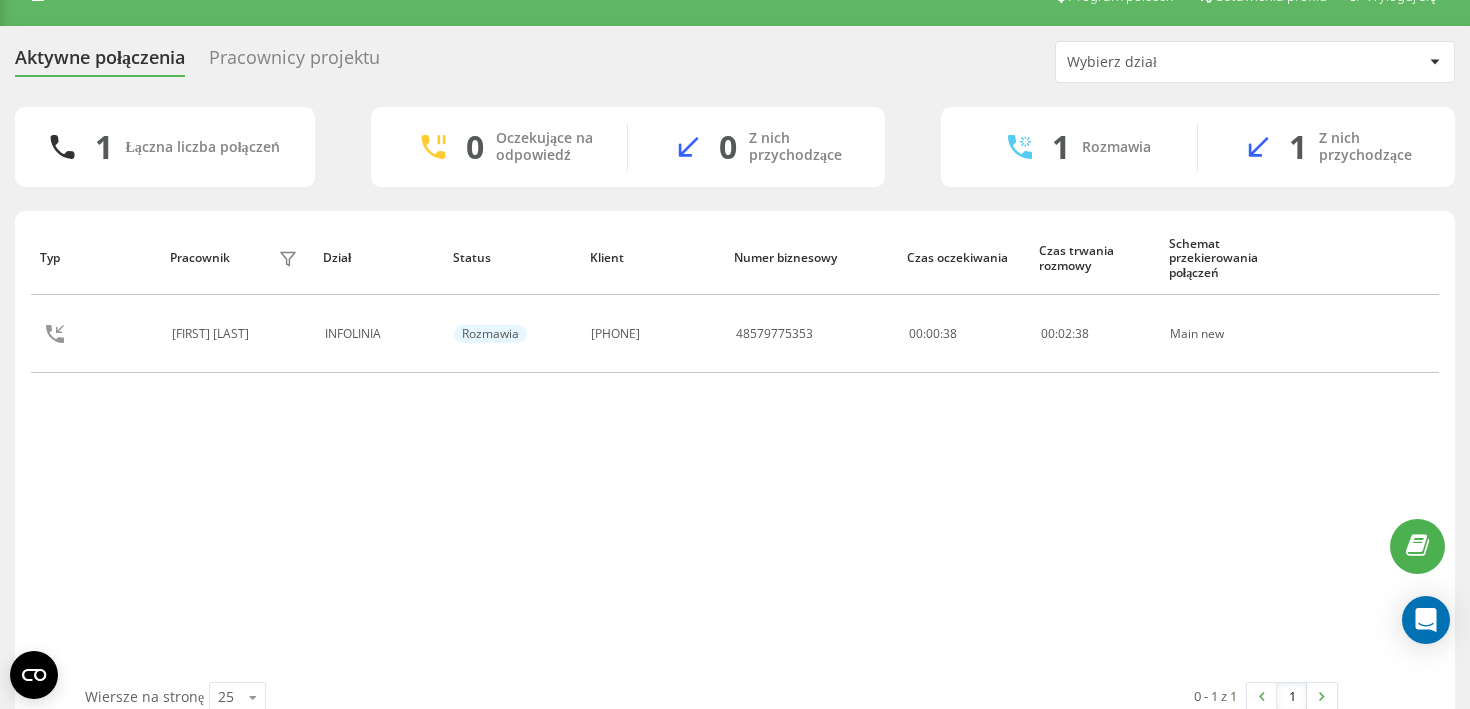 scroll, scrollTop: 39, scrollLeft: 0, axis: vertical 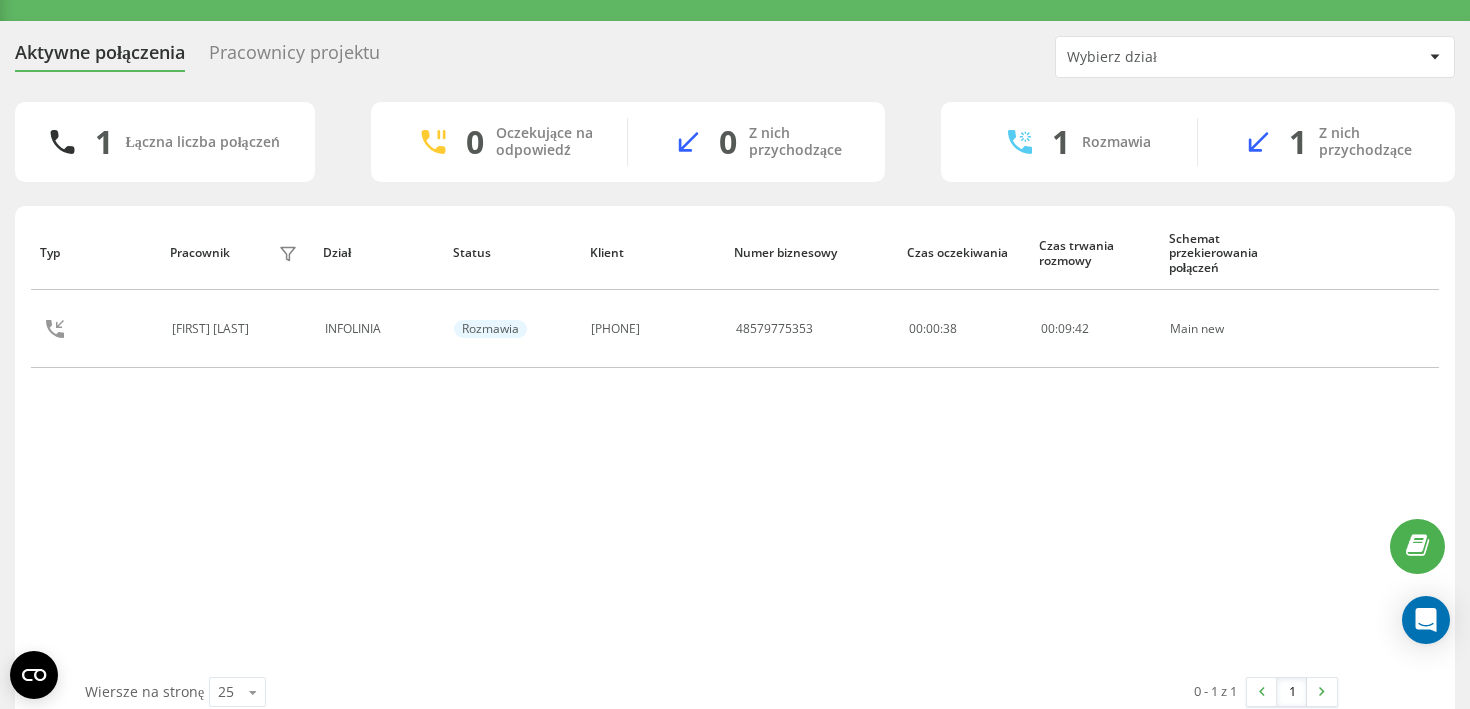 click on "Aktywne połączenia" at bounding box center [100, 57] 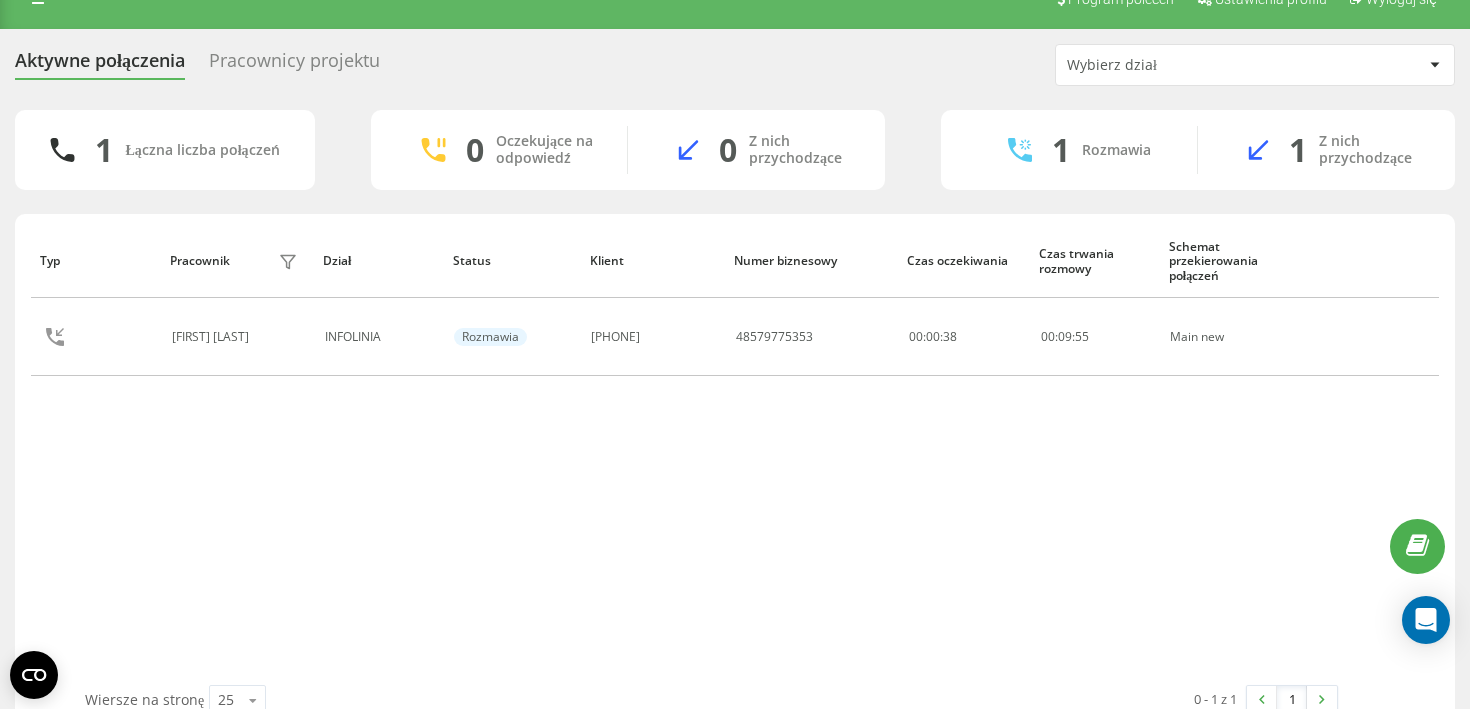 scroll, scrollTop: 25, scrollLeft: 0, axis: vertical 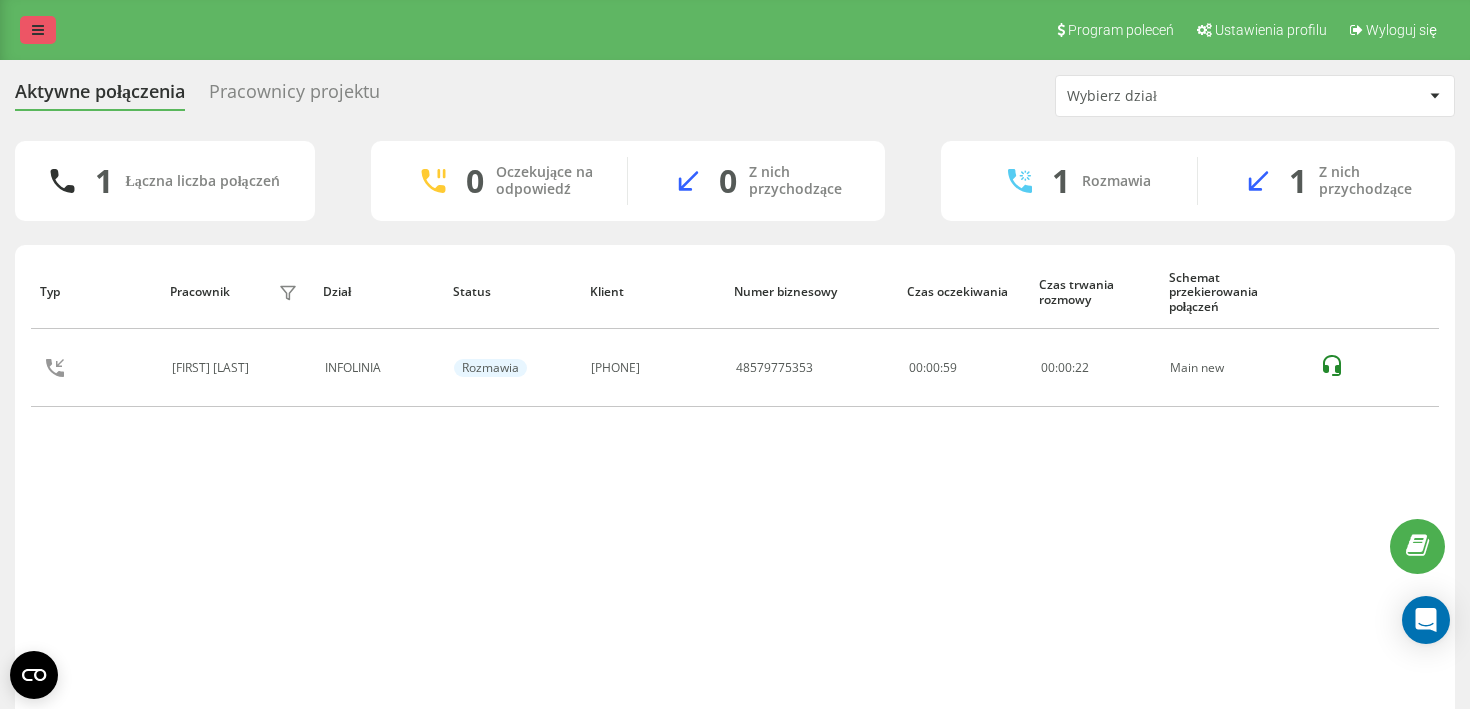 click at bounding box center (38, 30) 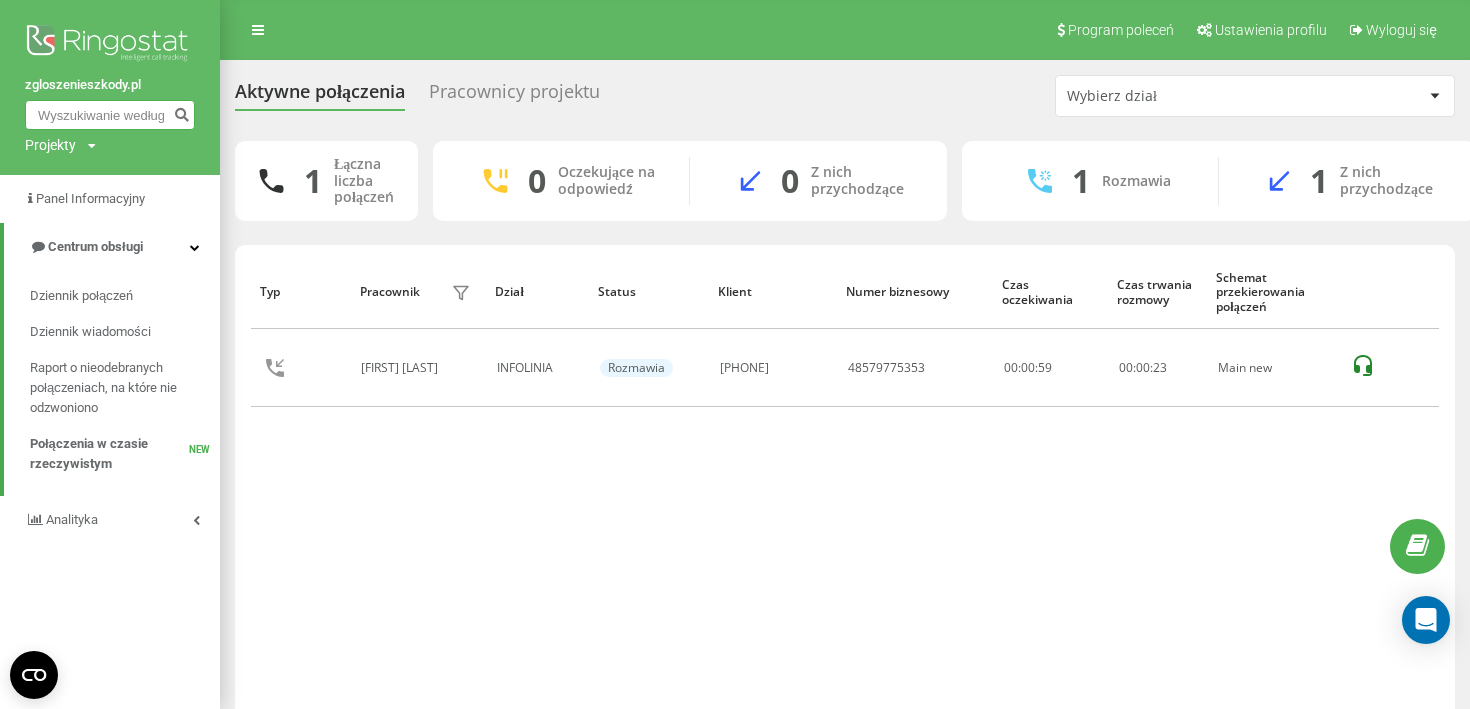 click at bounding box center [110, 115] 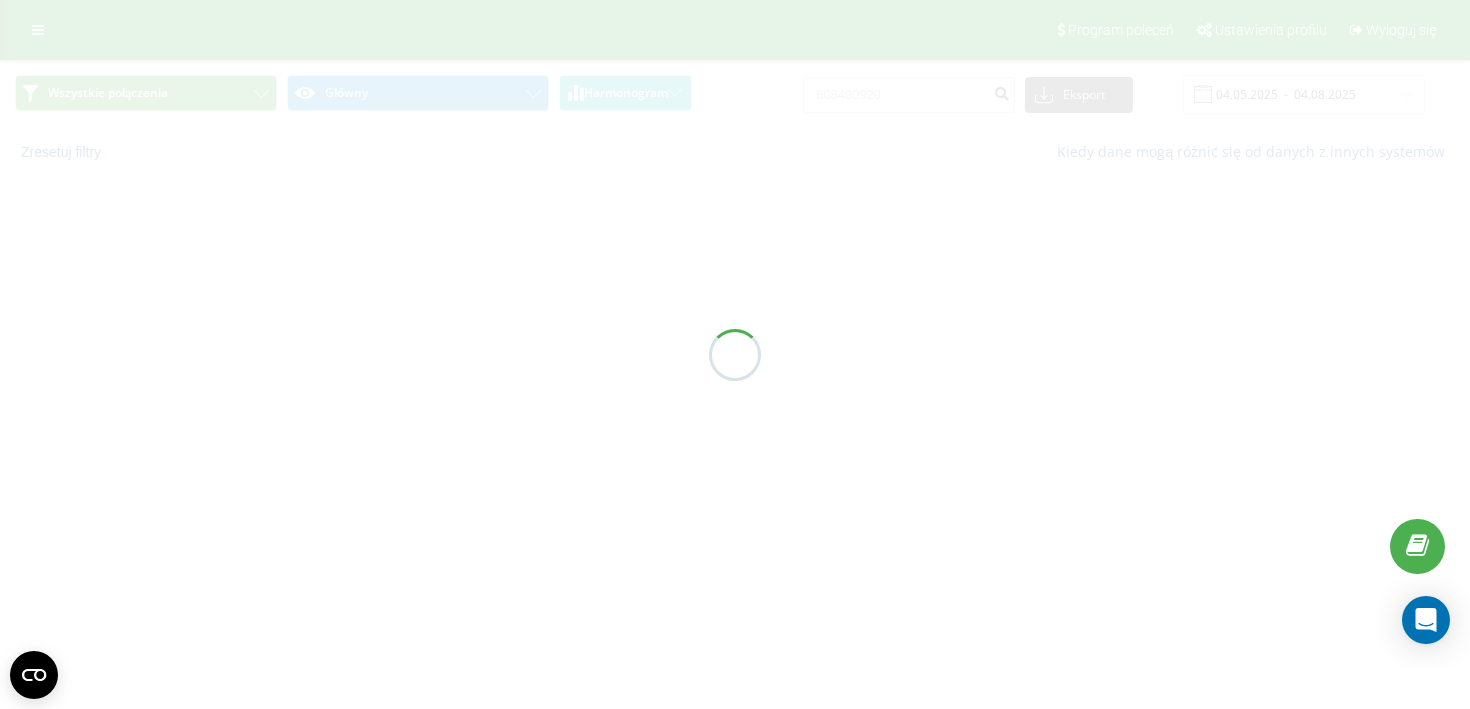 scroll, scrollTop: 0, scrollLeft: 0, axis: both 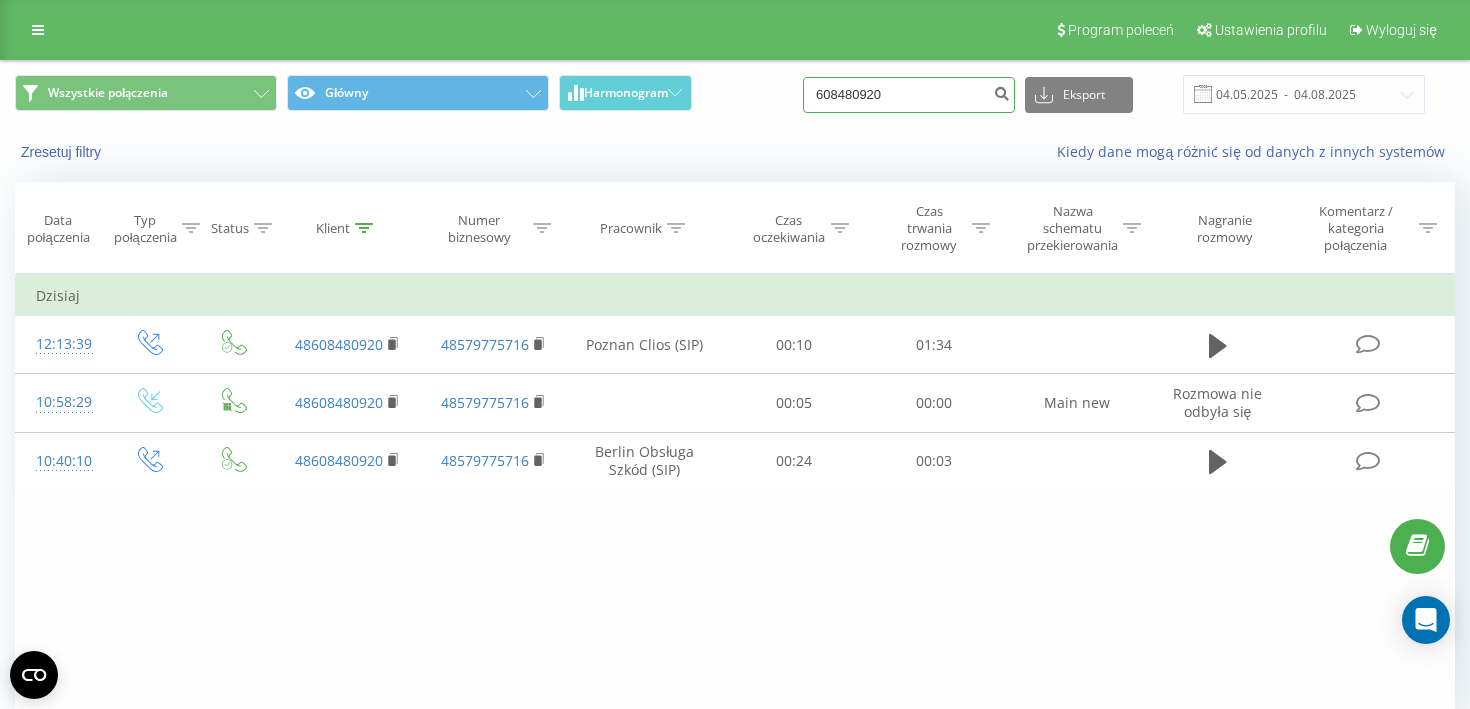 click on "608480920" at bounding box center [909, 95] 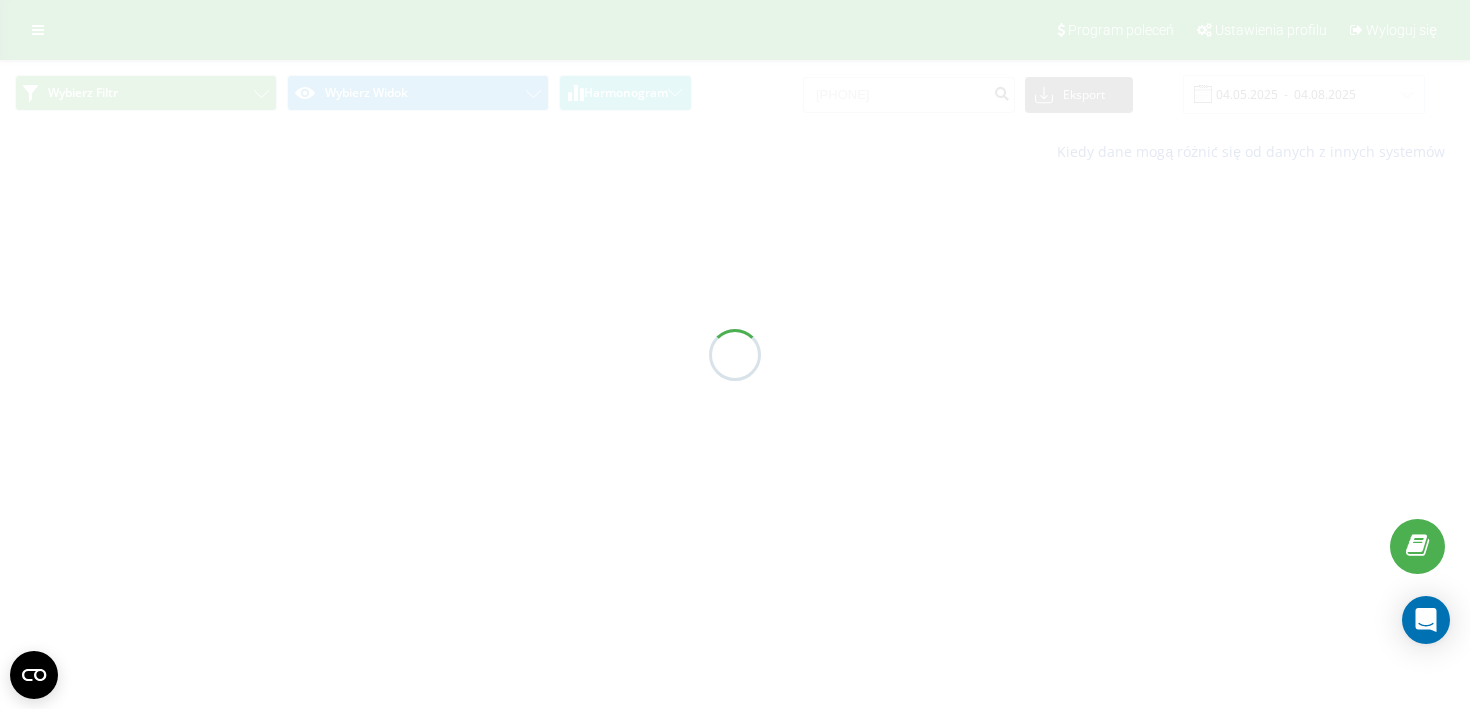 scroll, scrollTop: 0, scrollLeft: 0, axis: both 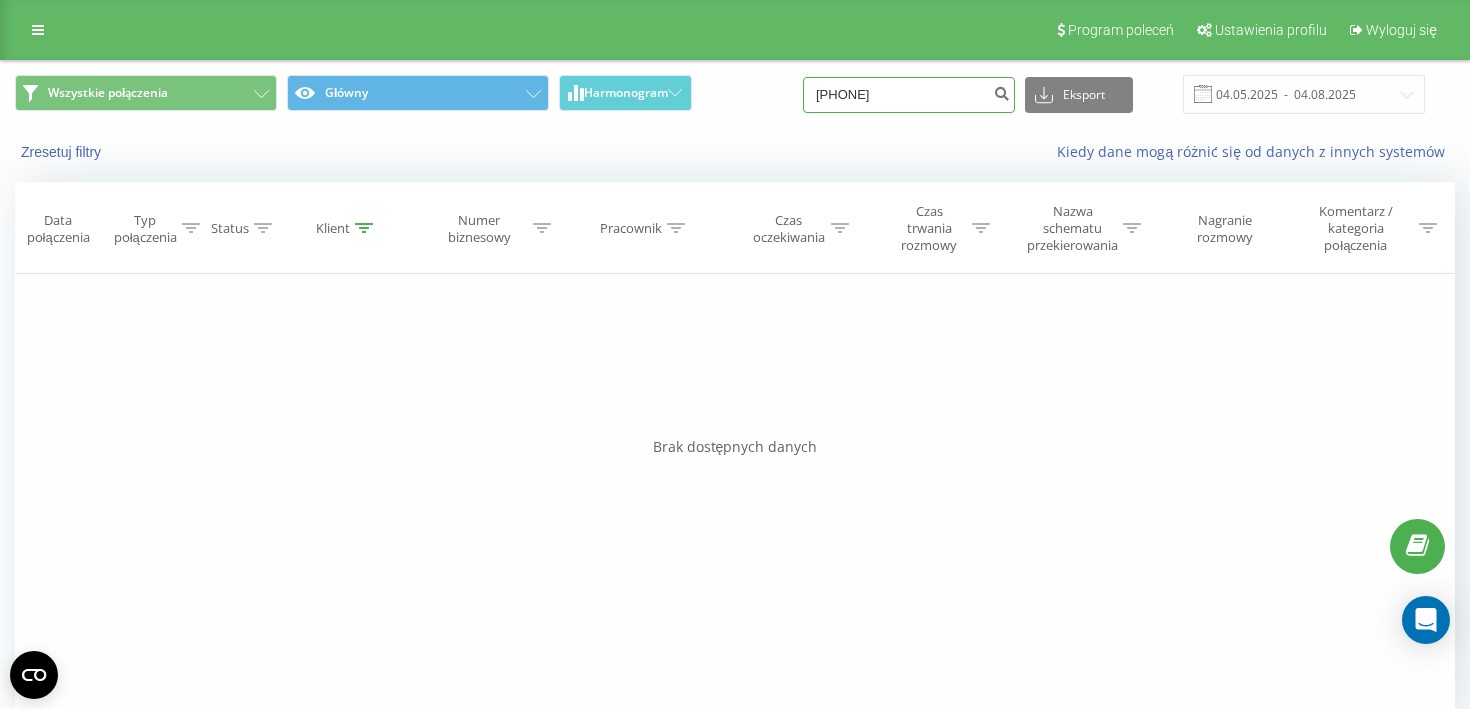 click on "[PHONE]" at bounding box center (909, 95) 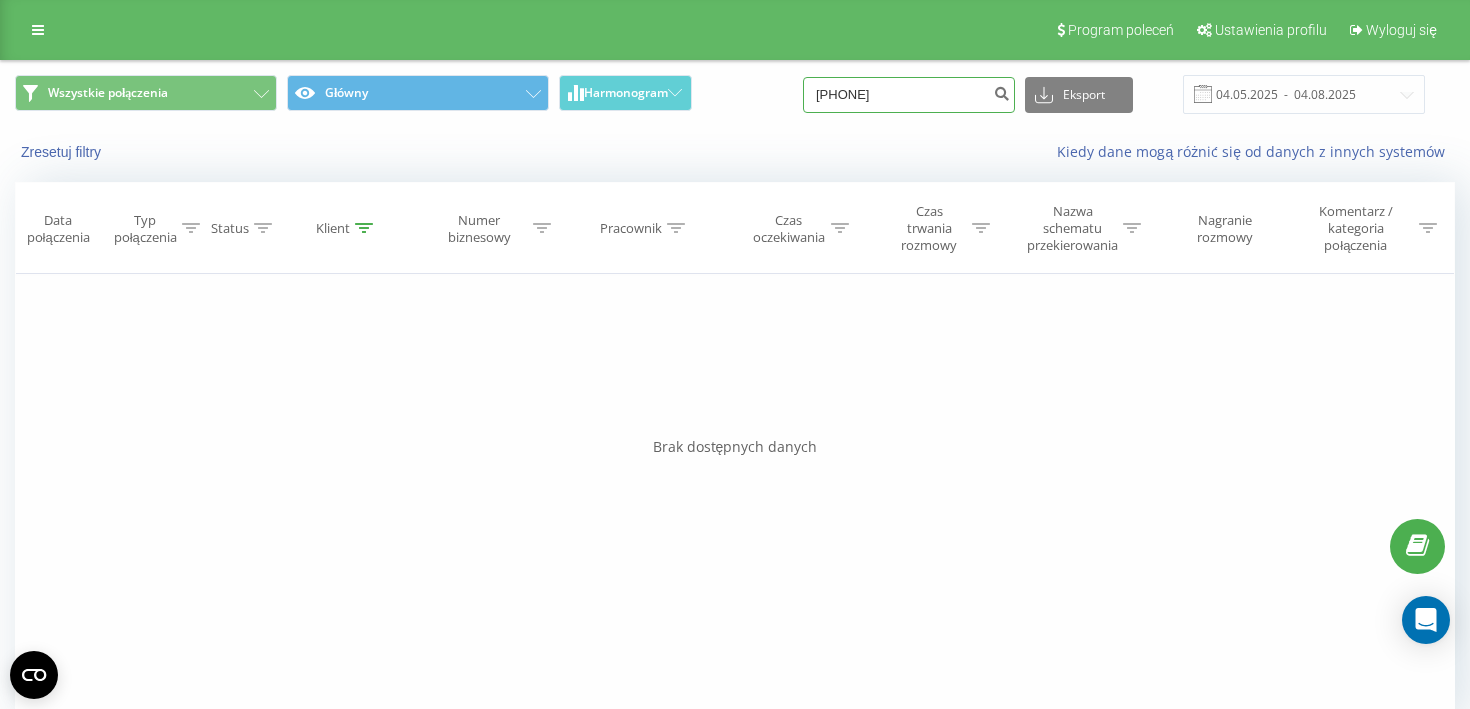 click on "[PHONE]" at bounding box center (909, 95) 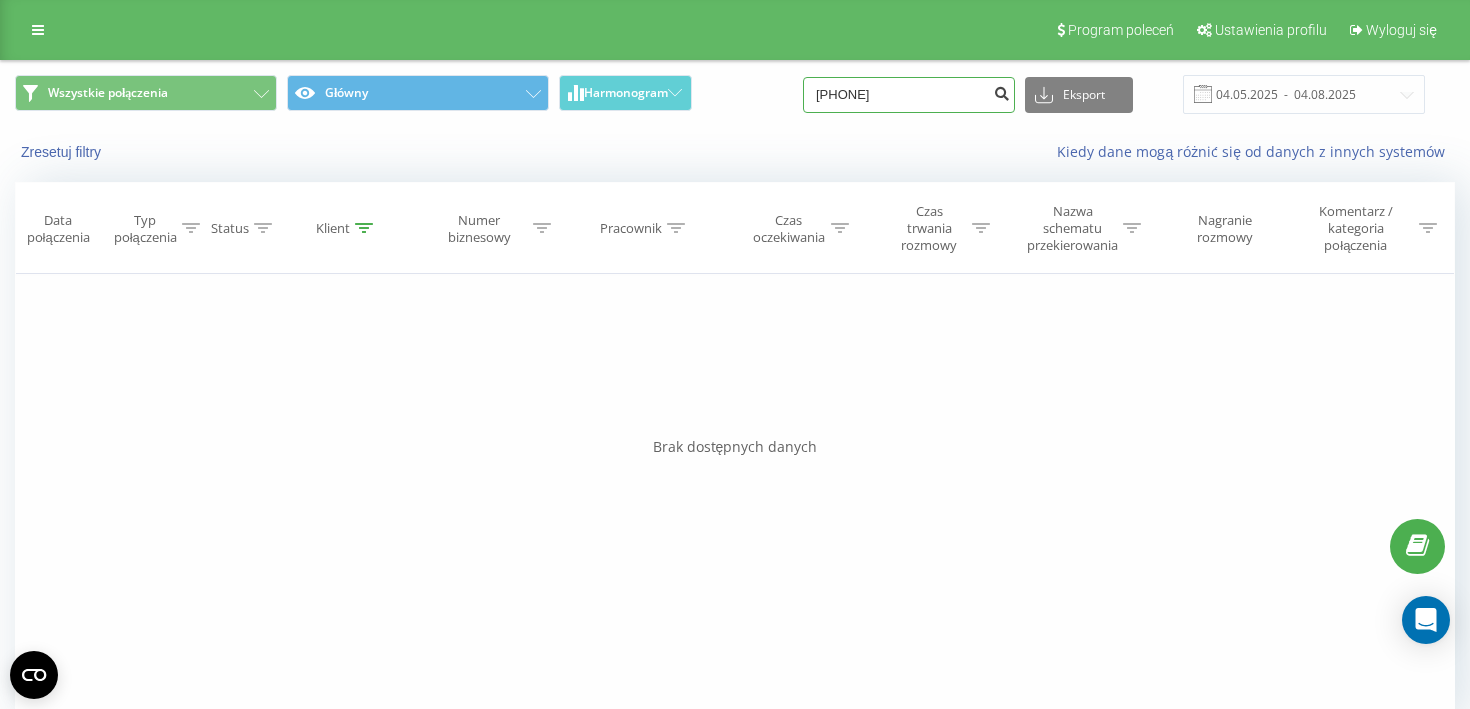 type on "[PHONE]" 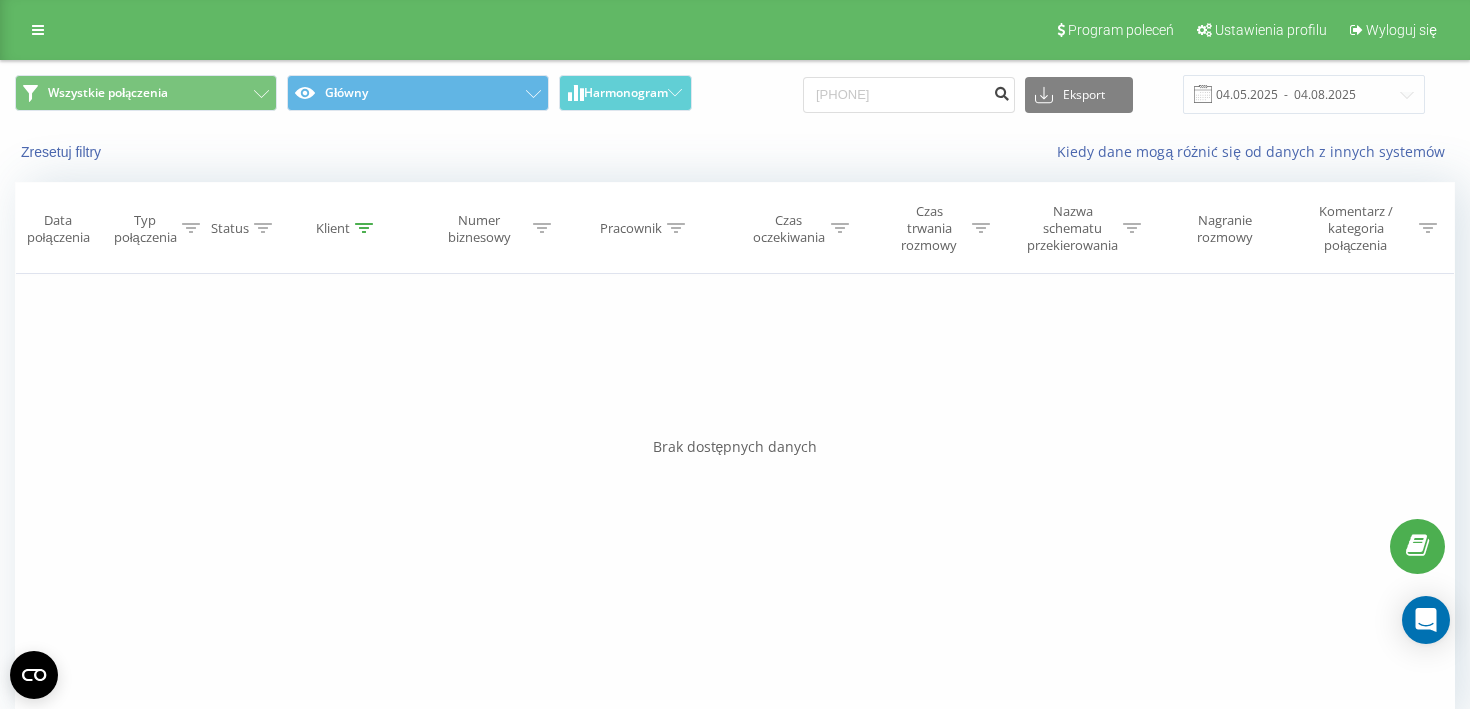 click at bounding box center [1001, 95] 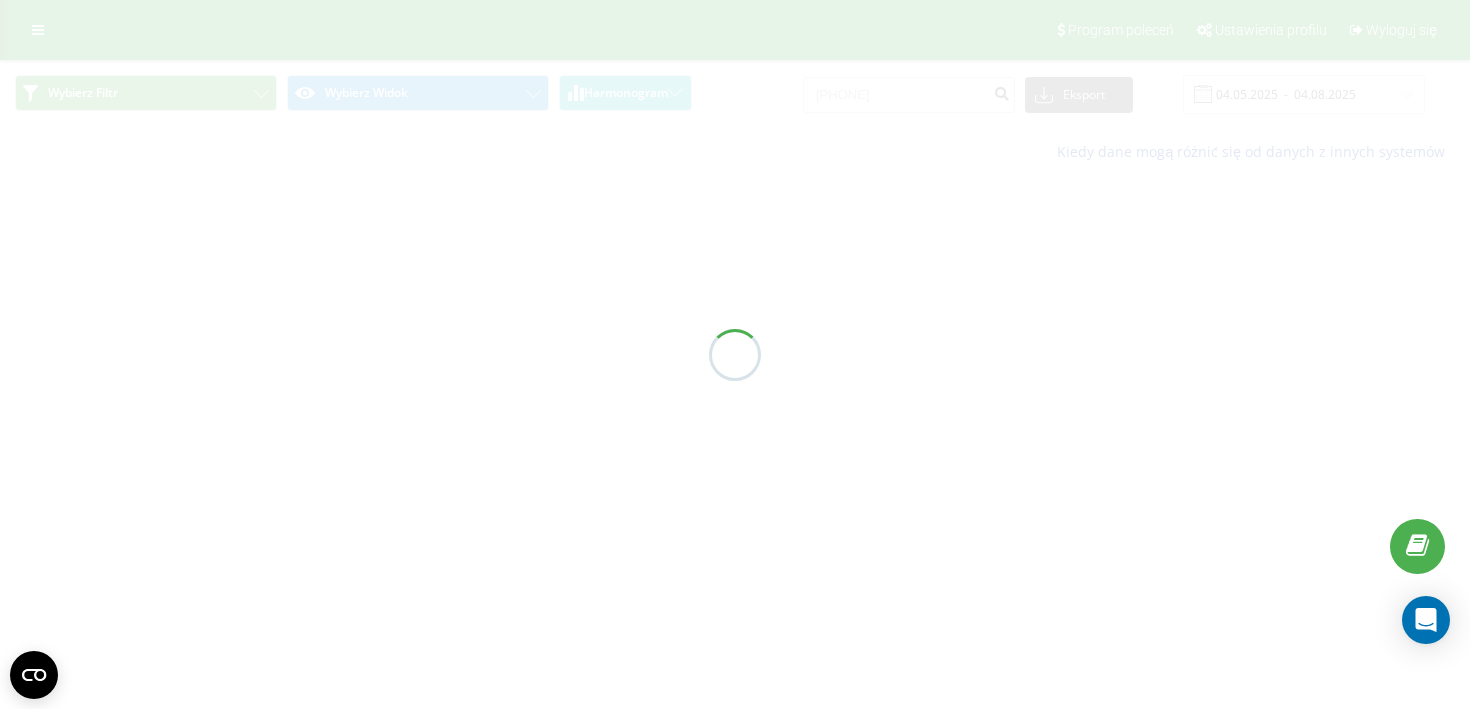scroll, scrollTop: 0, scrollLeft: 0, axis: both 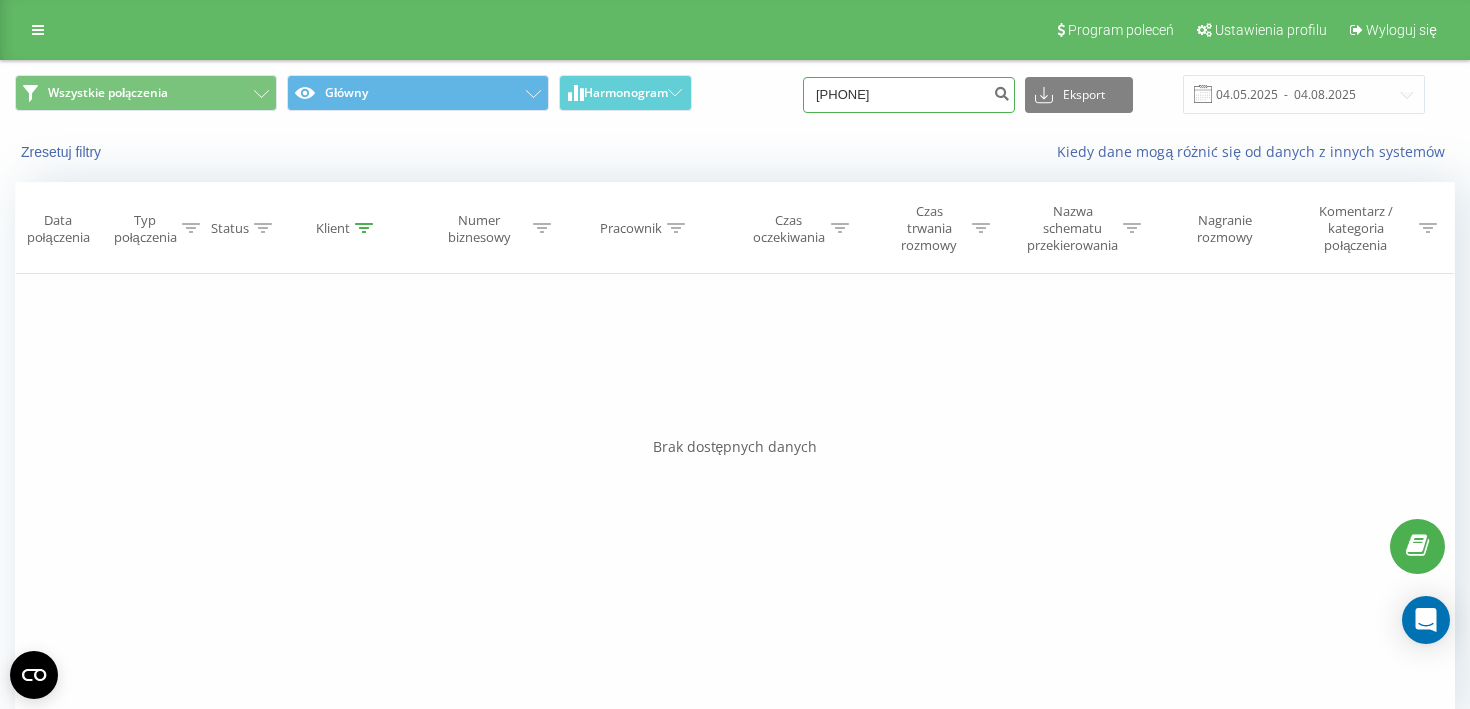 click on "[PHONE]" at bounding box center [909, 95] 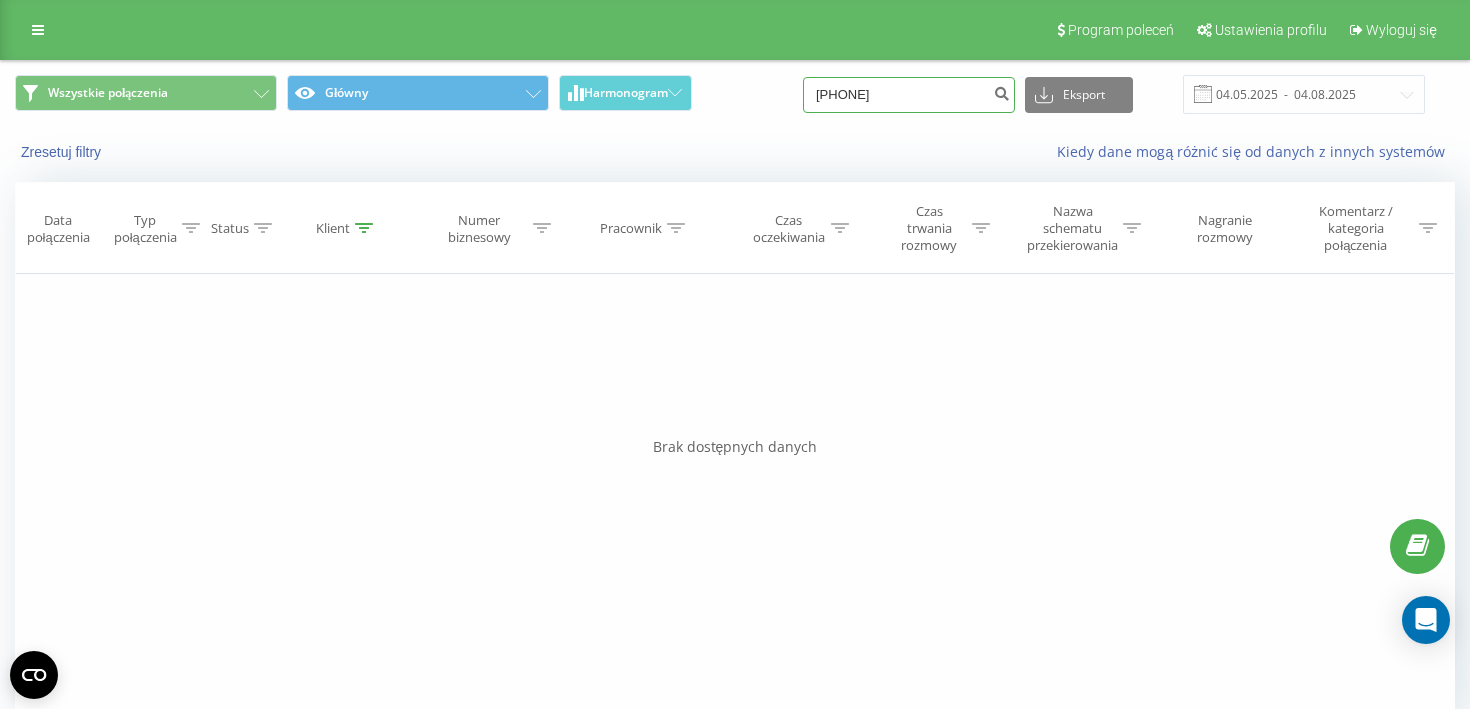 click on "[PHONE]" at bounding box center [909, 95] 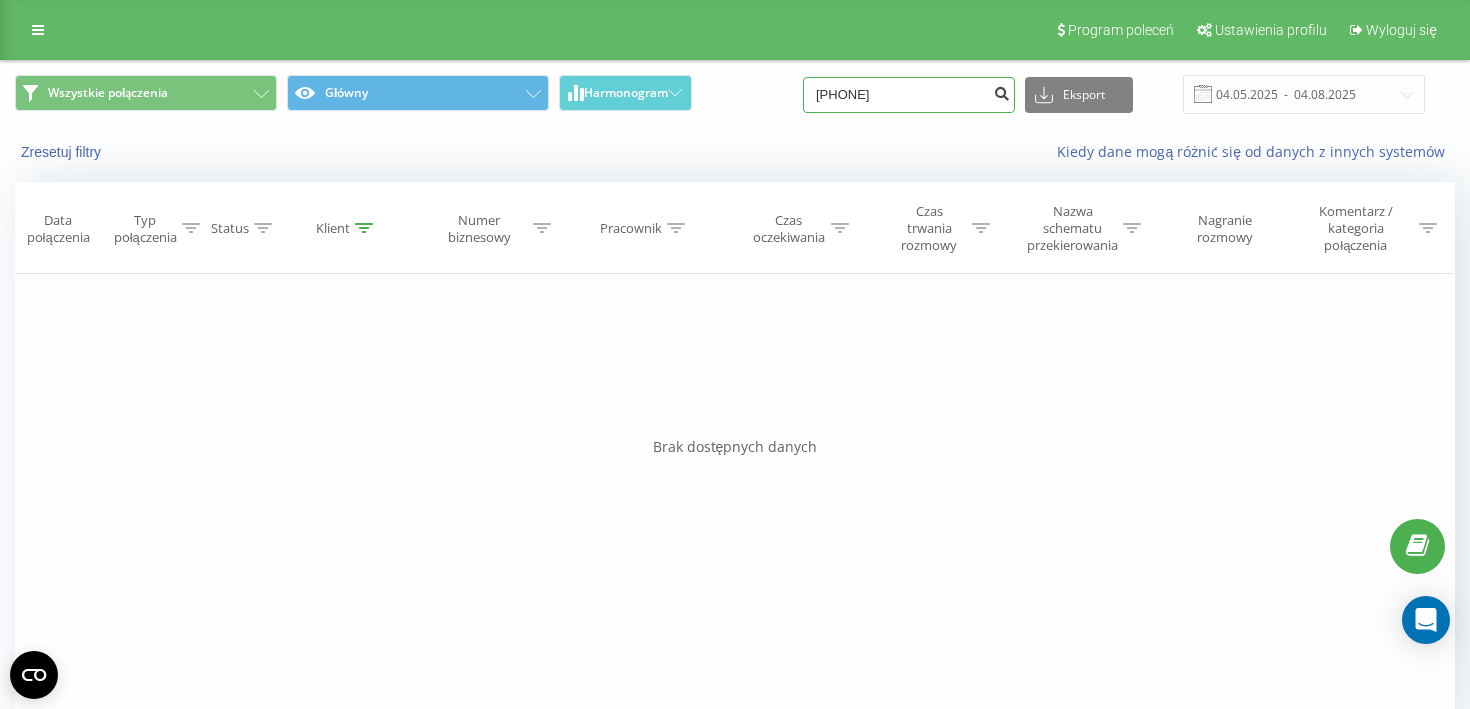 type on "[PHONE]" 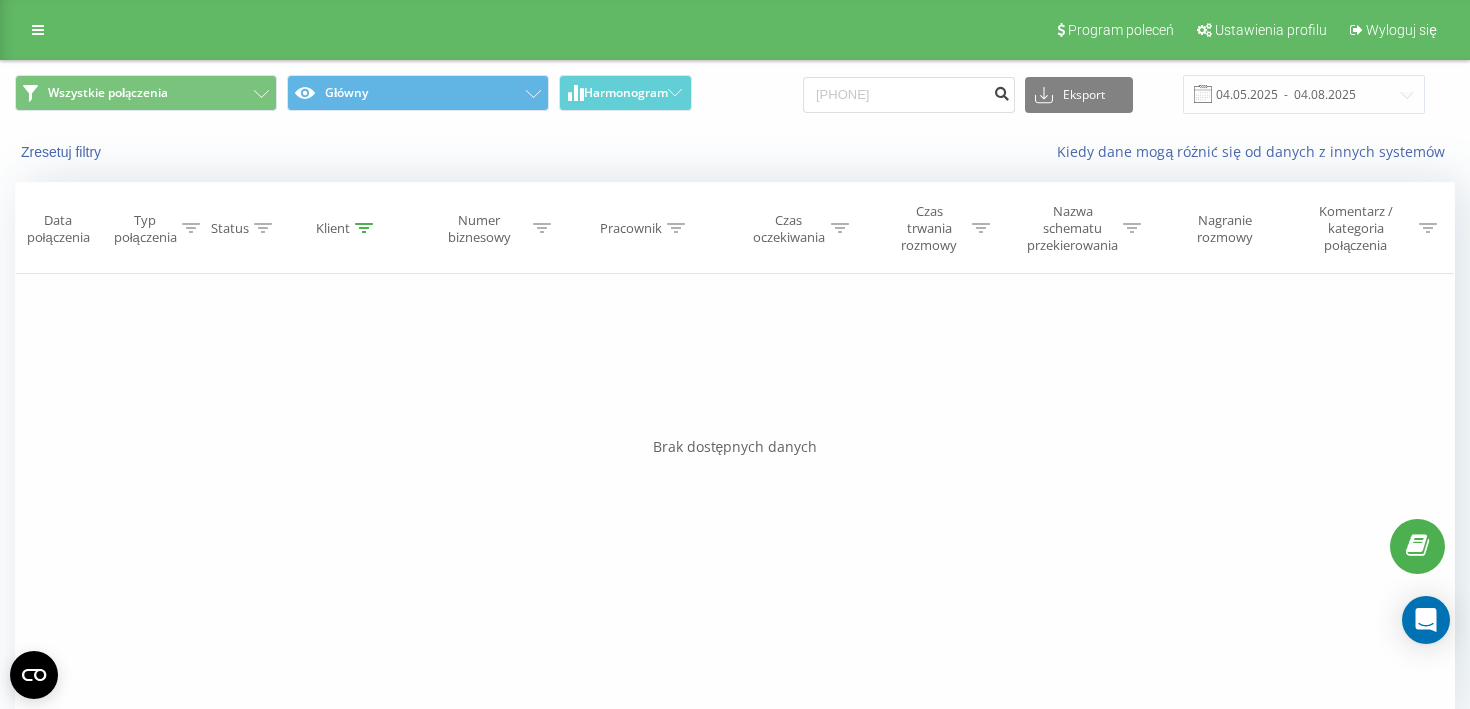 click at bounding box center [1001, 91] 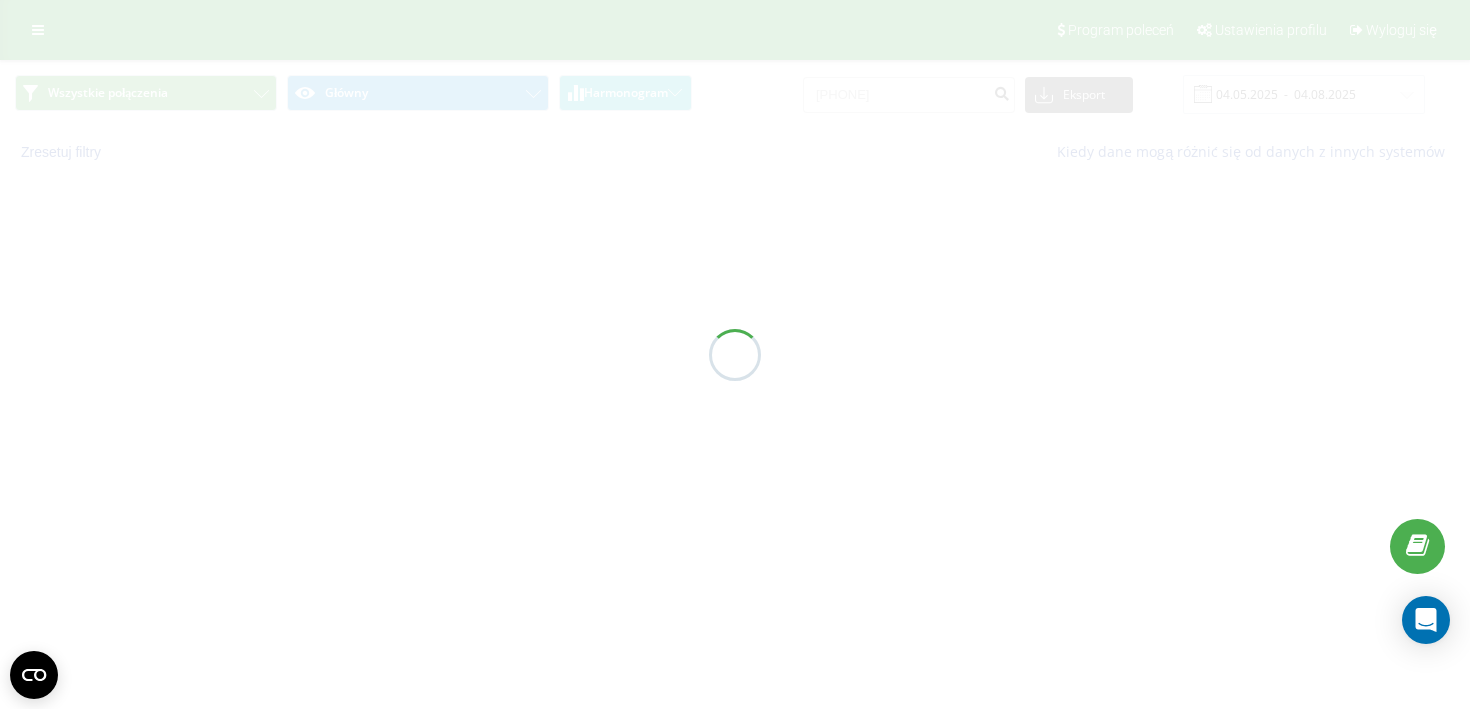 scroll, scrollTop: 0, scrollLeft: 0, axis: both 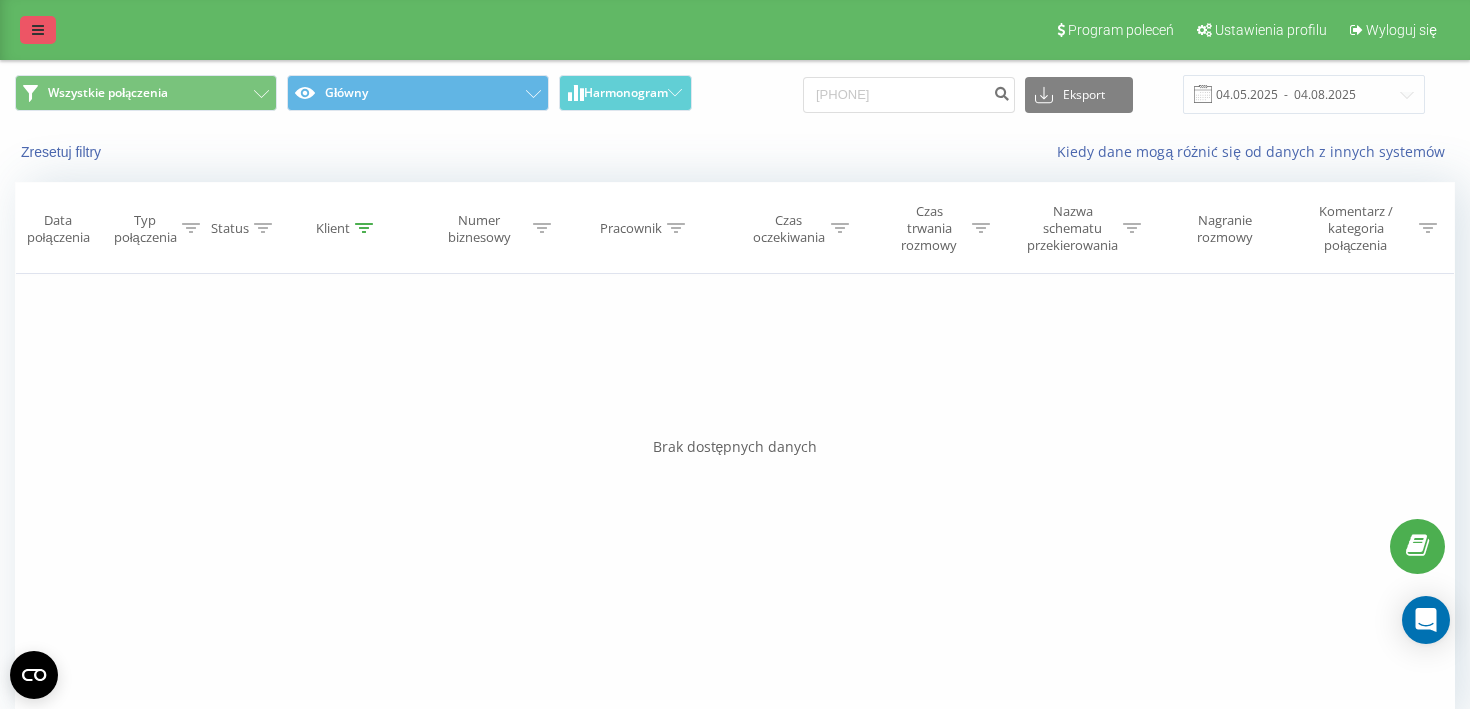 click at bounding box center [38, 30] 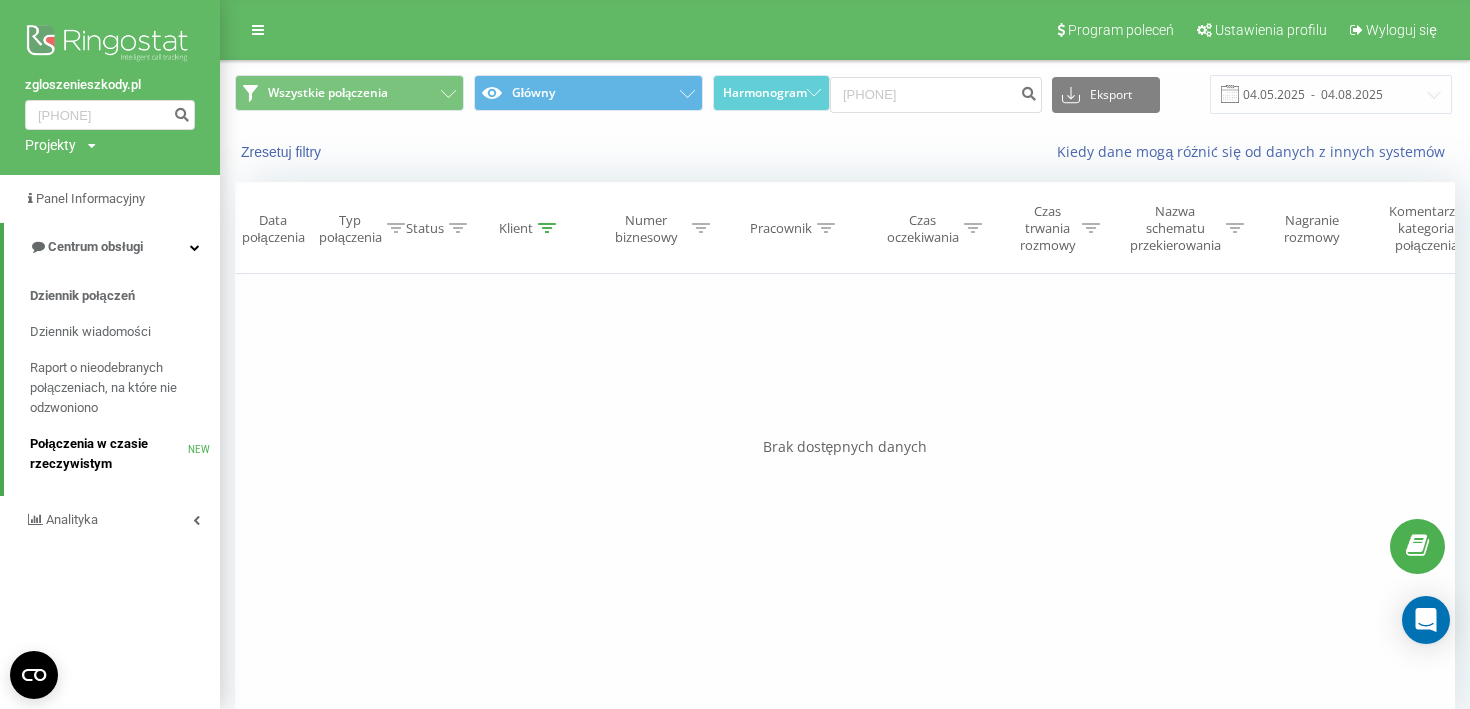 click on "Połączenia w czasie rzeczywistym" at bounding box center (109, 454) 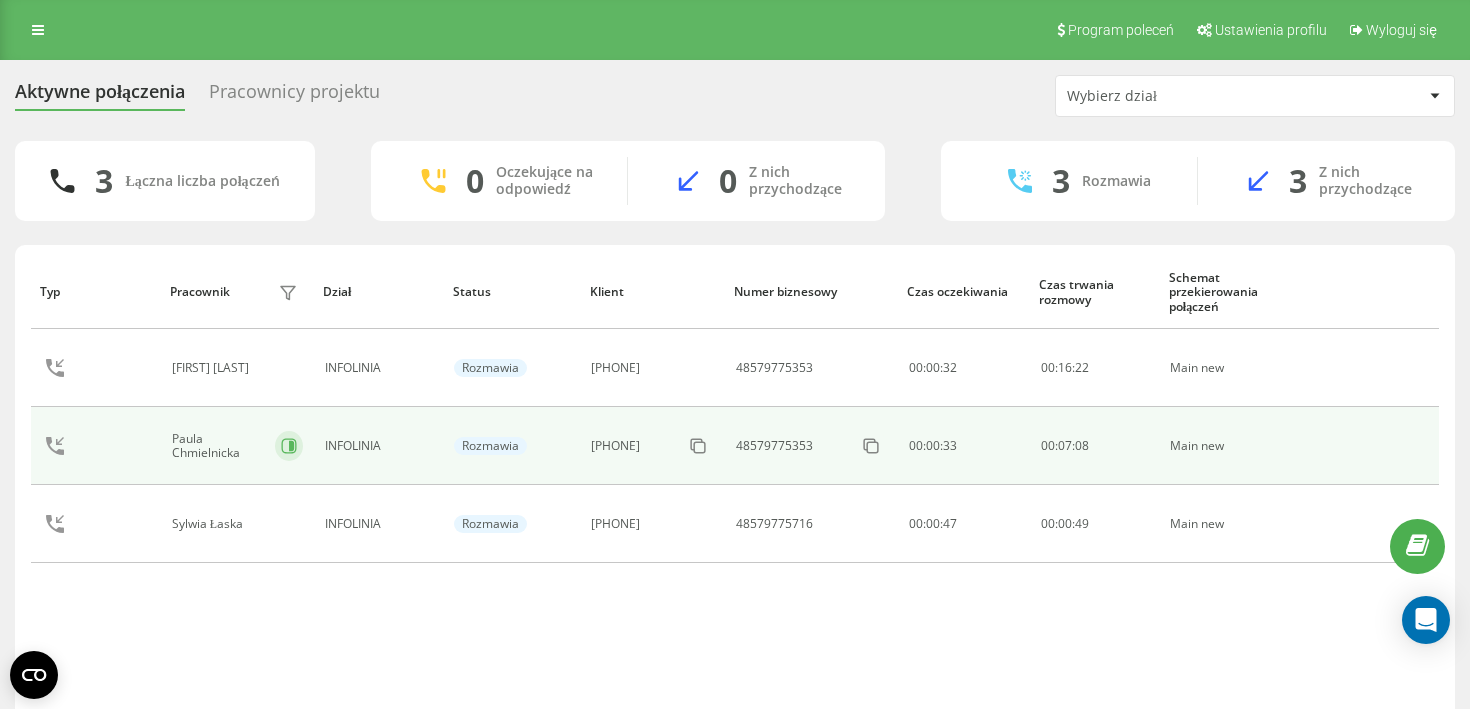 scroll, scrollTop: 0, scrollLeft: 0, axis: both 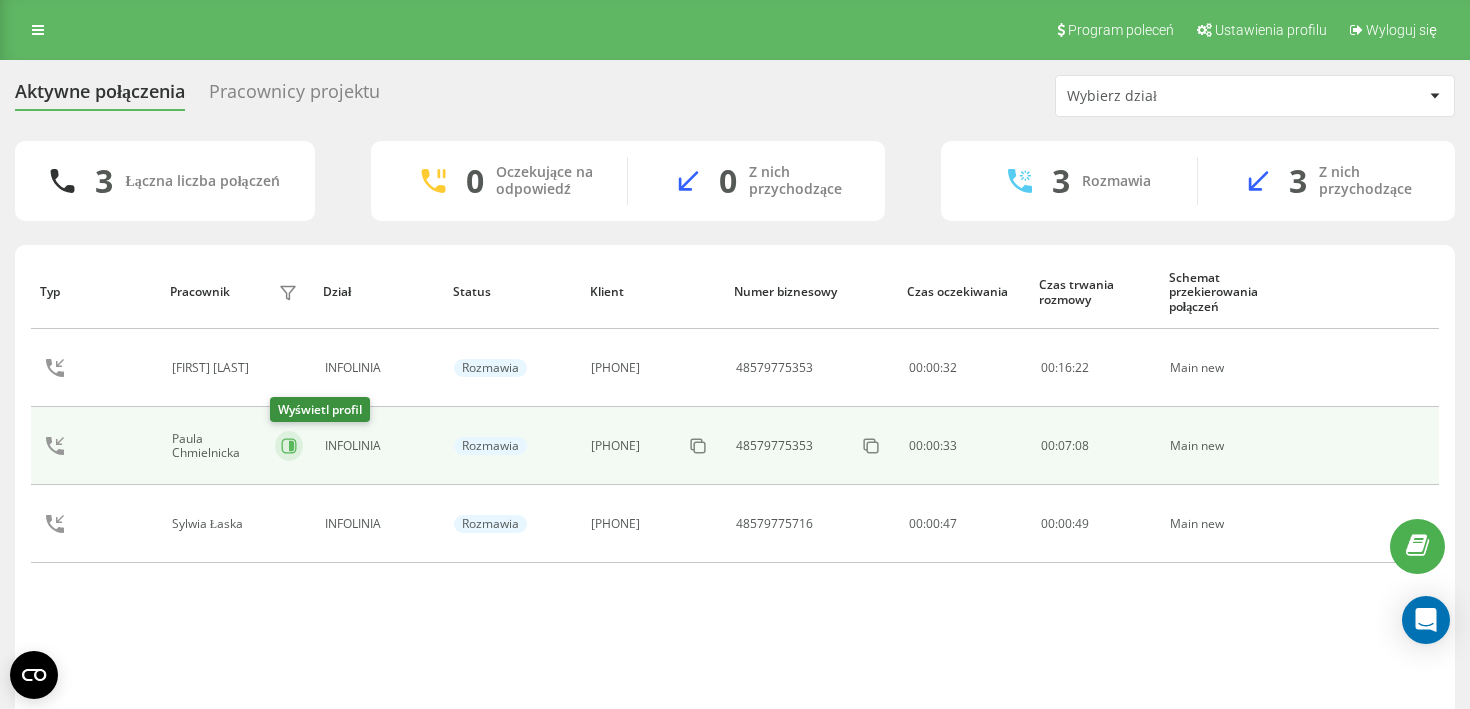 click 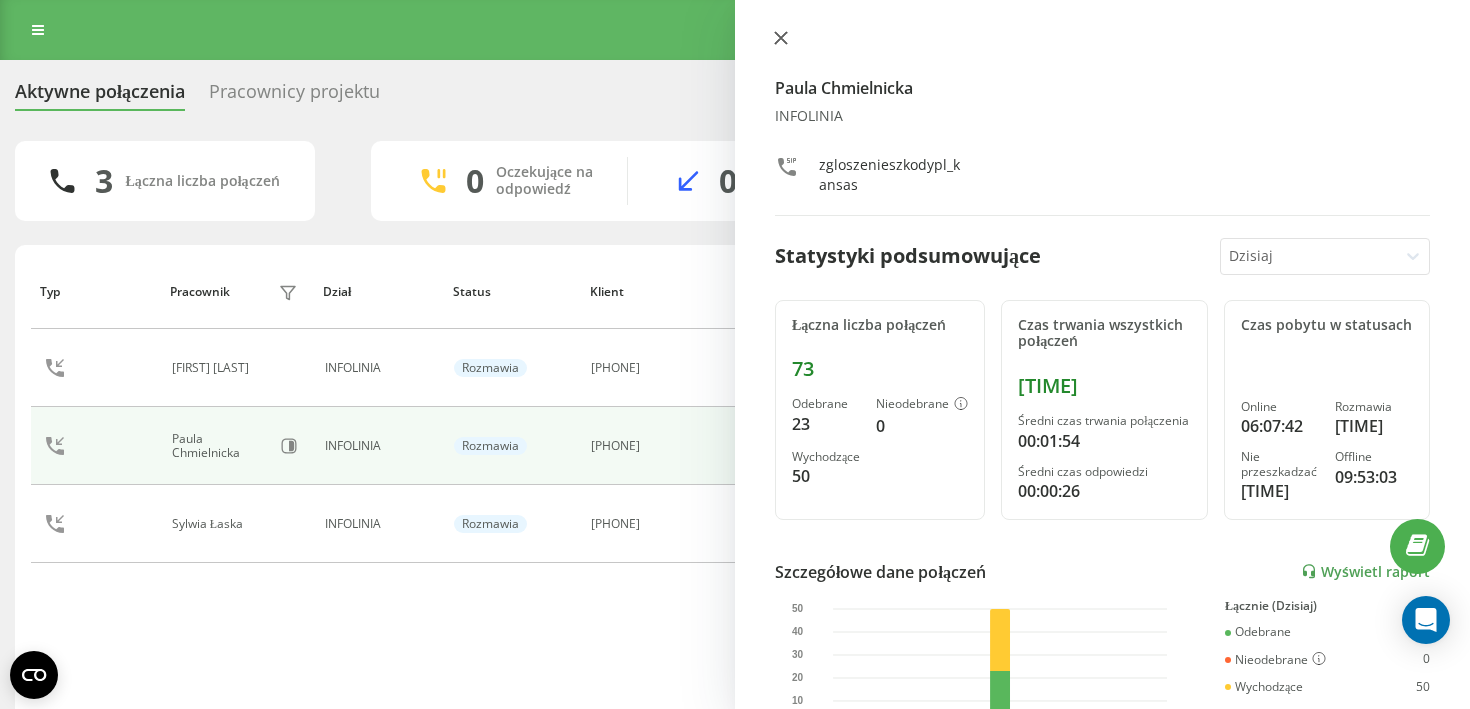 click 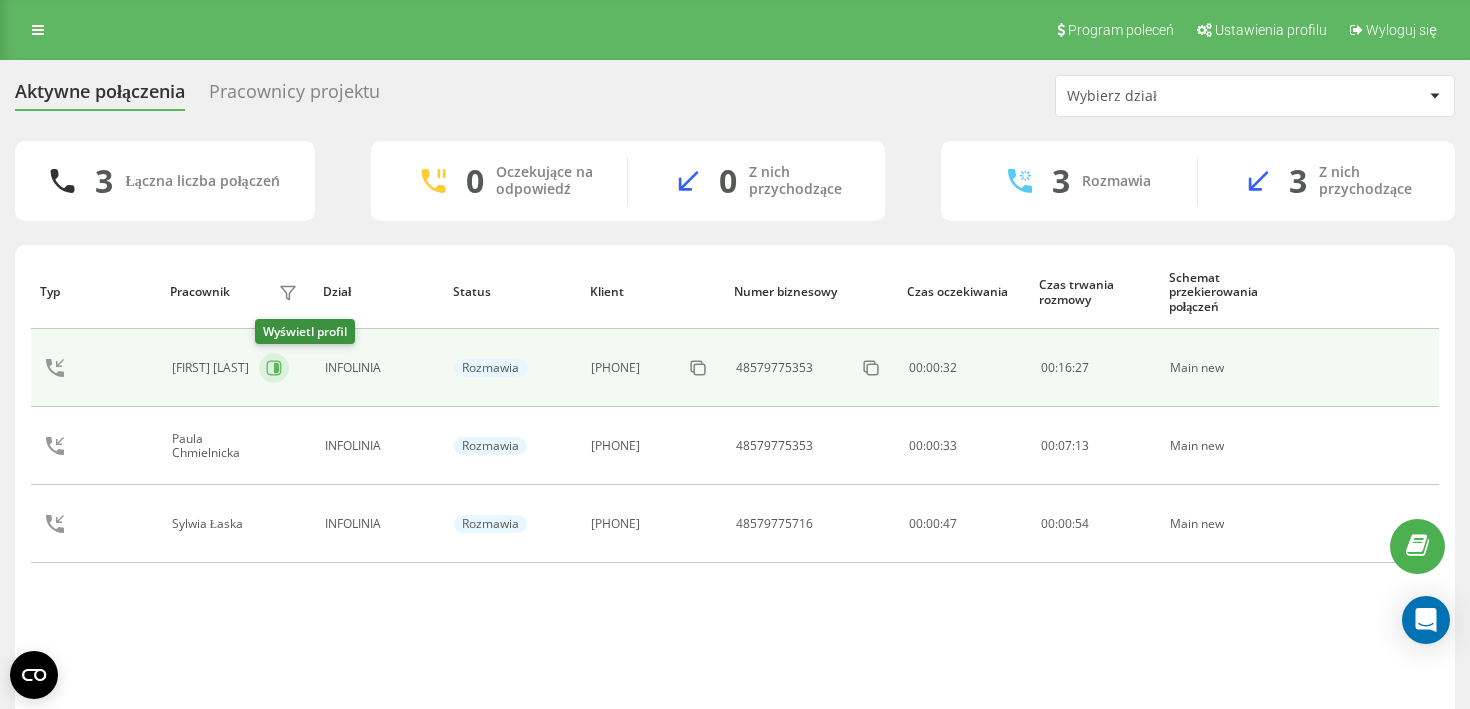 click 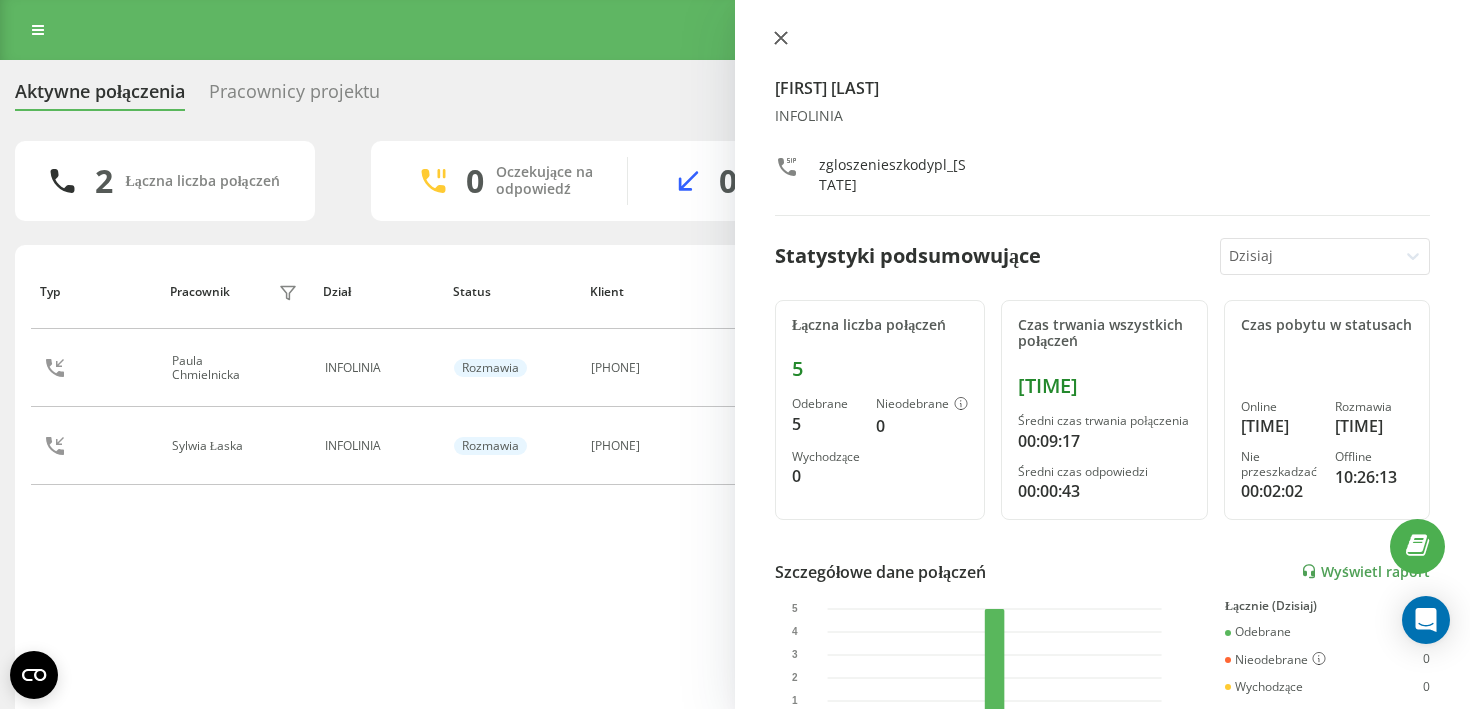 click 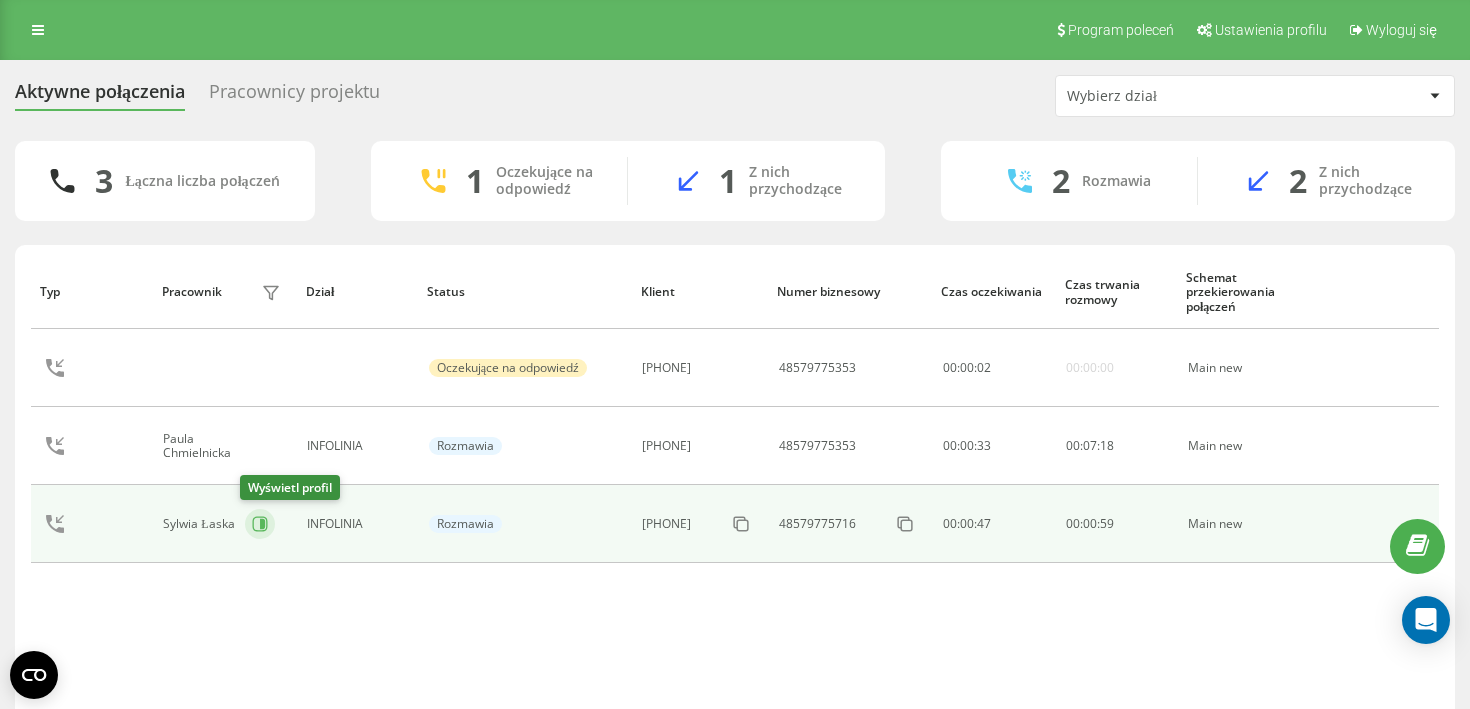 click 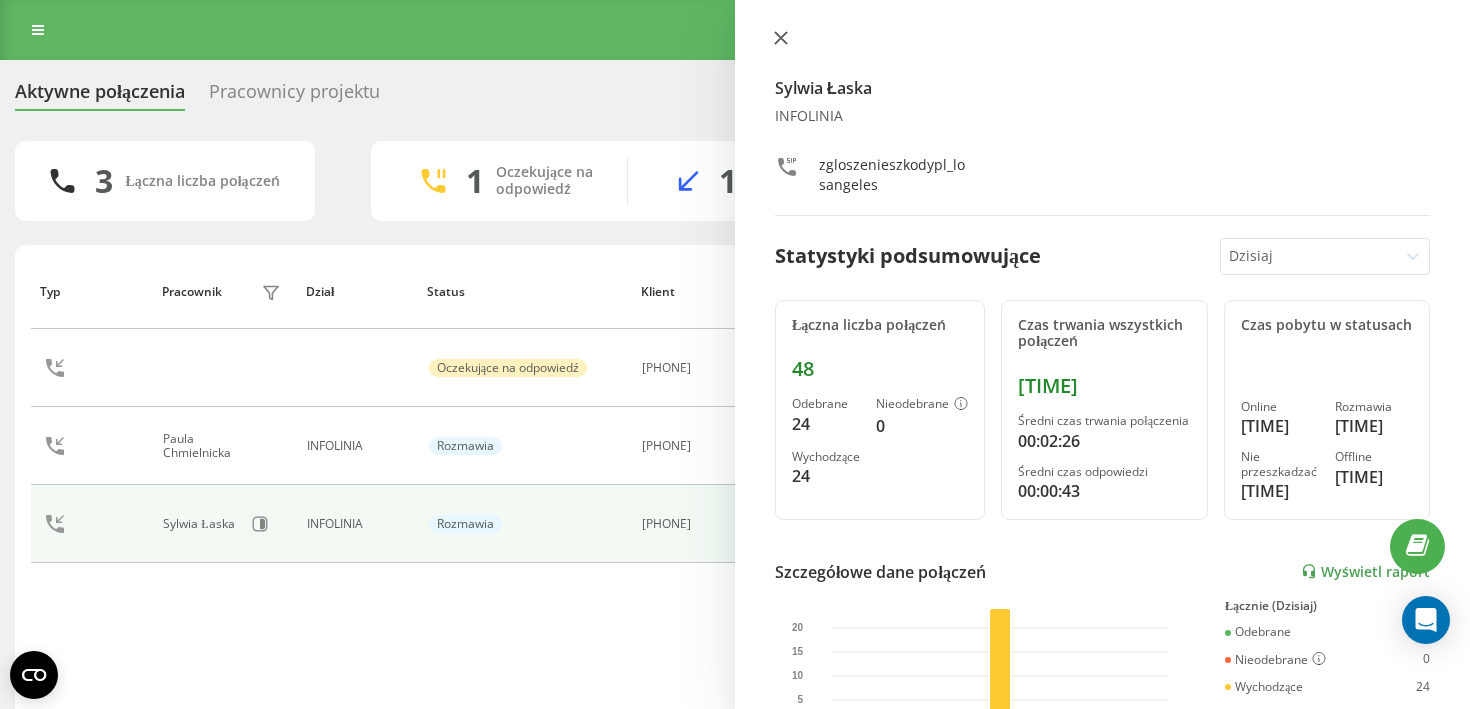 click 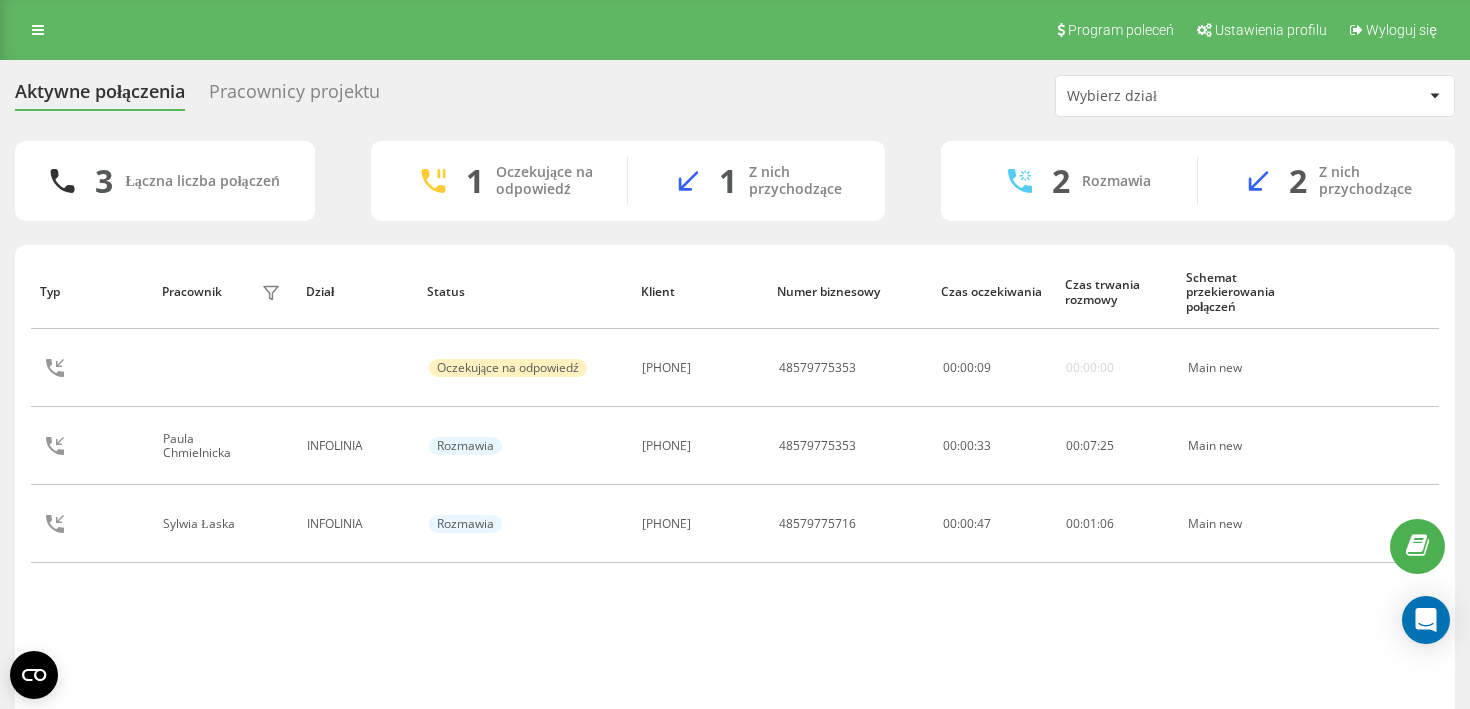 click on "Pracownicy projektu" at bounding box center (294, 96) 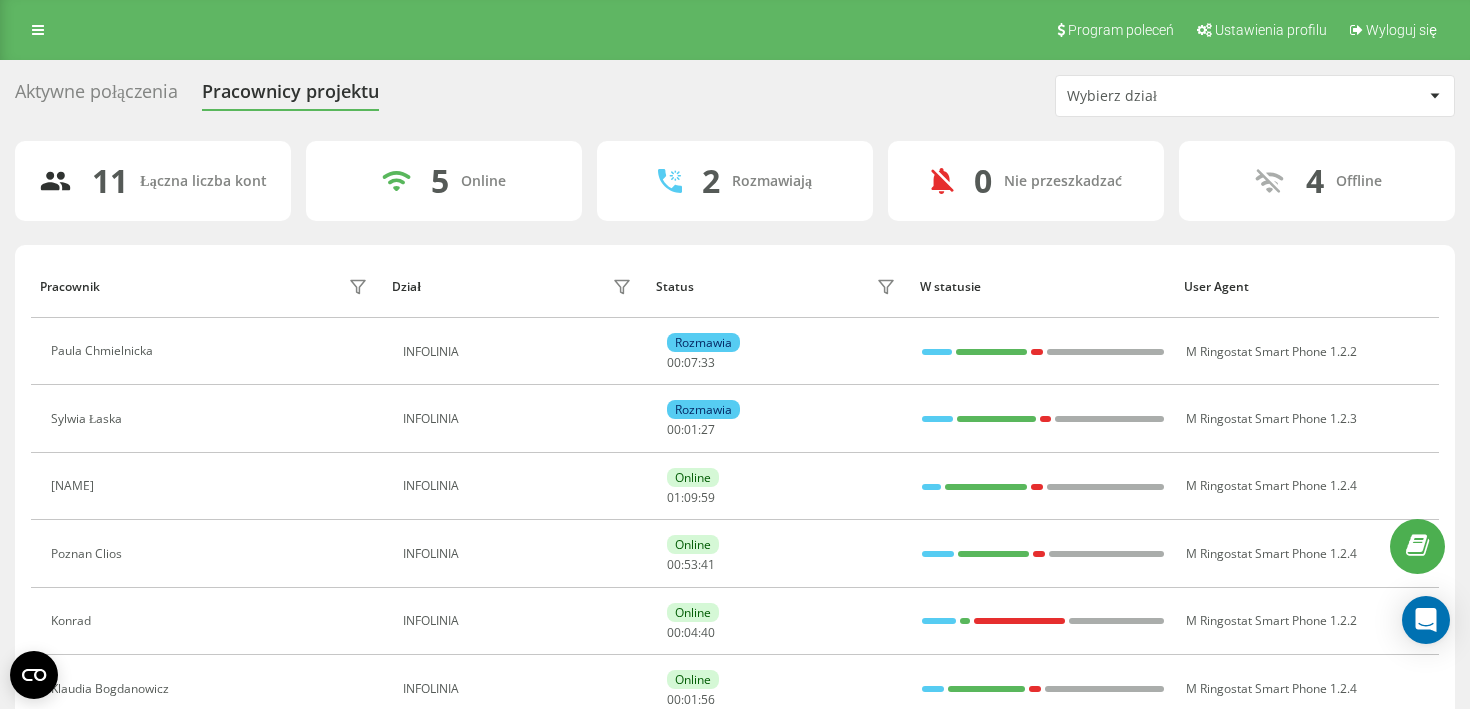 scroll, scrollTop: 0, scrollLeft: 0, axis: both 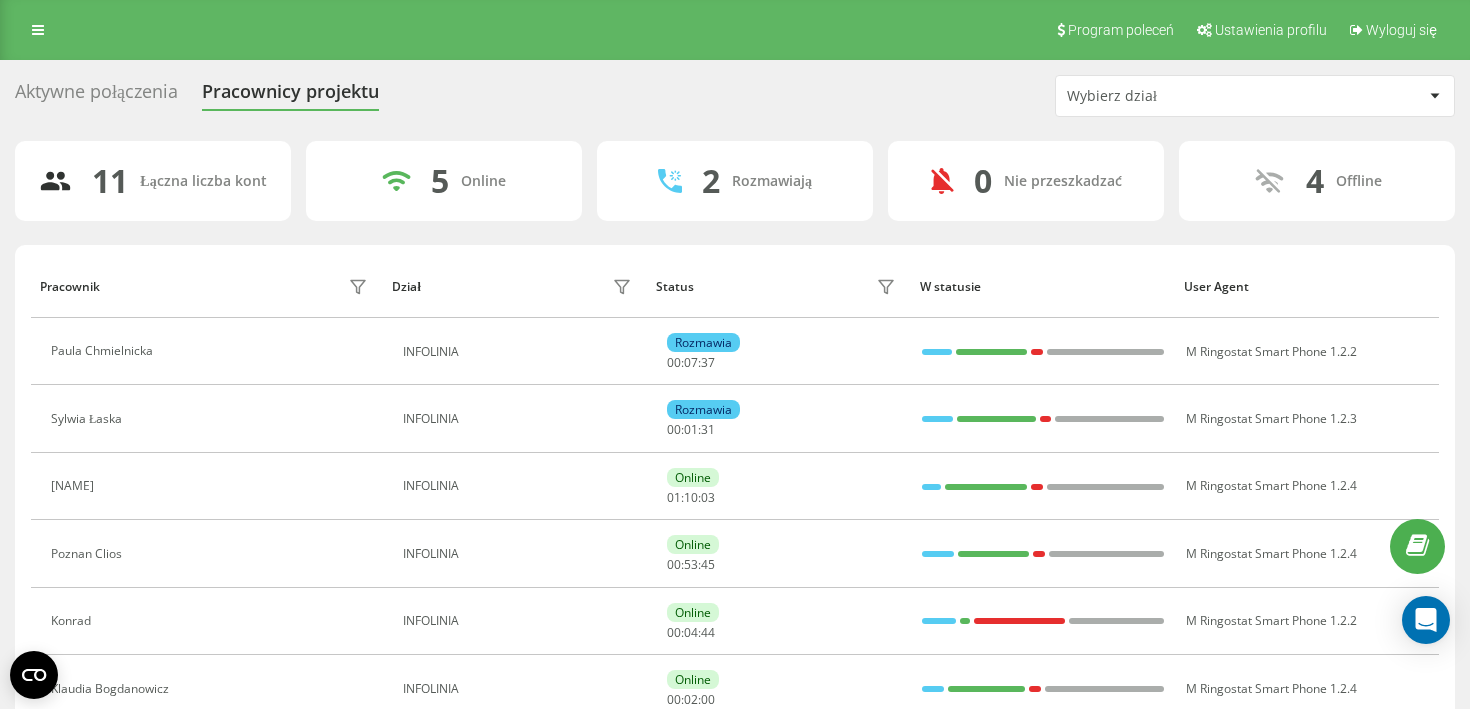 click on "Aktywne połączenia" at bounding box center [96, 96] 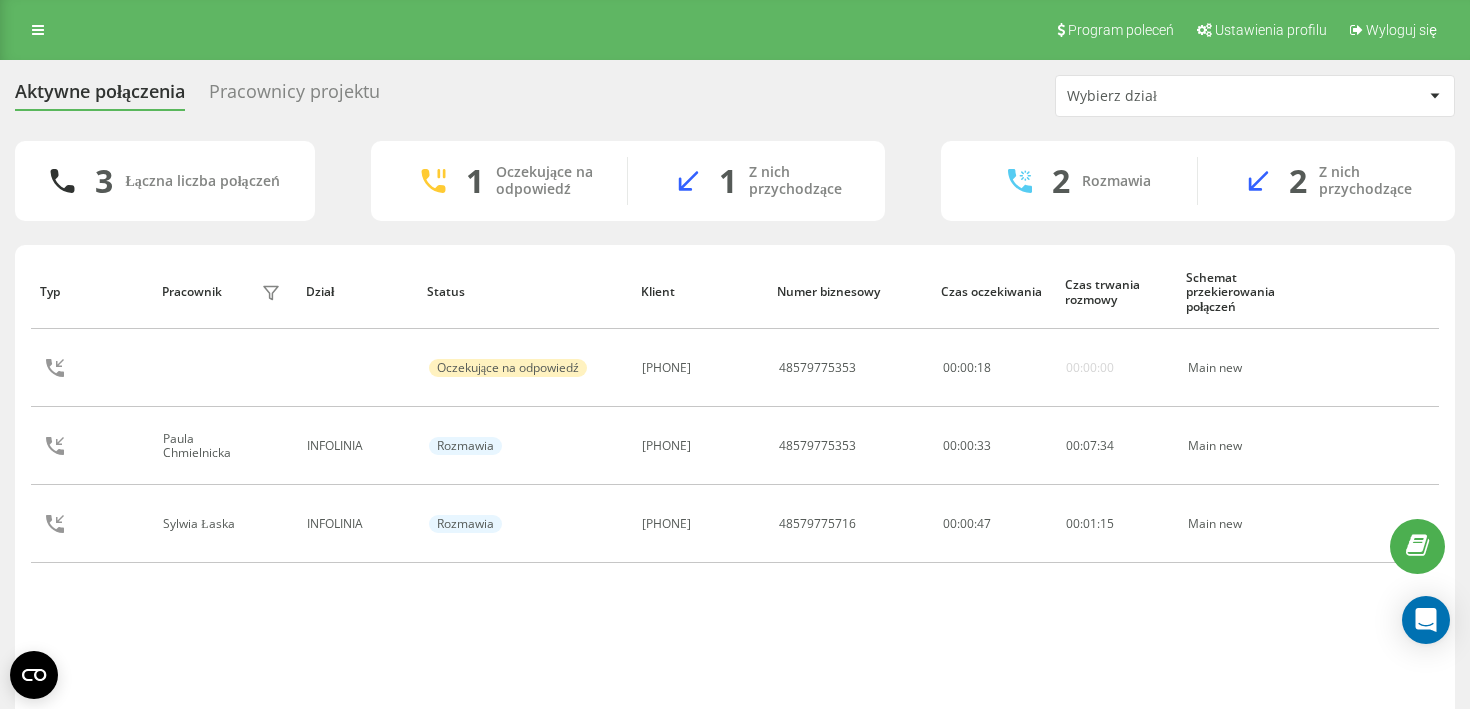 scroll, scrollTop: 0, scrollLeft: 0, axis: both 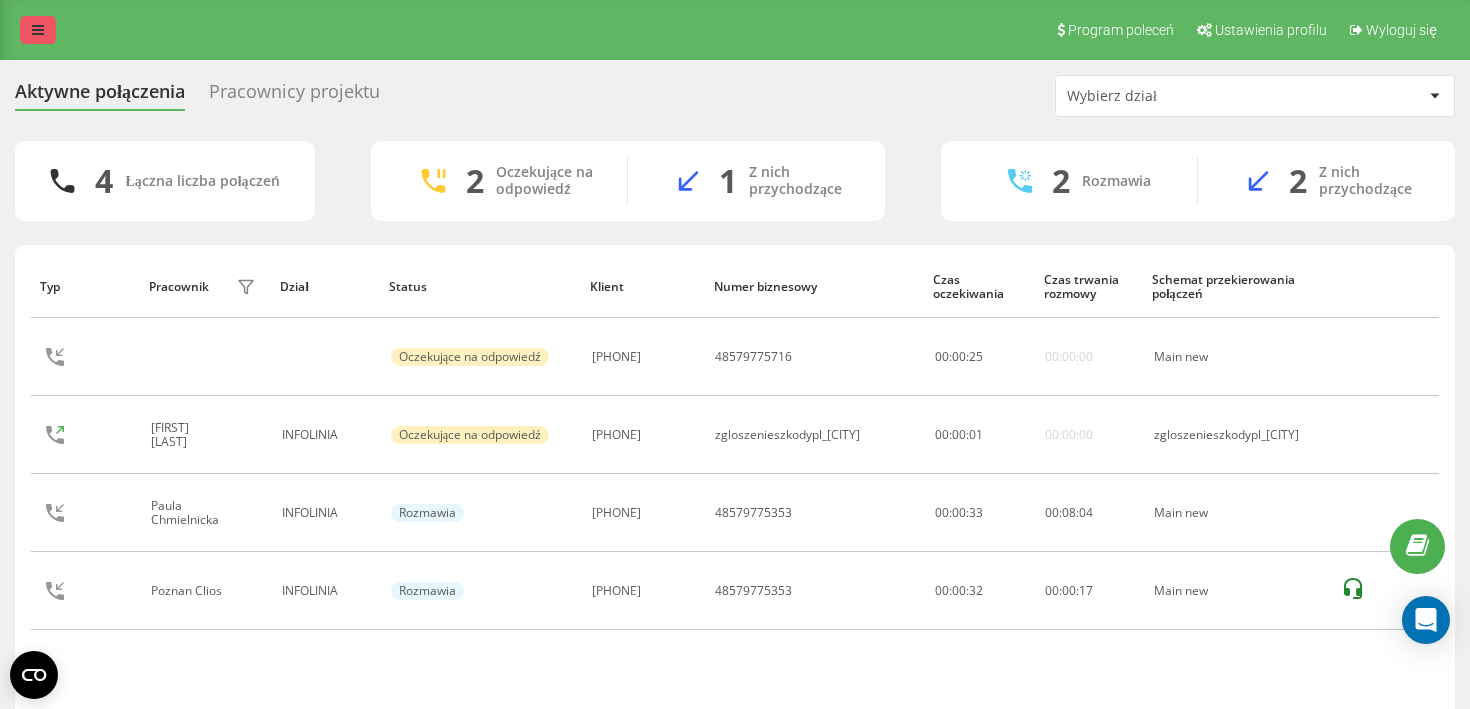 click at bounding box center (38, 30) 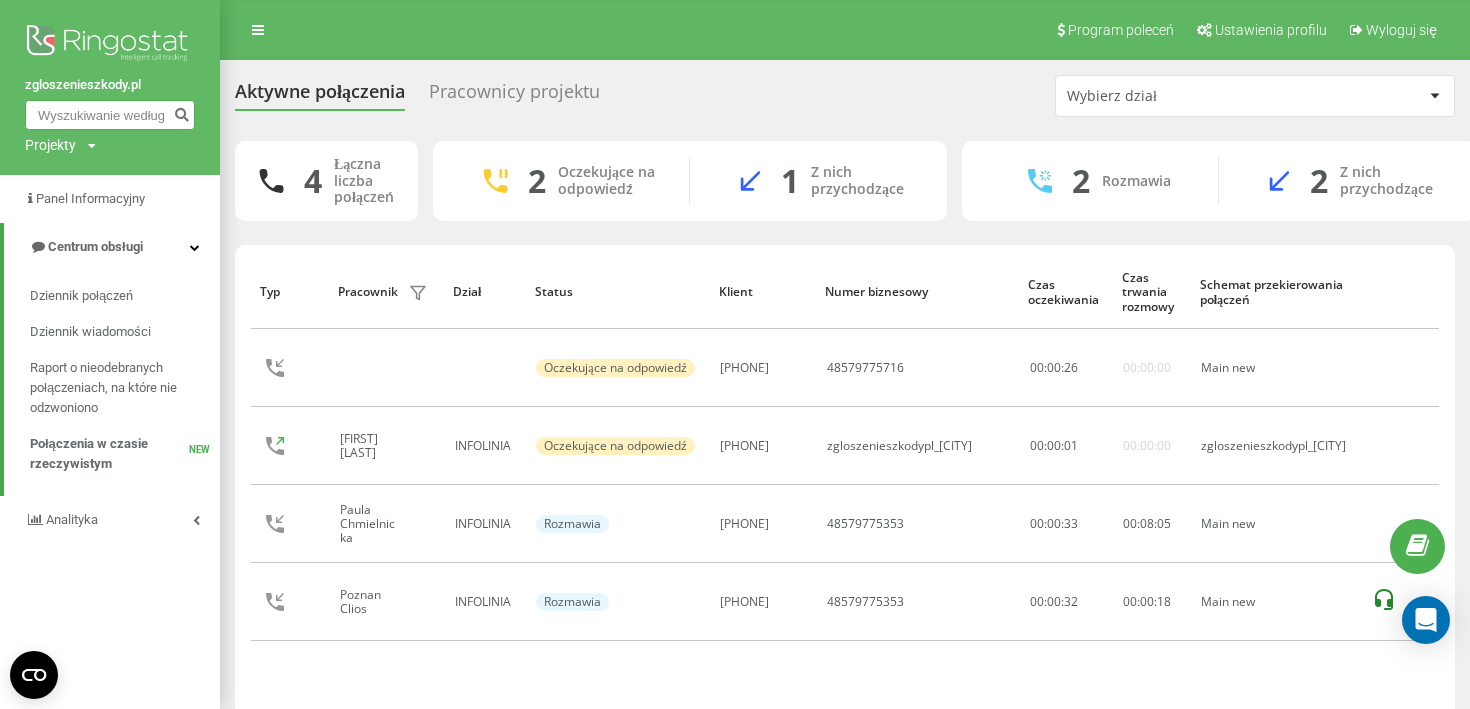 click at bounding box center (110, 115) 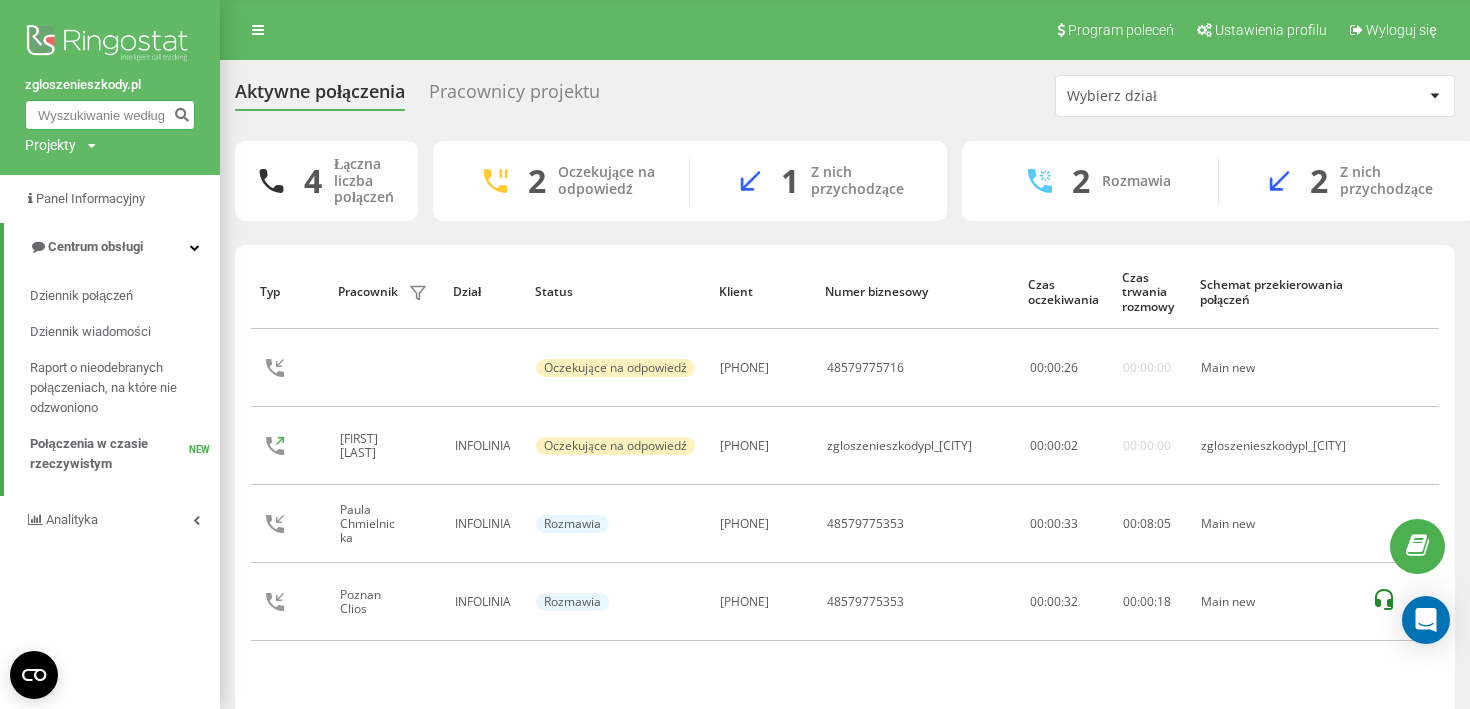 paste on "[PHONE]" 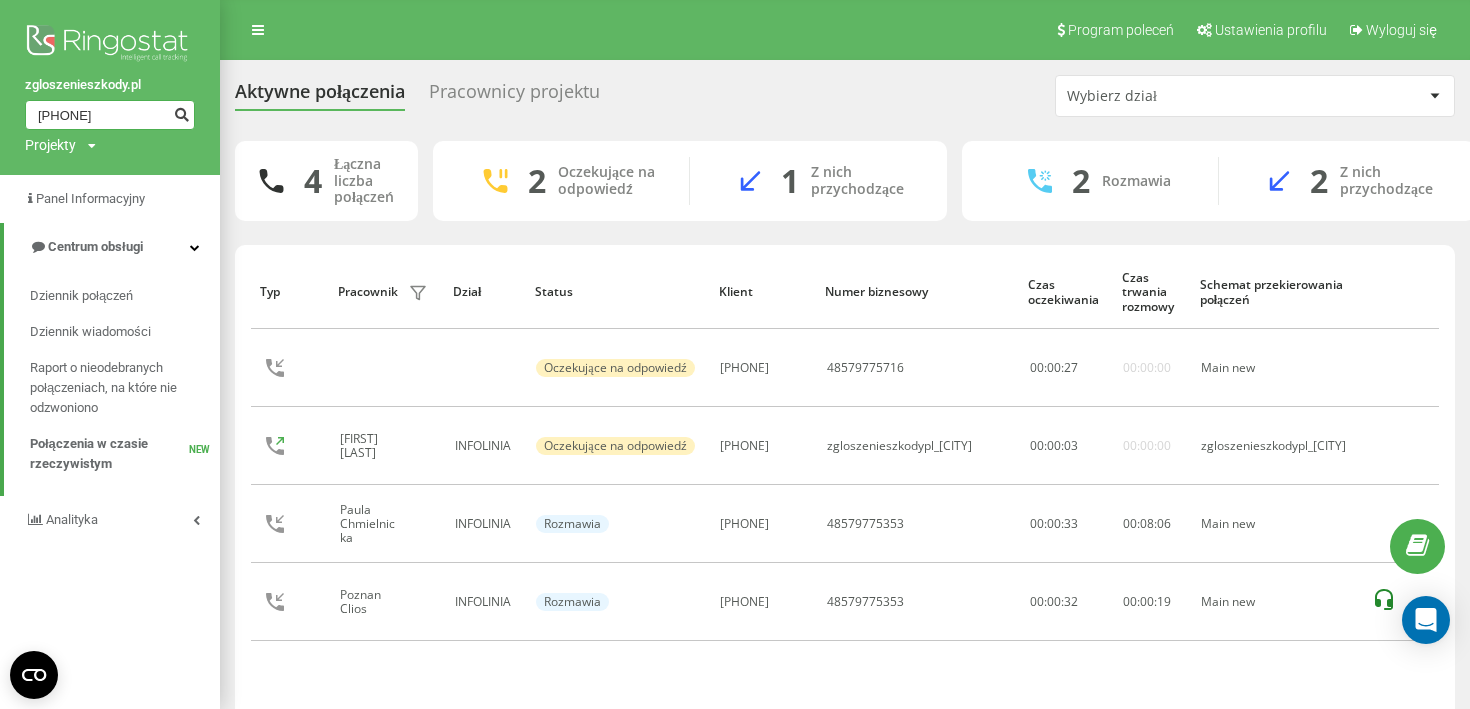 type on "[PHONE]" 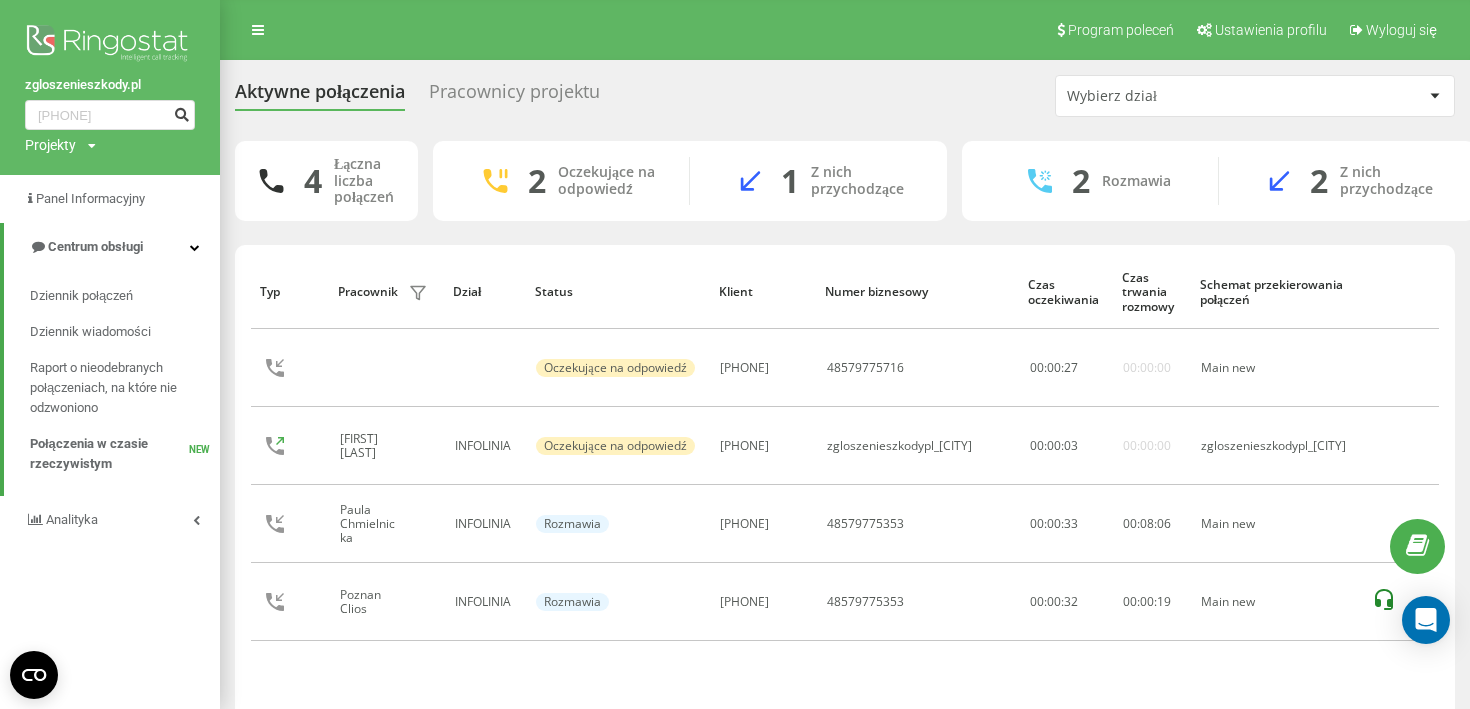 click at bounding box center [181, 112] 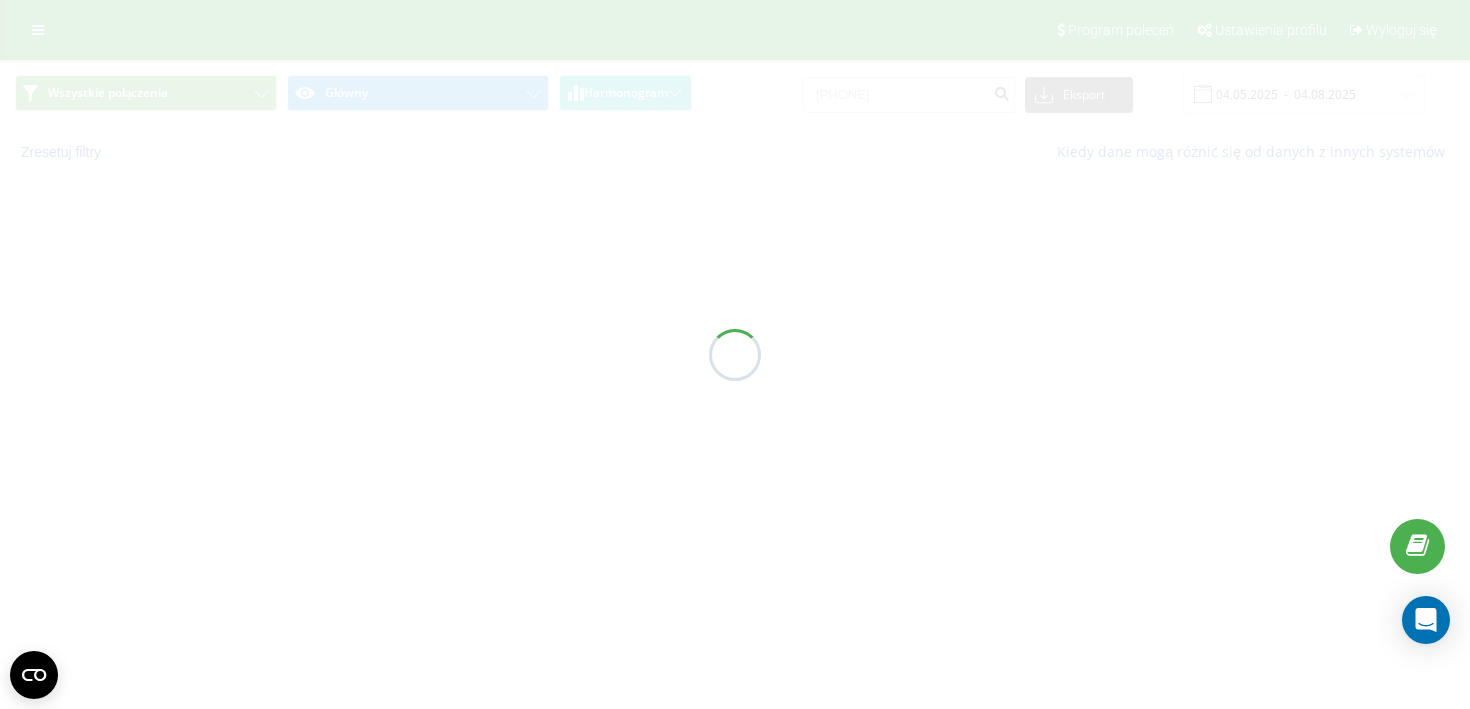 scroll, scrollTop: 0, scrollLeft: 0, axis: both 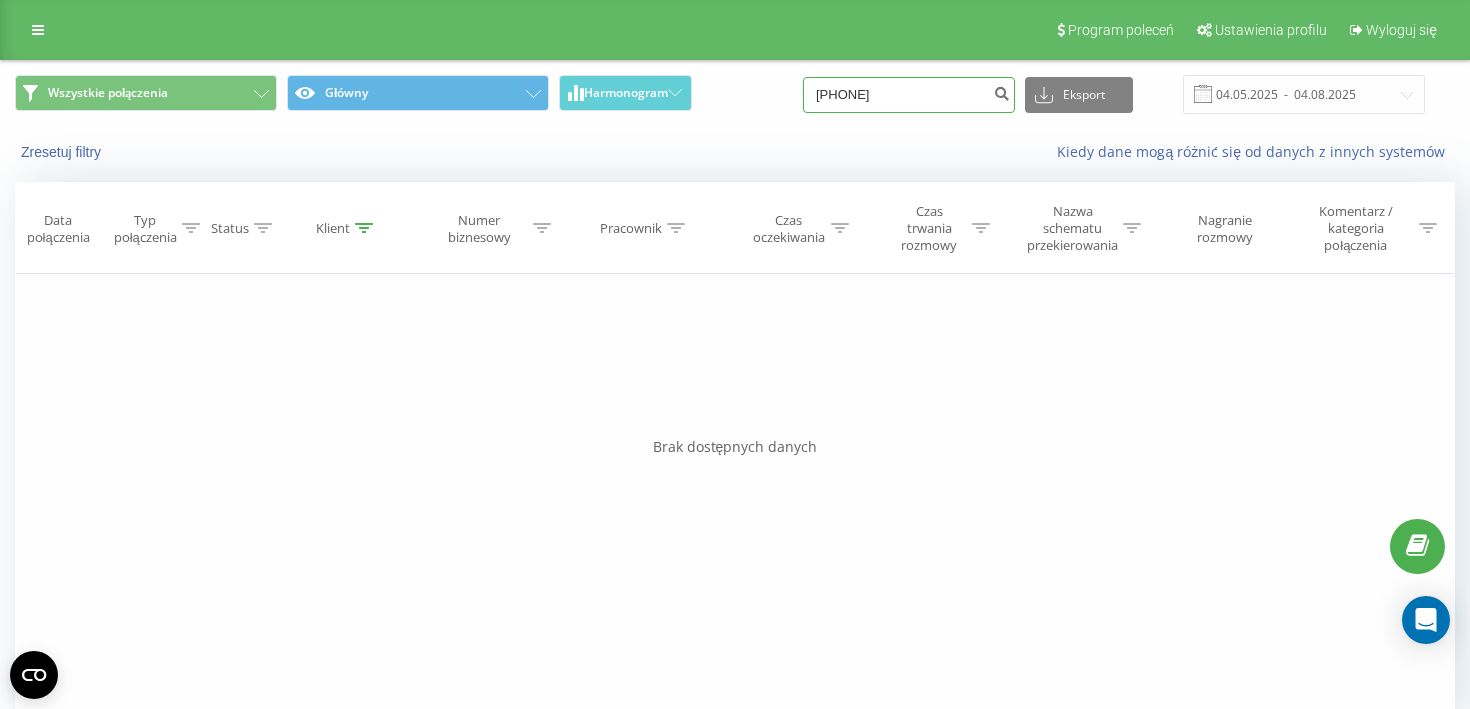 click on "[PHONE]" at bounding box center (909, 95) 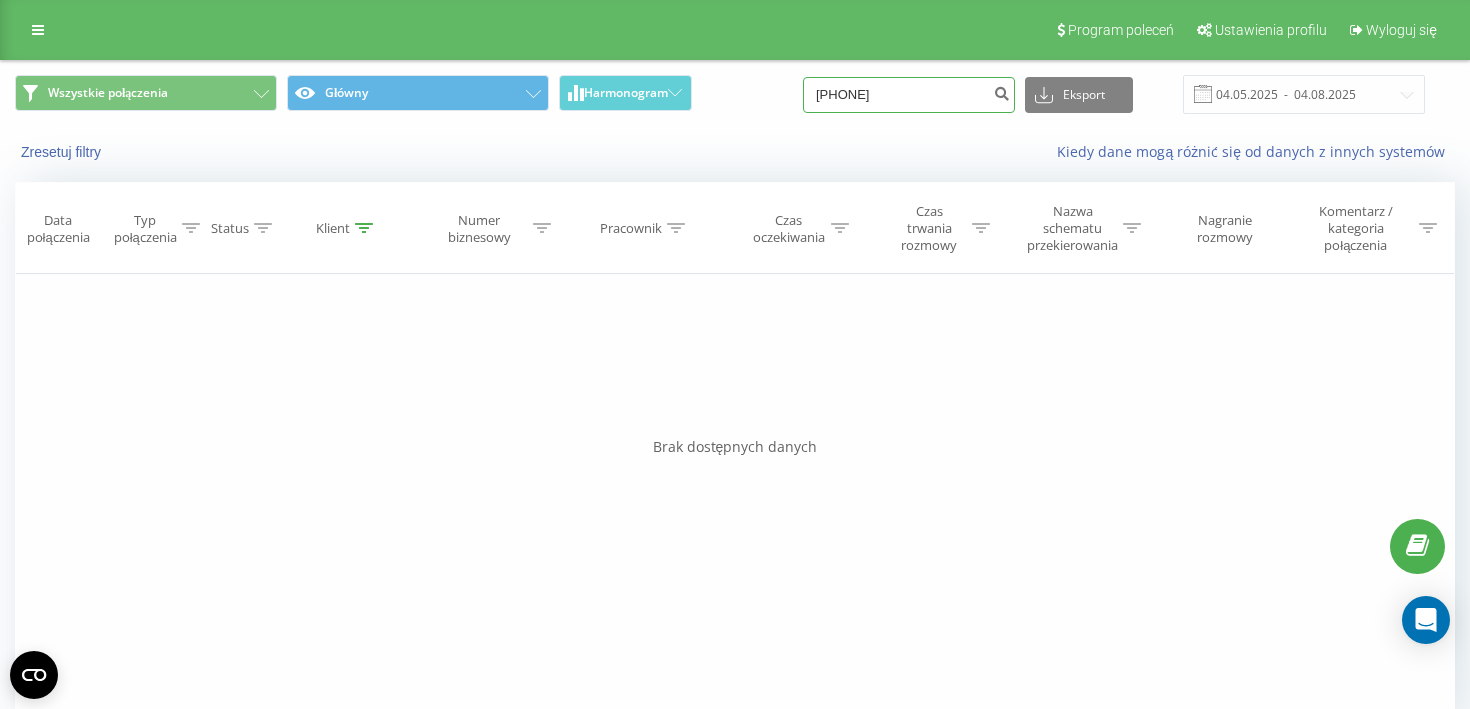 type on "[PHONE]" 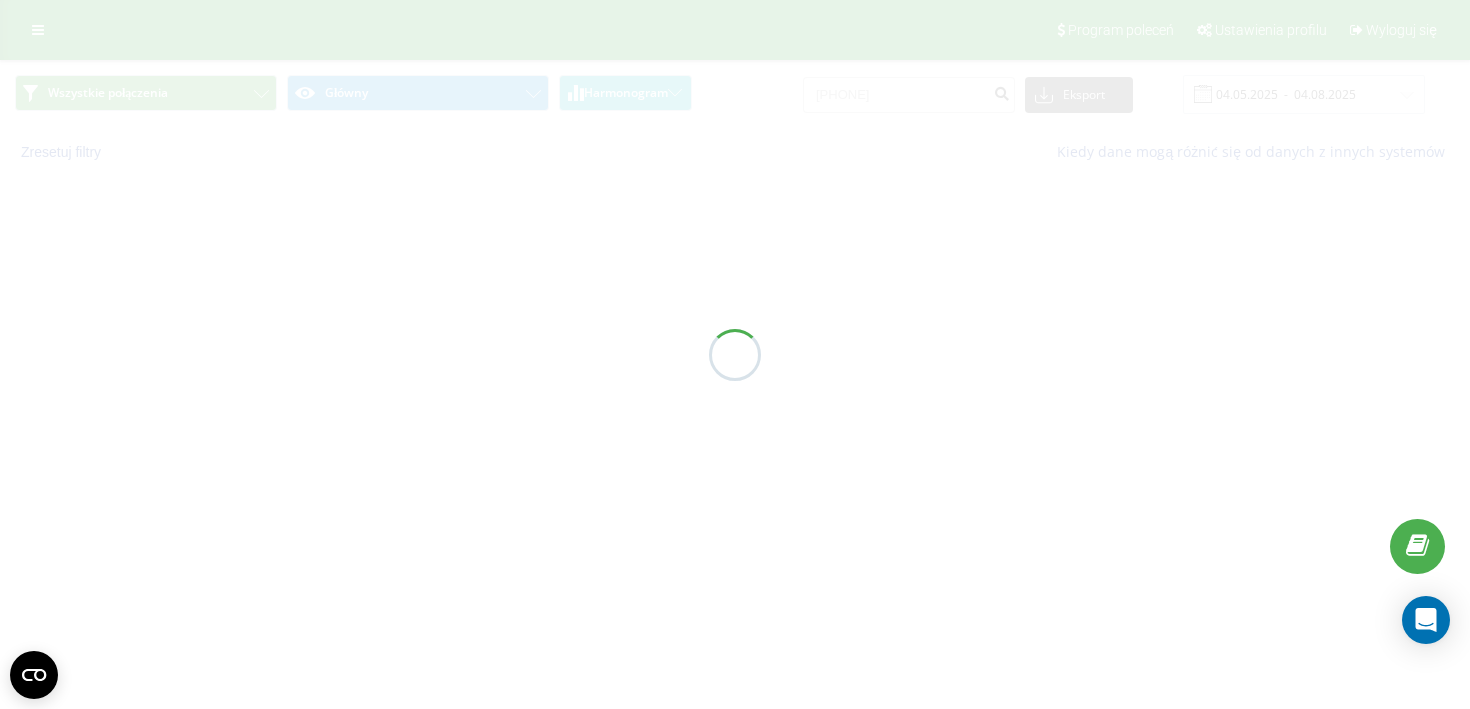 scroll, scrollTop: 0, scrollLeft: 0, axis: both 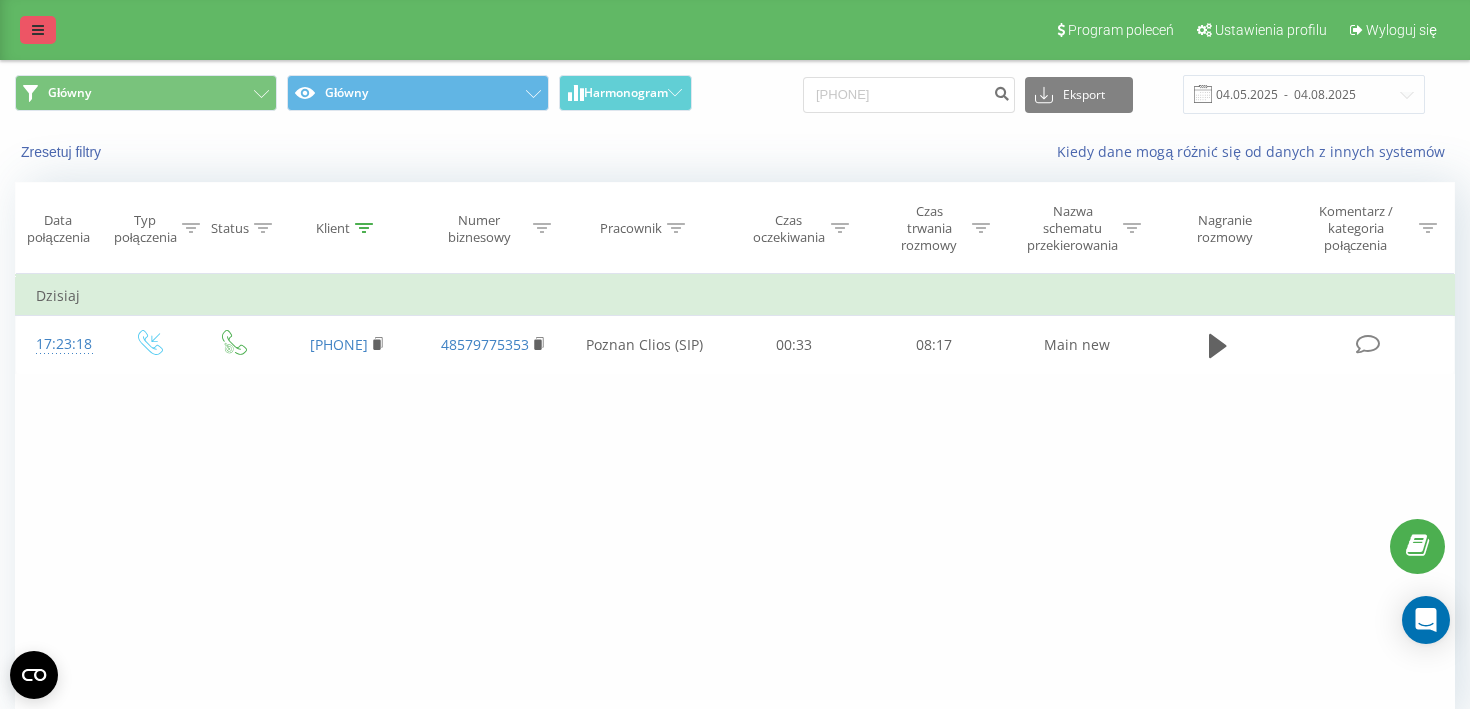 click at bounding box center (38, 30) 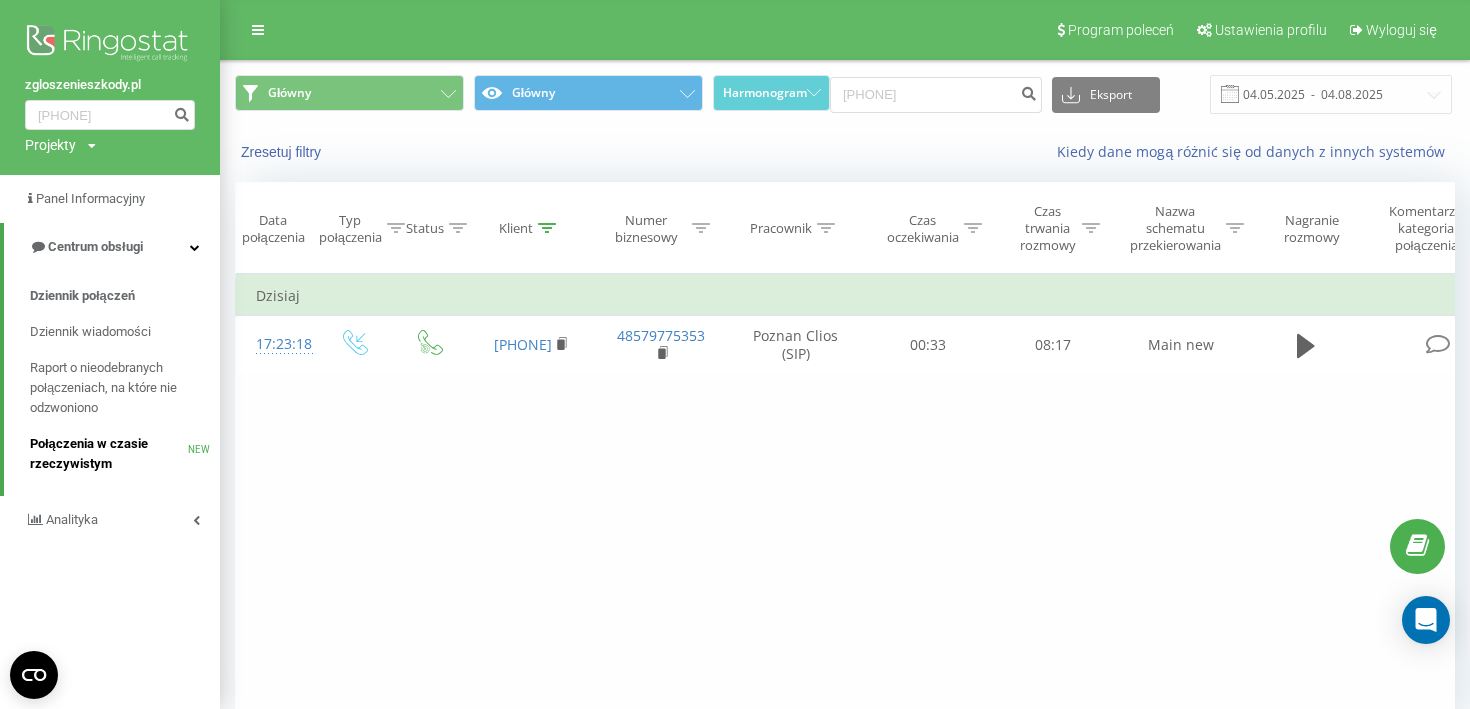 click on "Połączenia w czasie rzeczywistym" at bounding box center [109, 454] 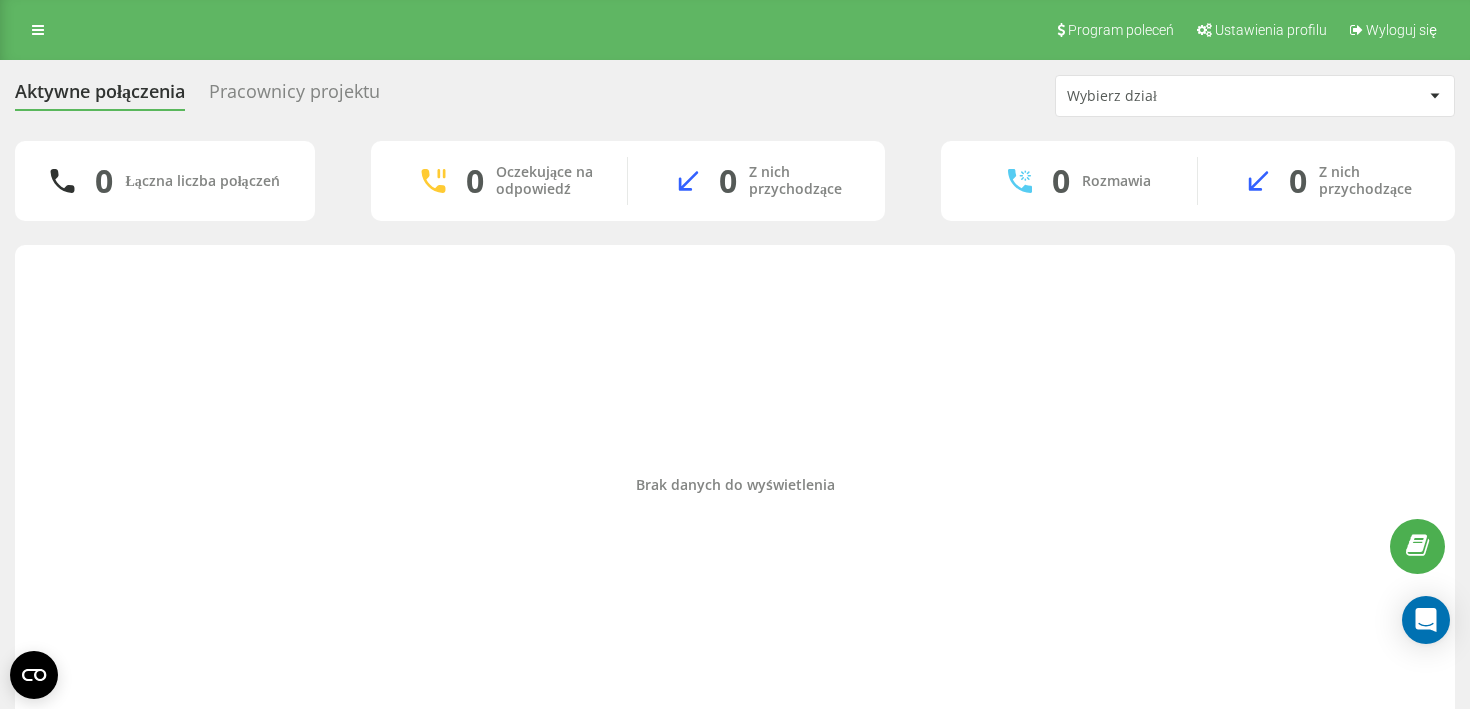 scroll, scrollTop: 0, scrollLeft: 0, axis: both 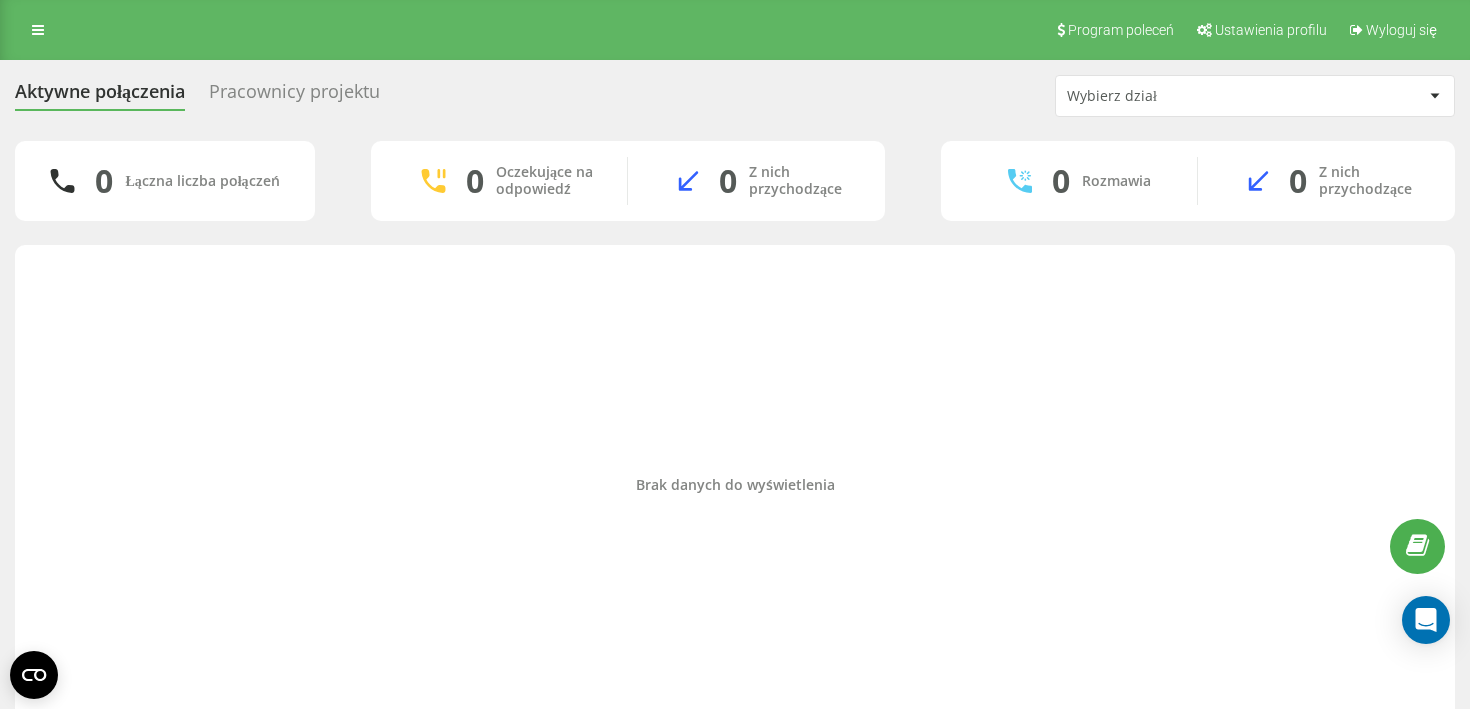 click on "Program poleceń Ustawienia profilu Wyloguj się" at bounding box center (735, 30) 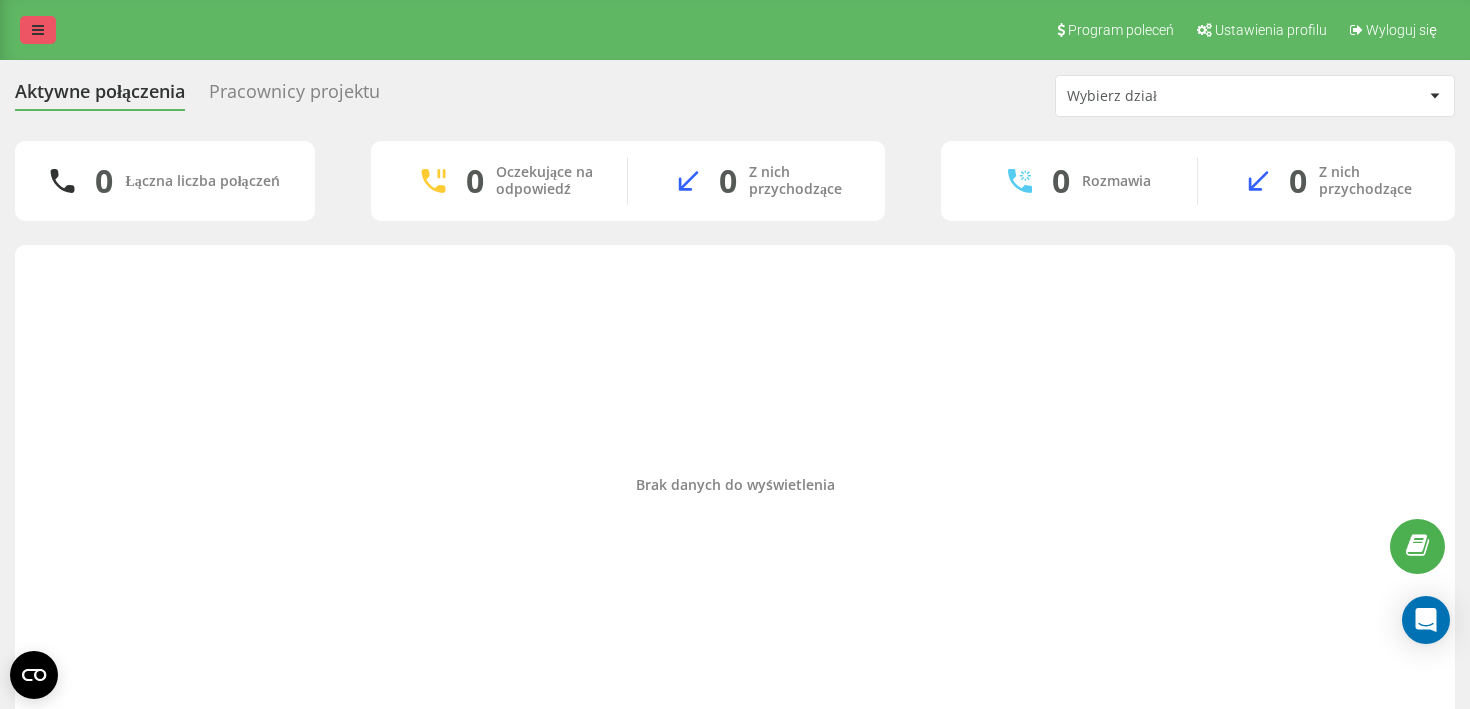 click at bounding box center (38, 30) 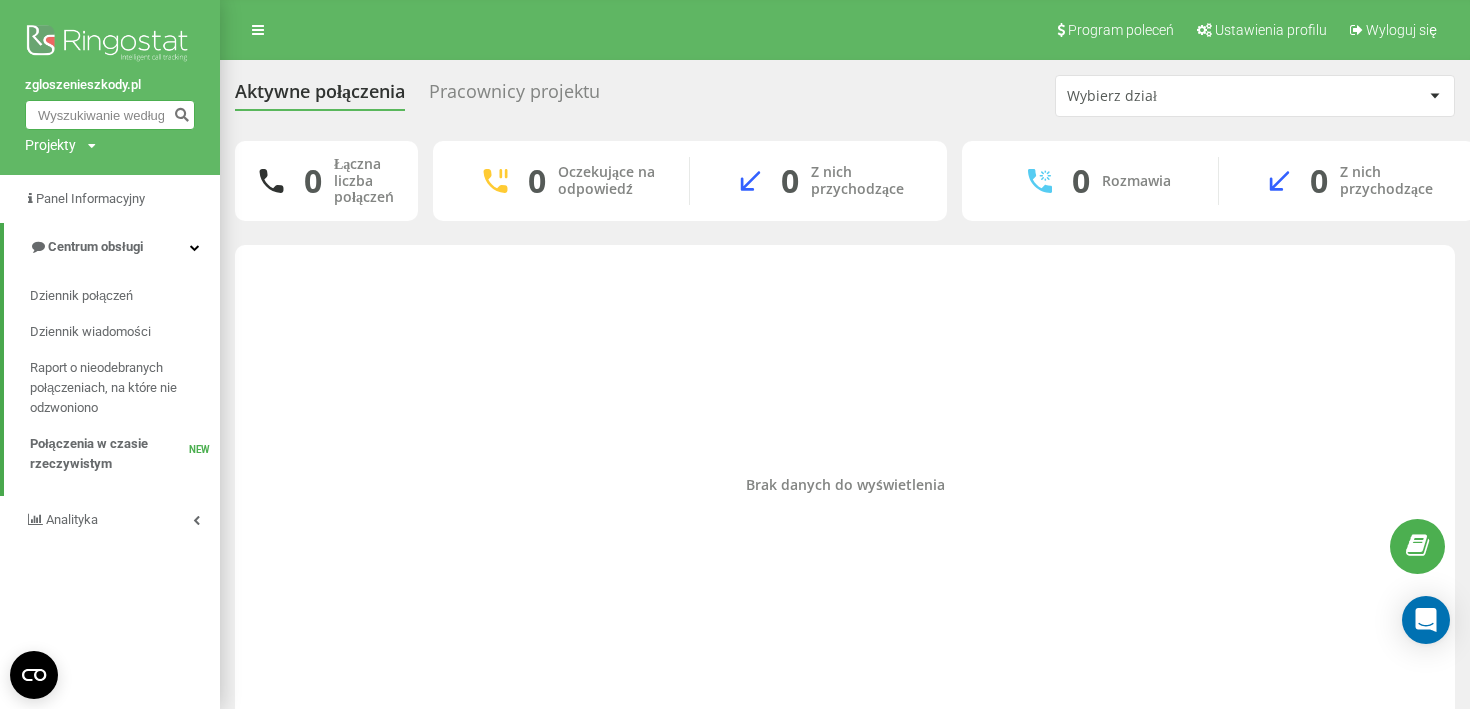 click at bounding box center [110, 115] 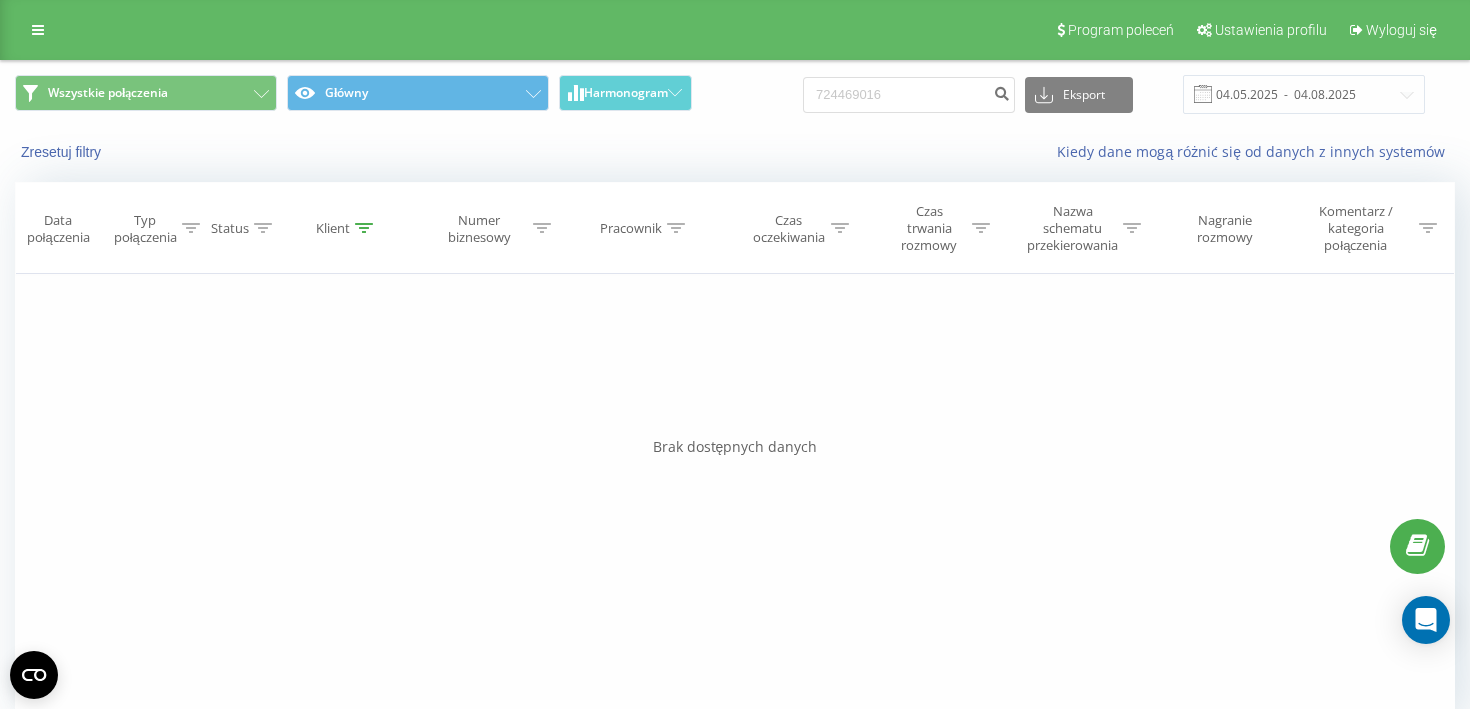 scroll, scrollTop: 0, scrollLeft: 0, axis: both 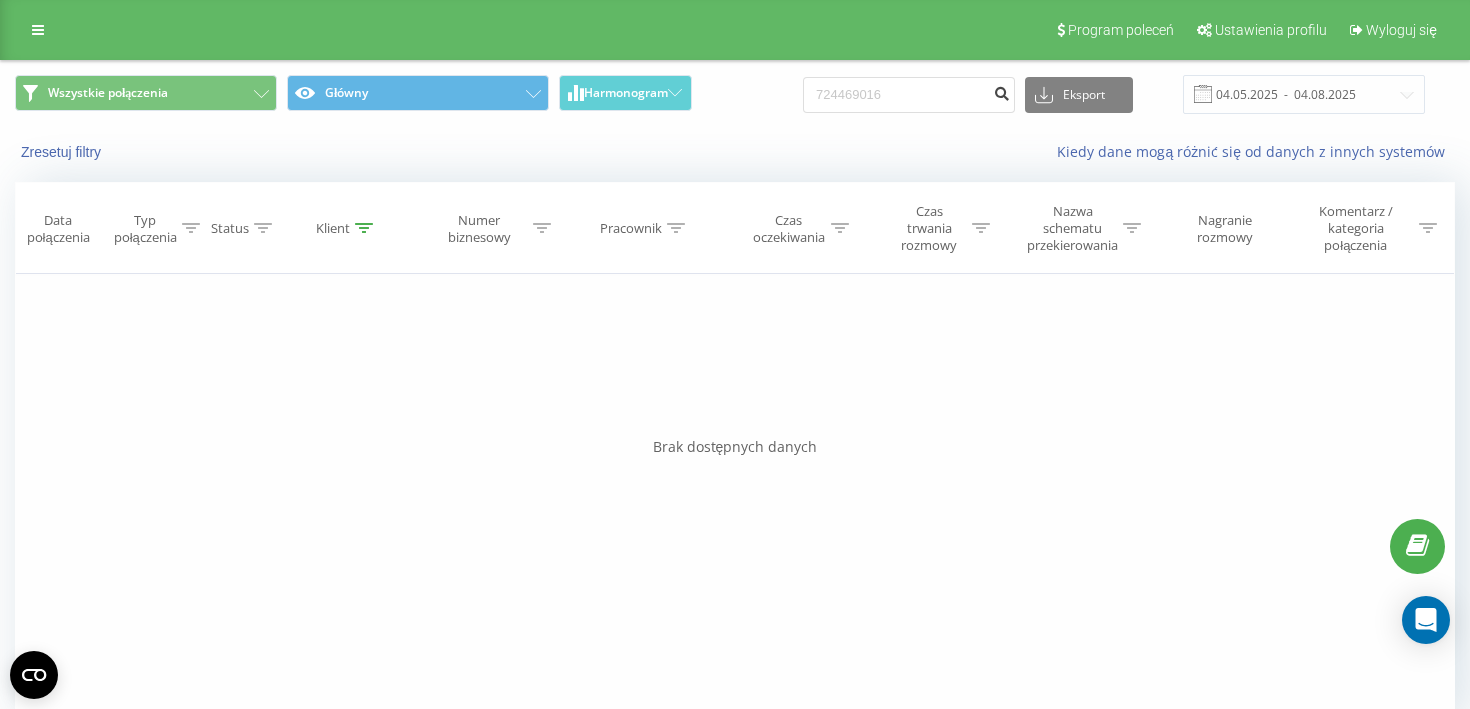click at bounding box center (1001, 95) 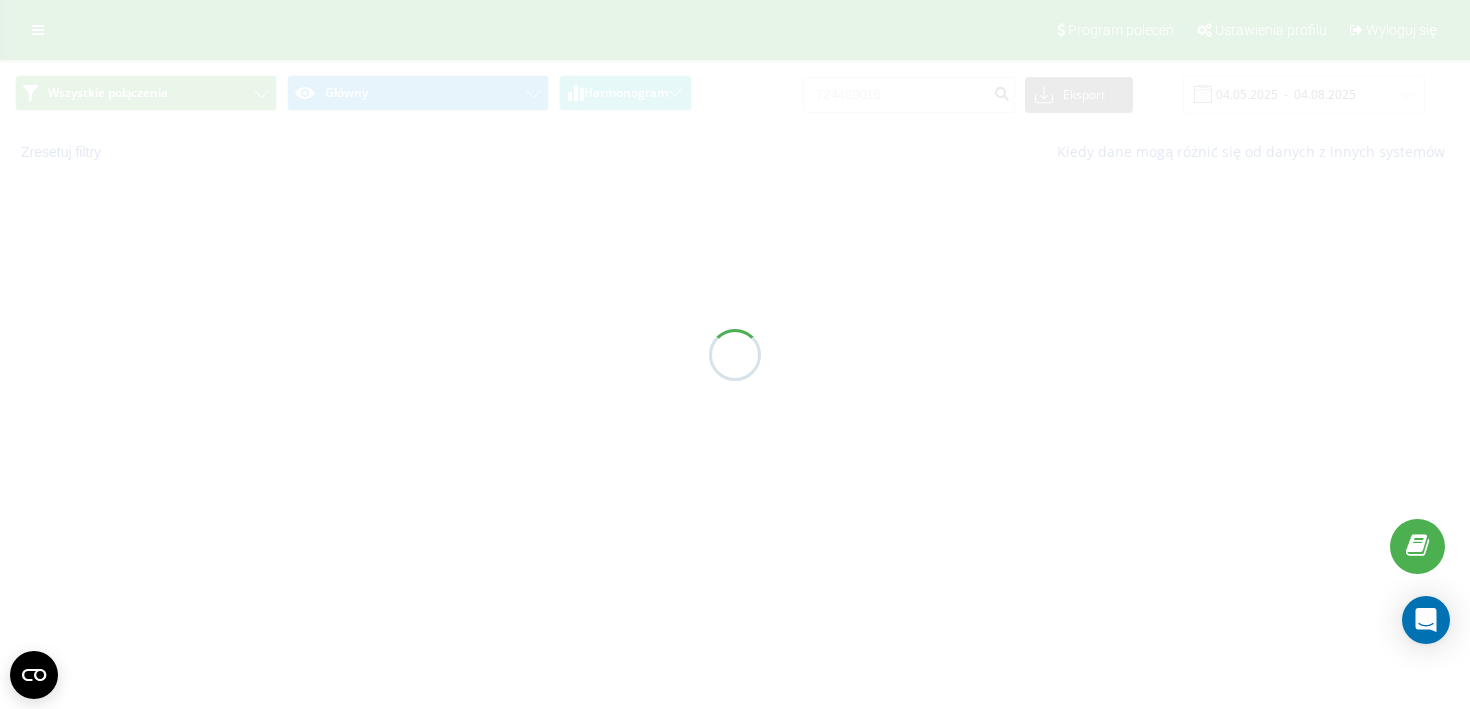 scroll, scrollTop: 0, scrollLeft: 0, axis: both 